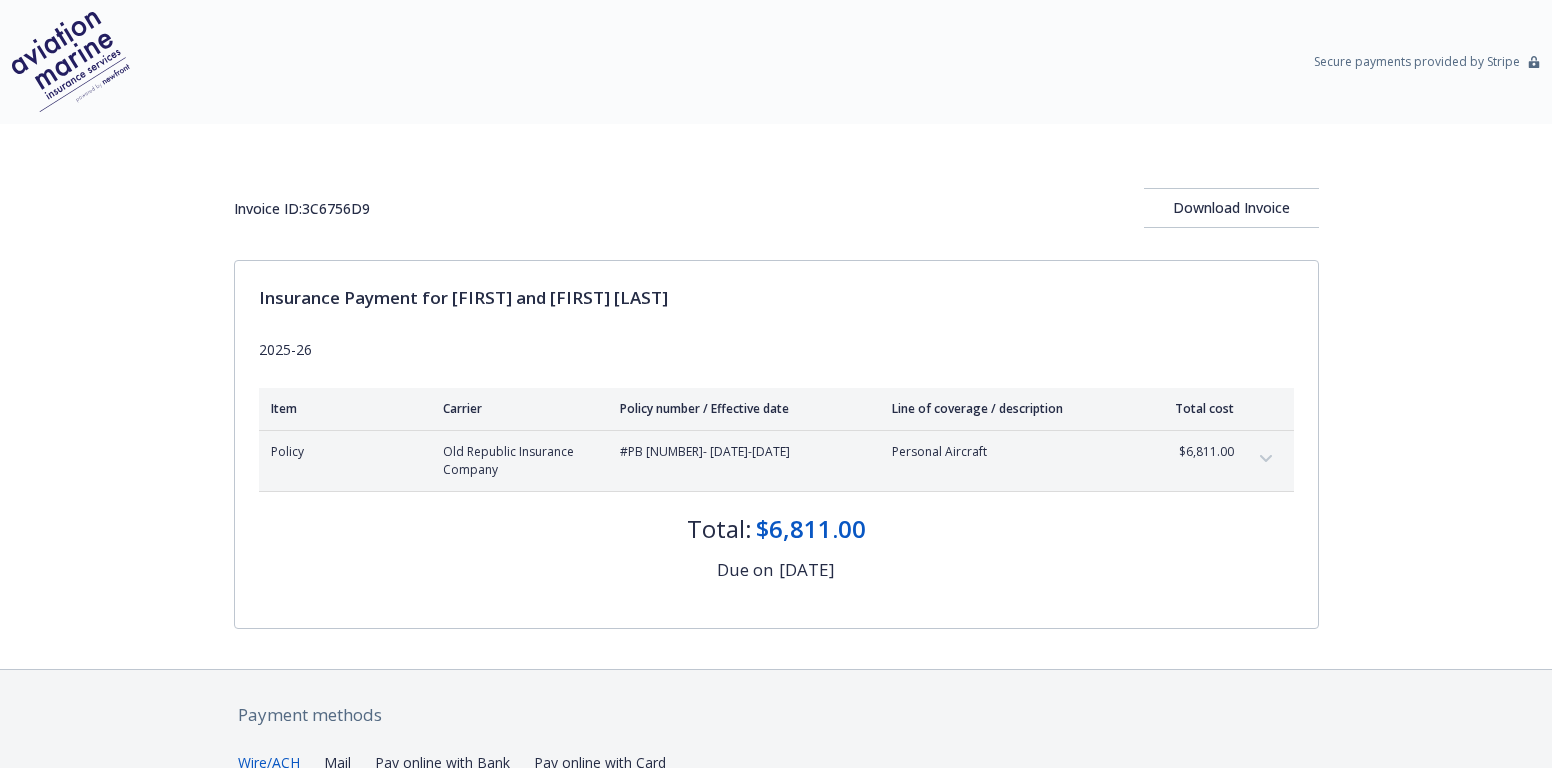 scroll, scrollTop: 0, scrollLeft: 0, axis: both 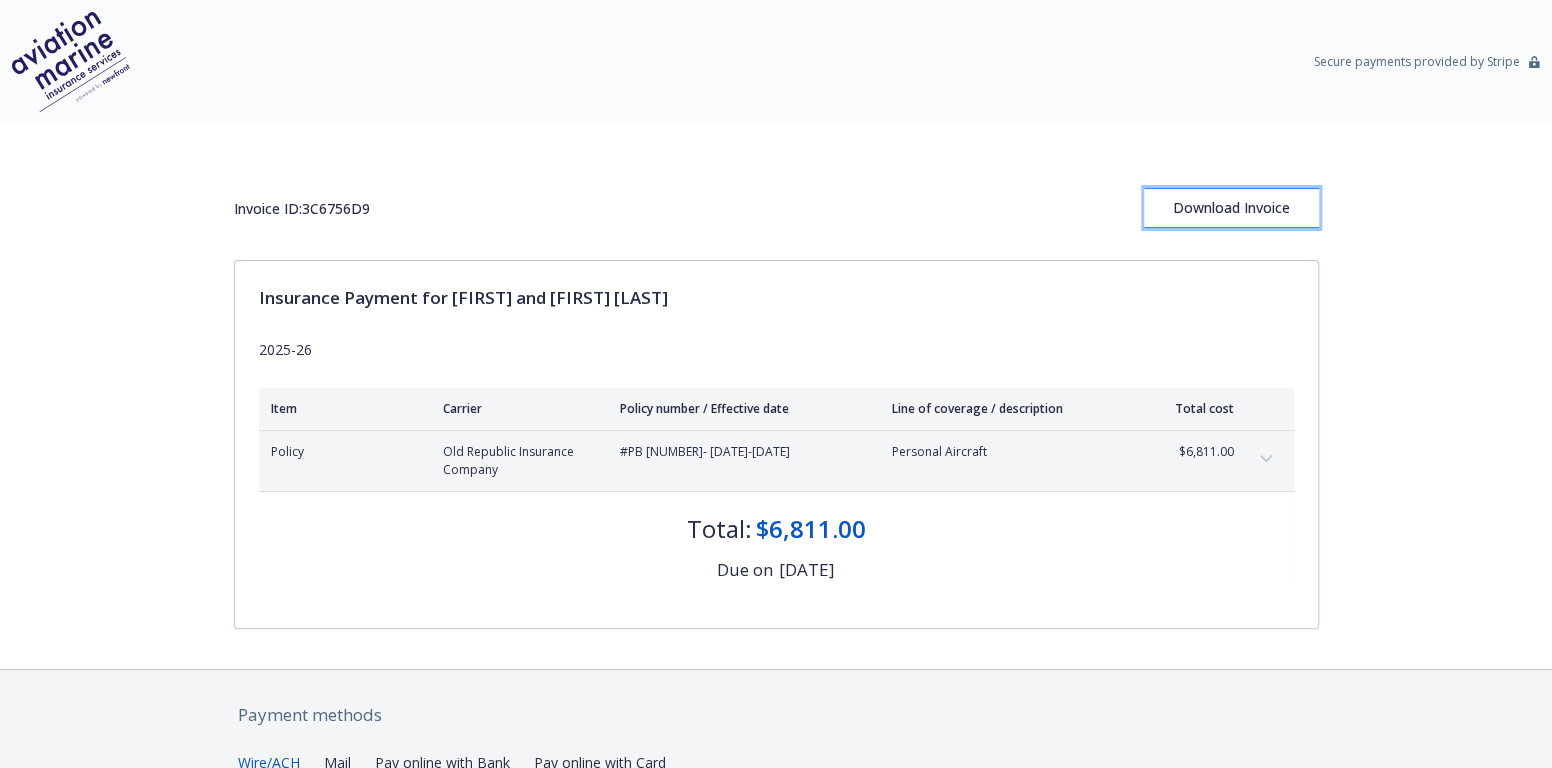 click on "Download Invoice" at bounding box center [1231, 208] 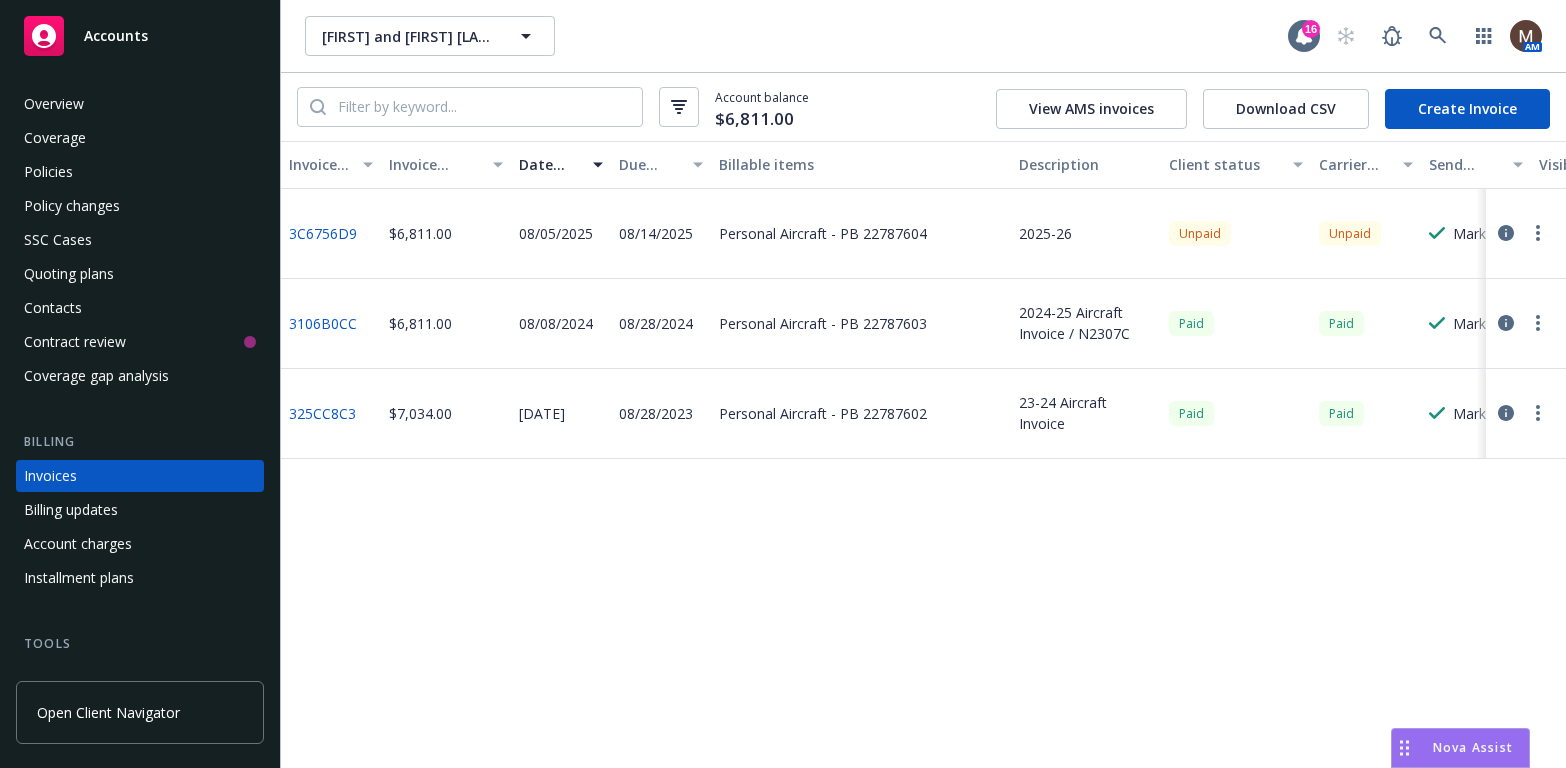 scroll, scrollTop: 0, scrollLeft: 0, axis: both 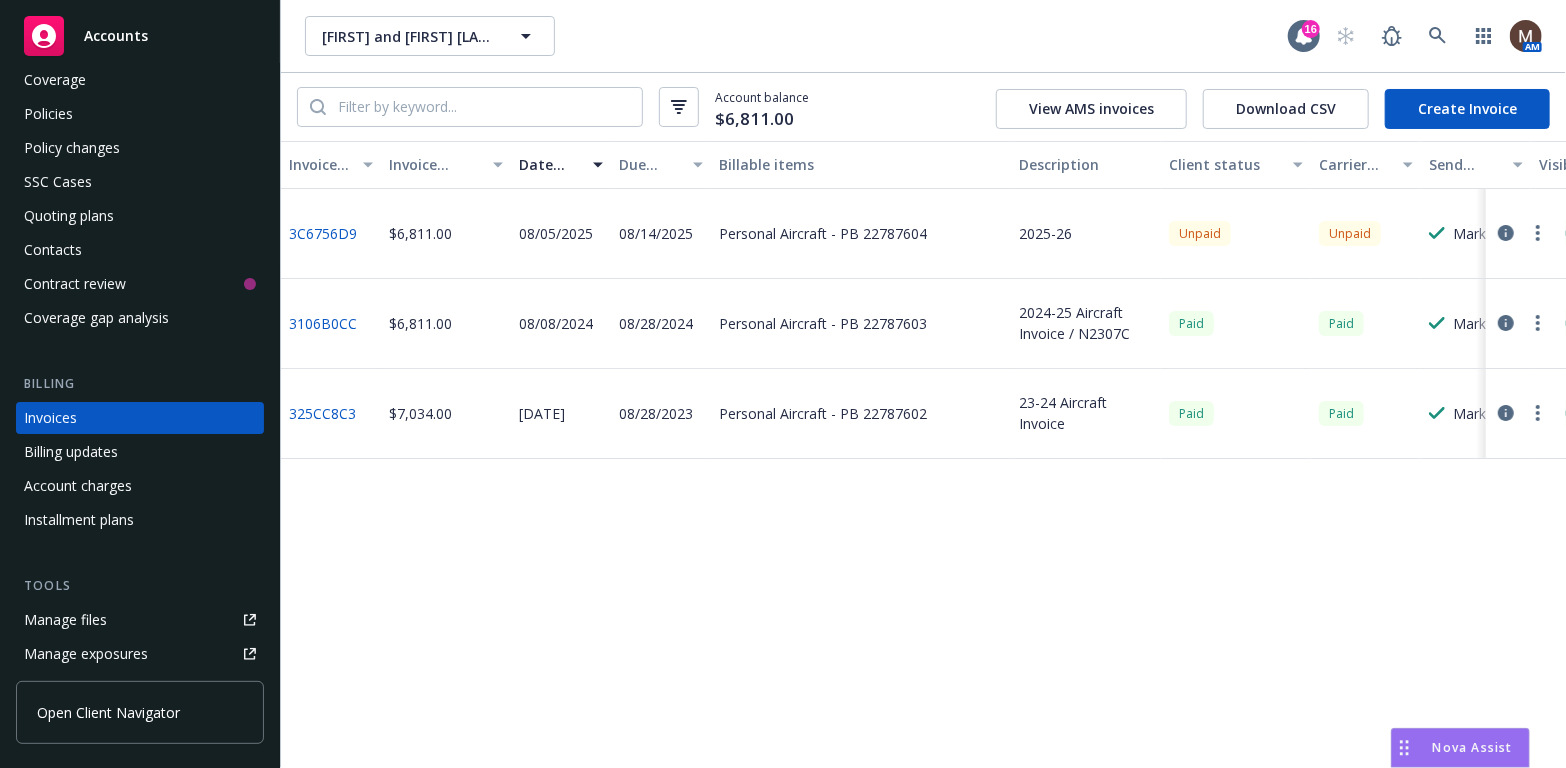 click on "Manage files" at bounding box center (140, 620) 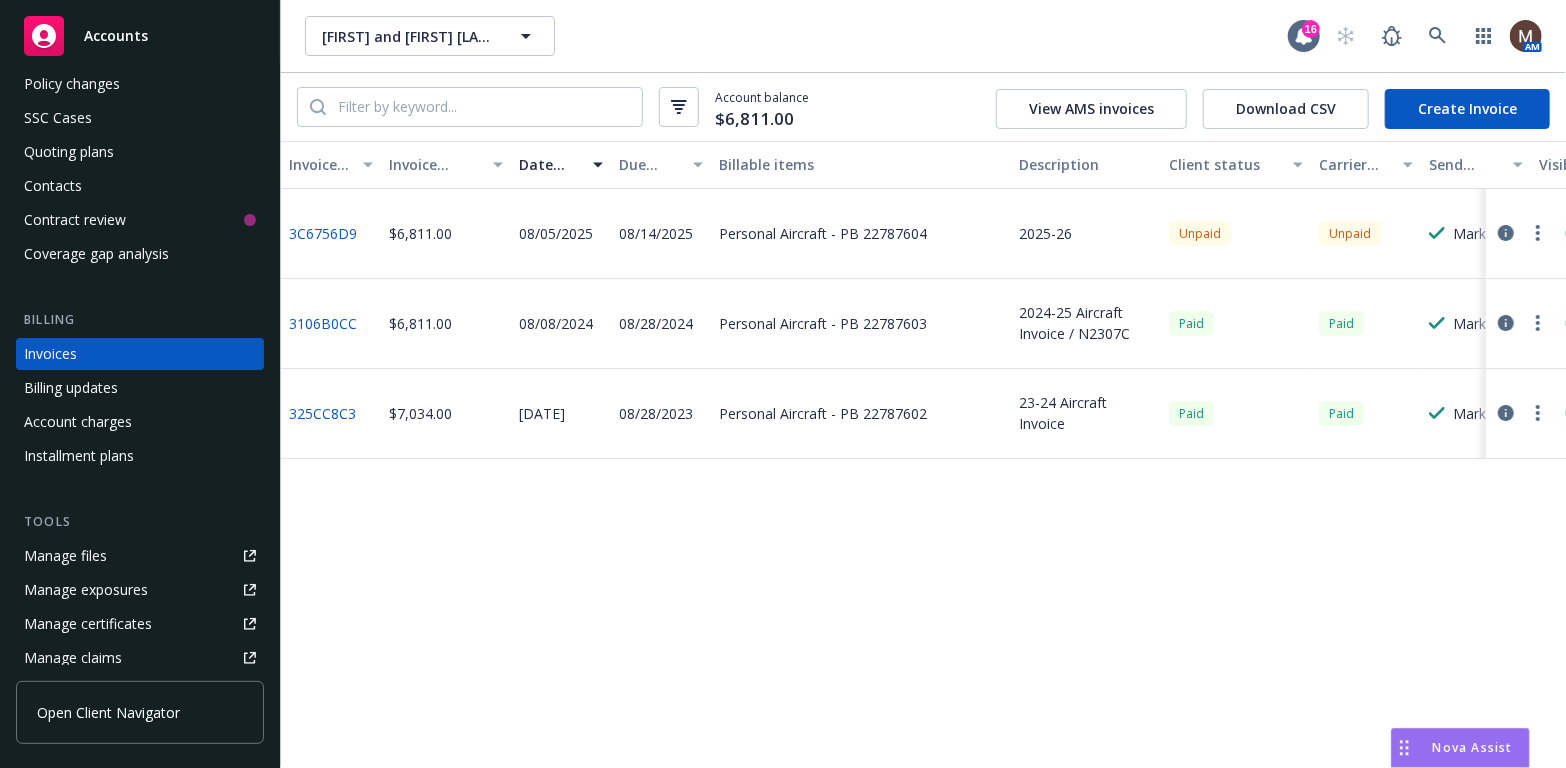 scroll, scrollTop: 158, scrollLeft: 0, axis: vertical 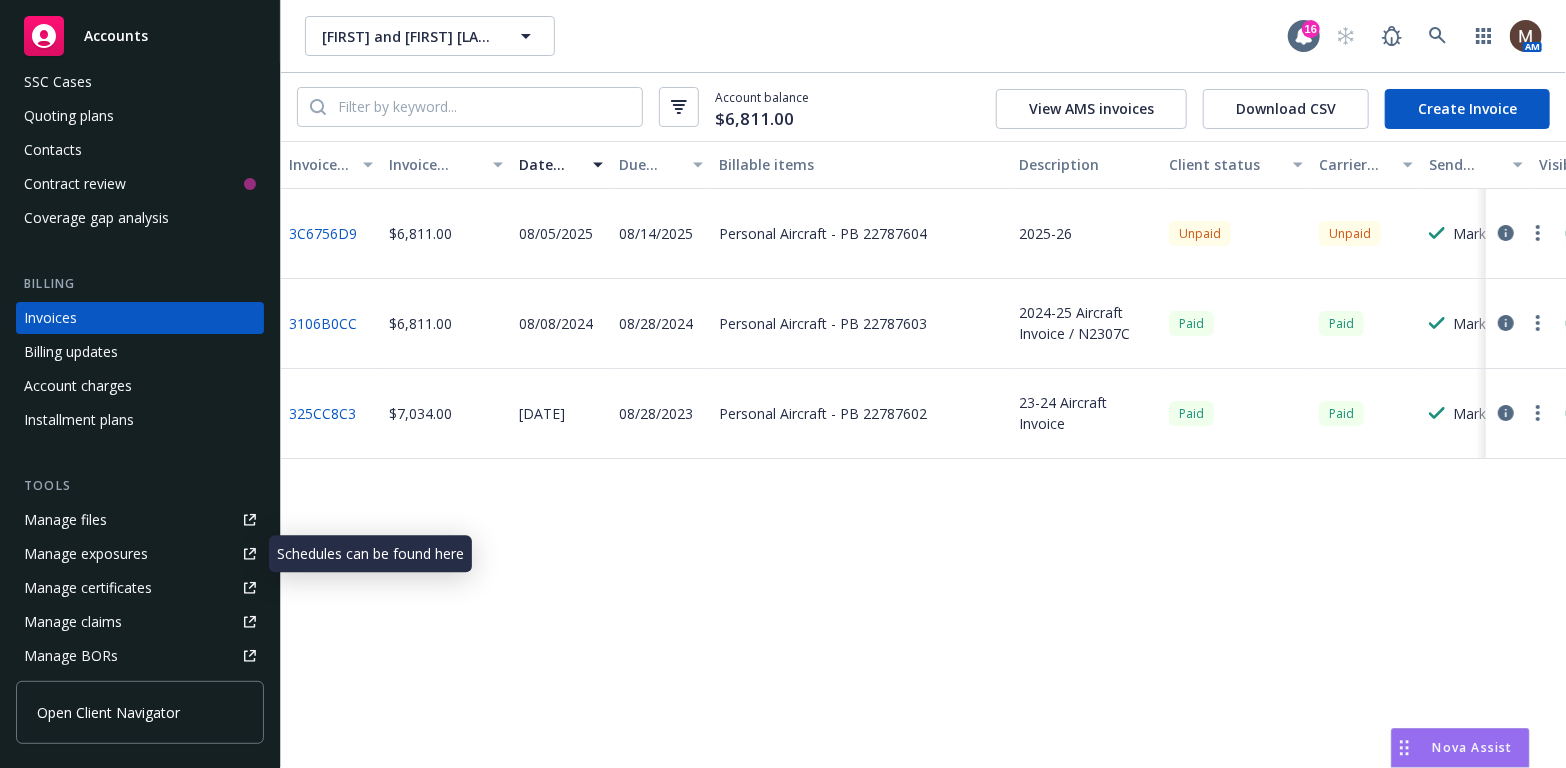 click on "Manage files" at bounding box center (65, 520) 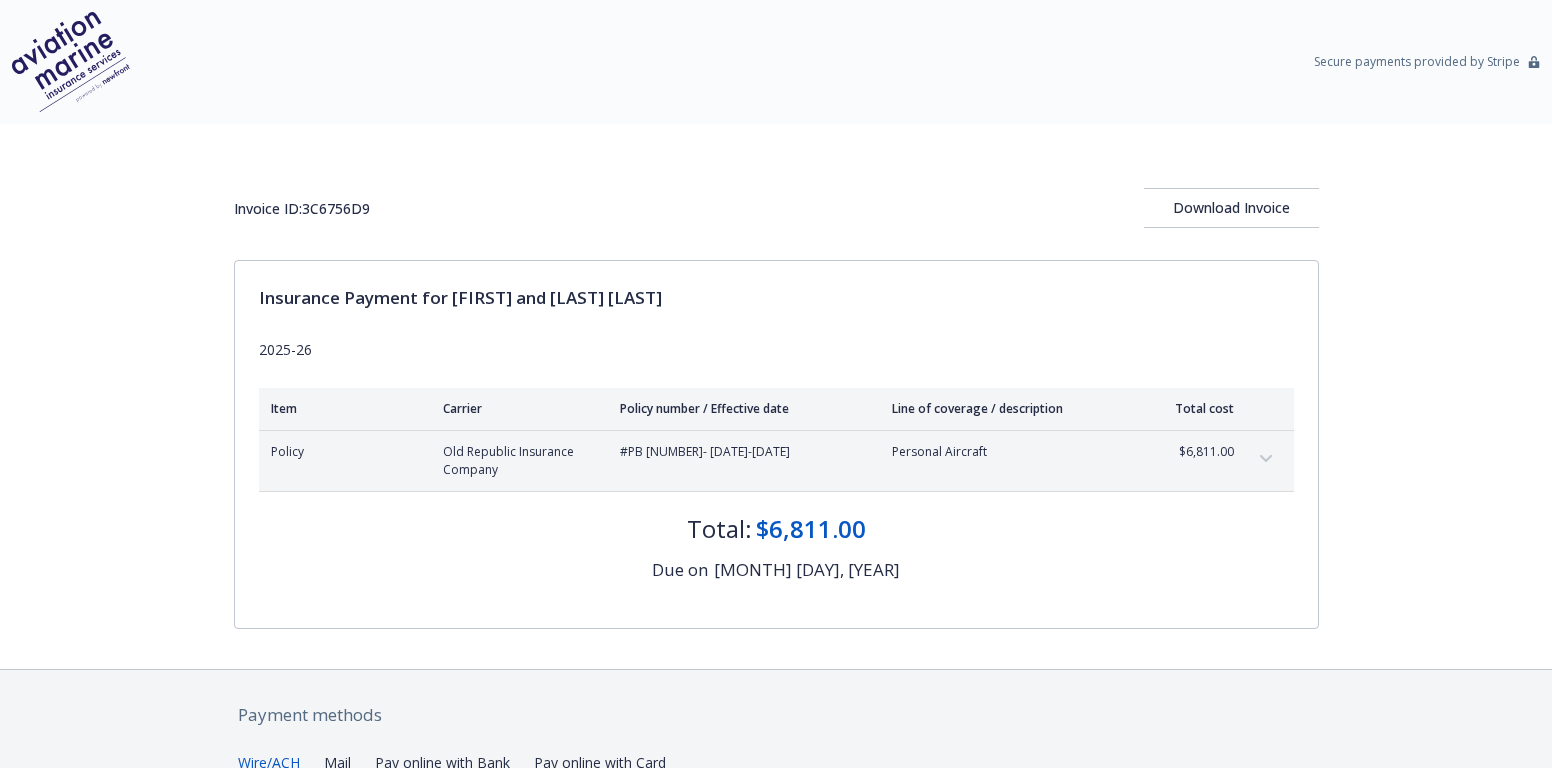 scroll, scrollTop: 0, scrollLeft: 0, axis: both 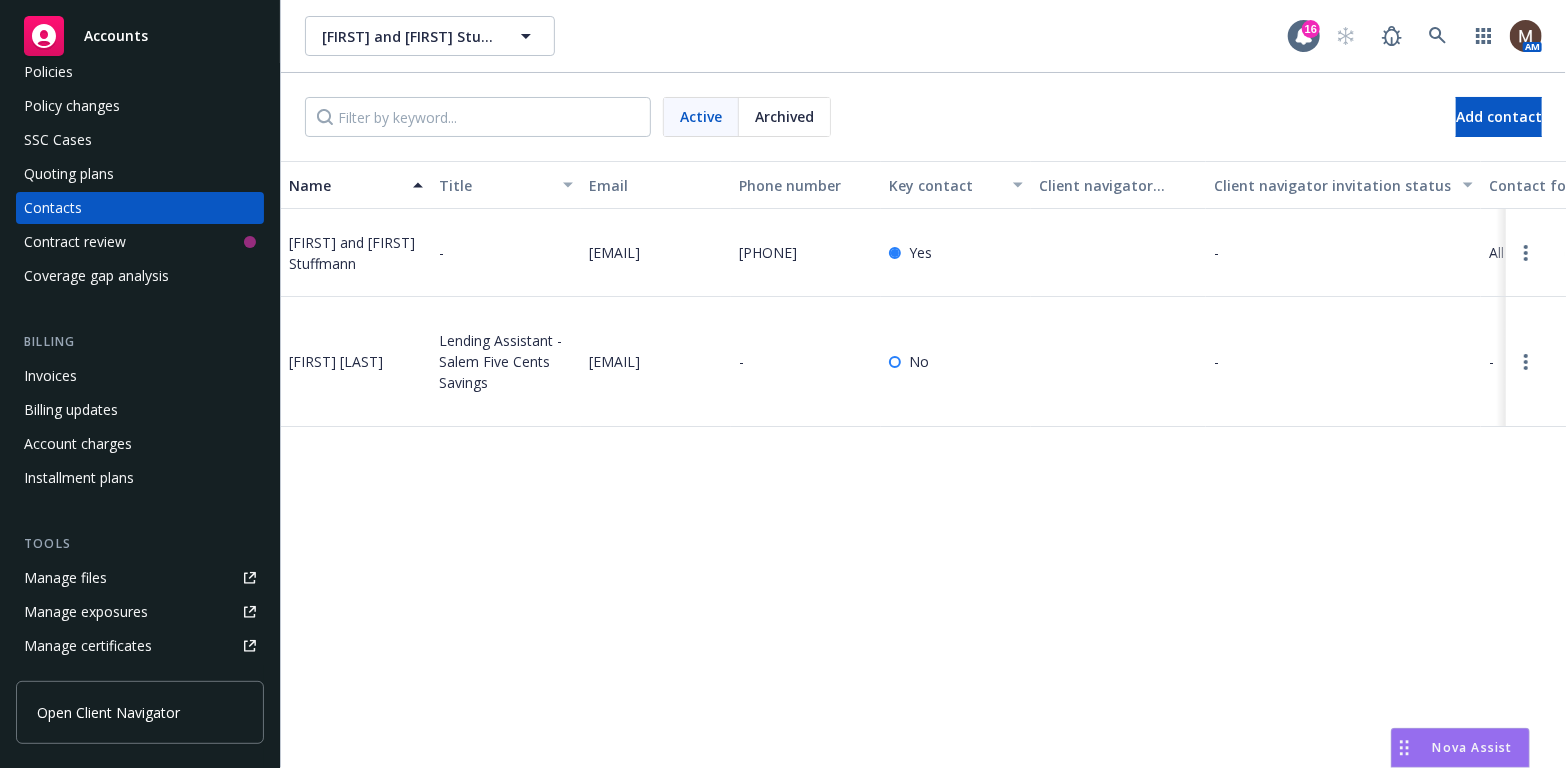 click on "Manage files" at bounding box center [65, 578] 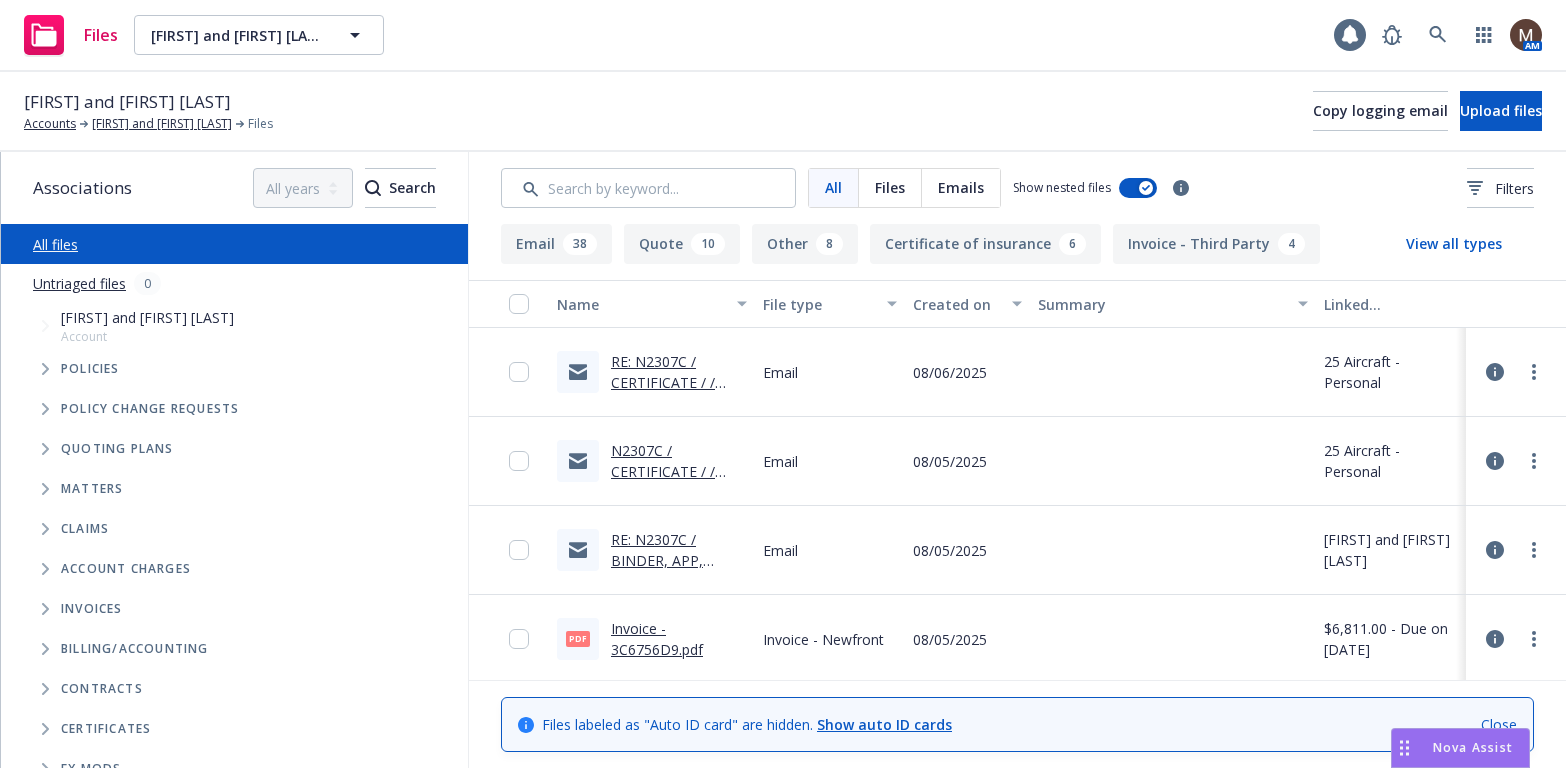 scroll, scrollTop: 0, scrollLeft: 0, axis: both 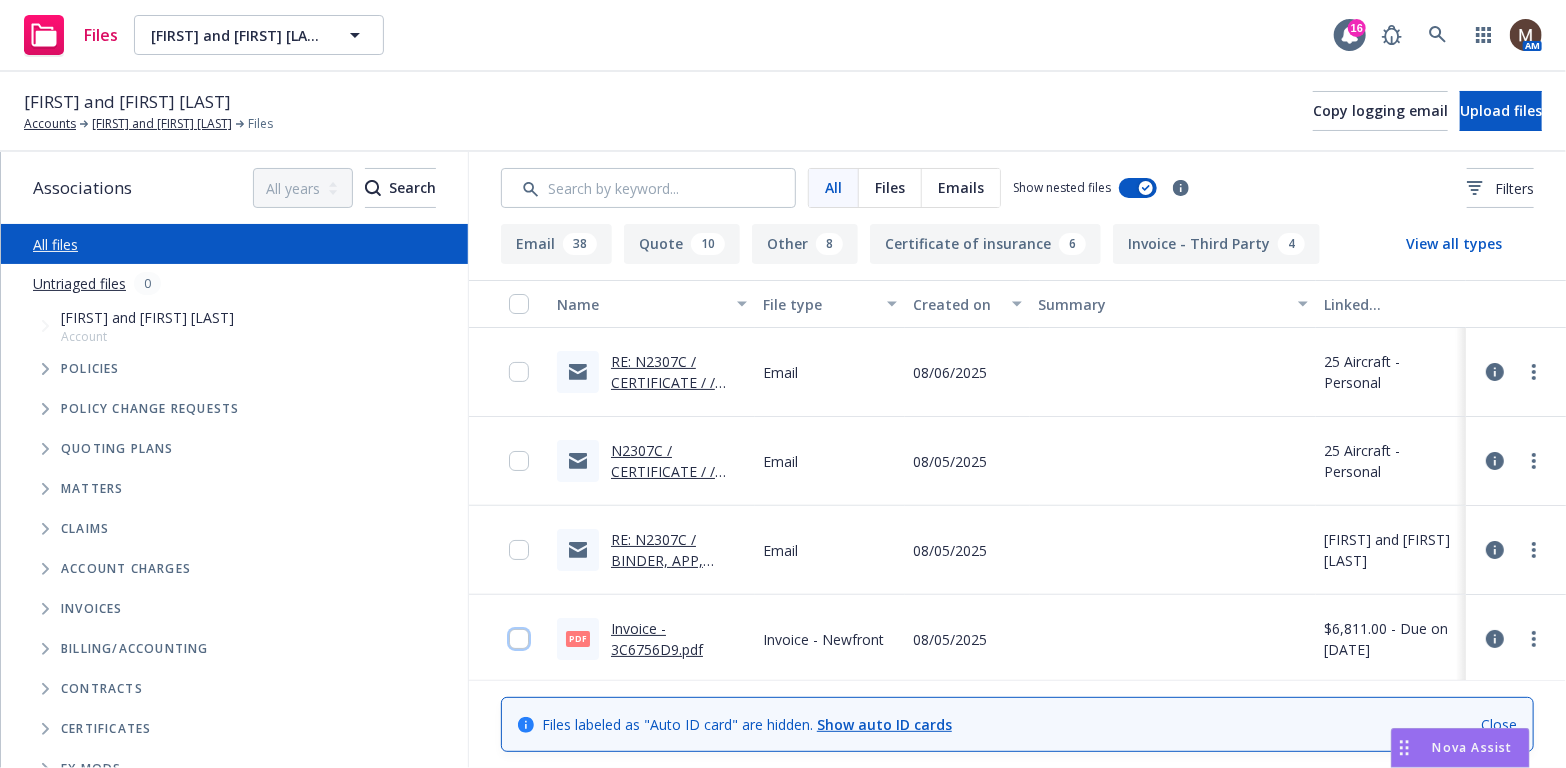 click at bounding box center [519, 639] 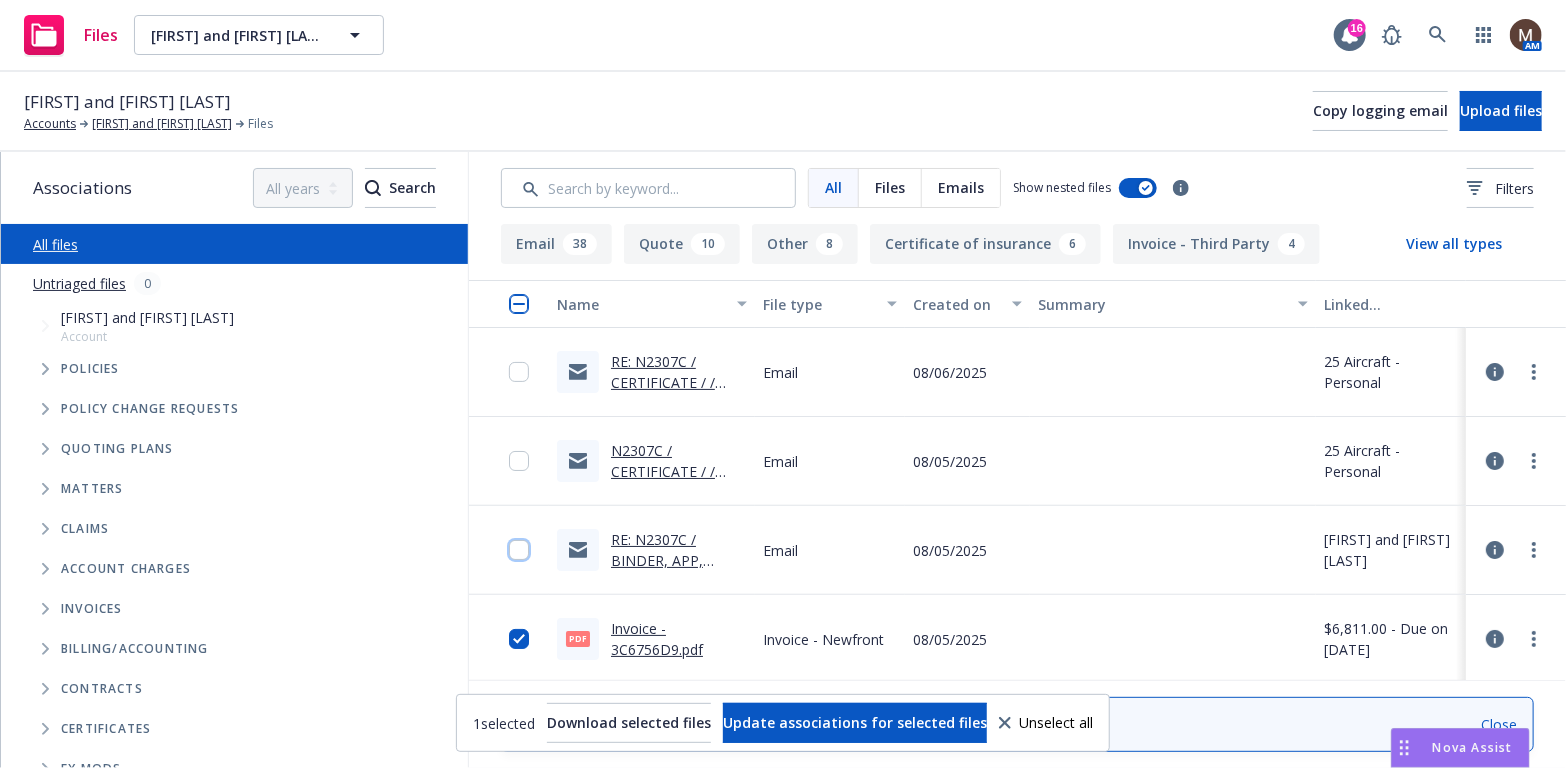 click at bounding box center [519, 550] 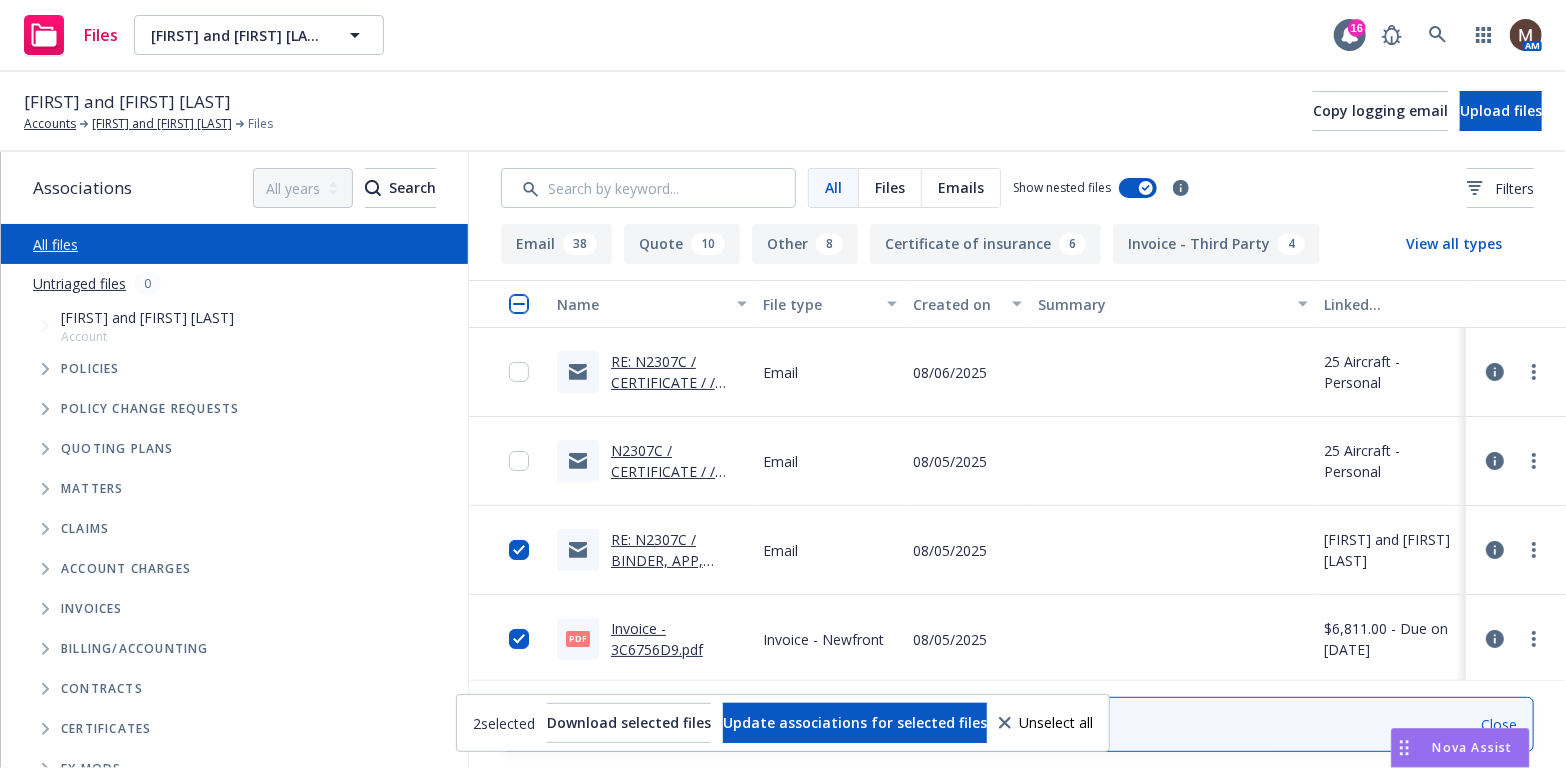 click at bounding box center (525, 461) 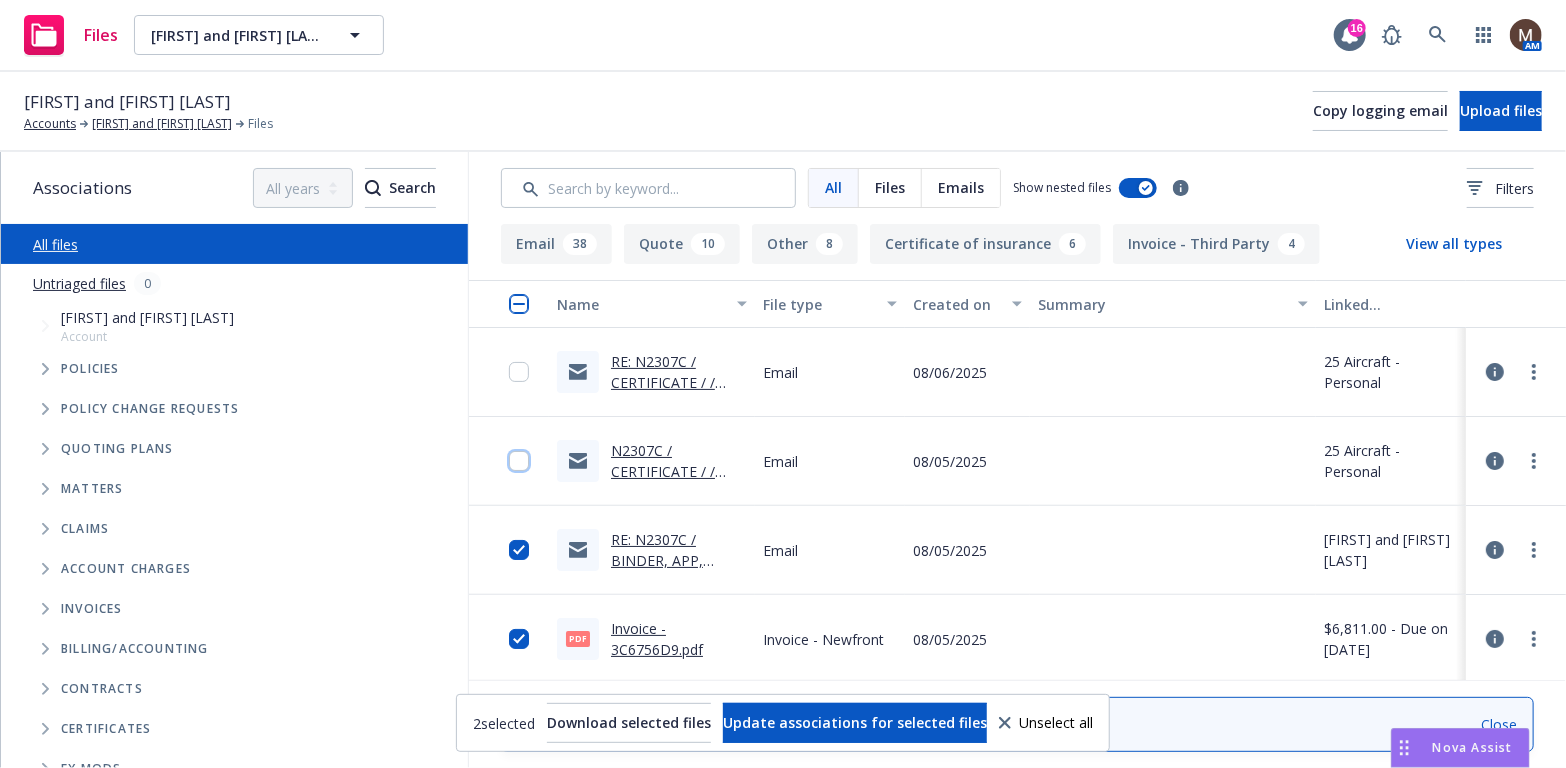 drag, startPoint x: 507, startPoint y: 460, endPoint x: 532, endPoint y: 425, distance: 43.011627 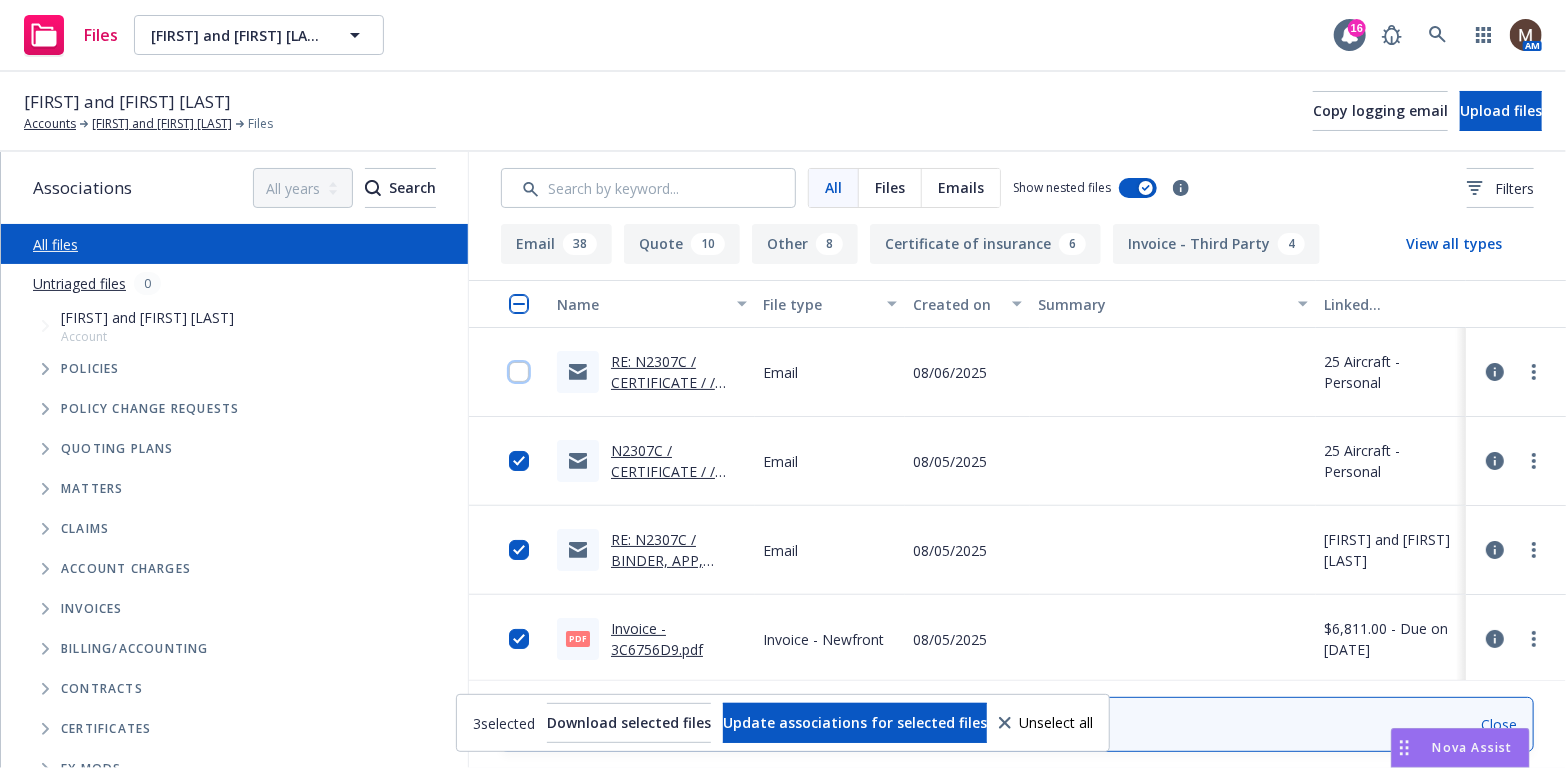 click at bounding box center (519, 372) 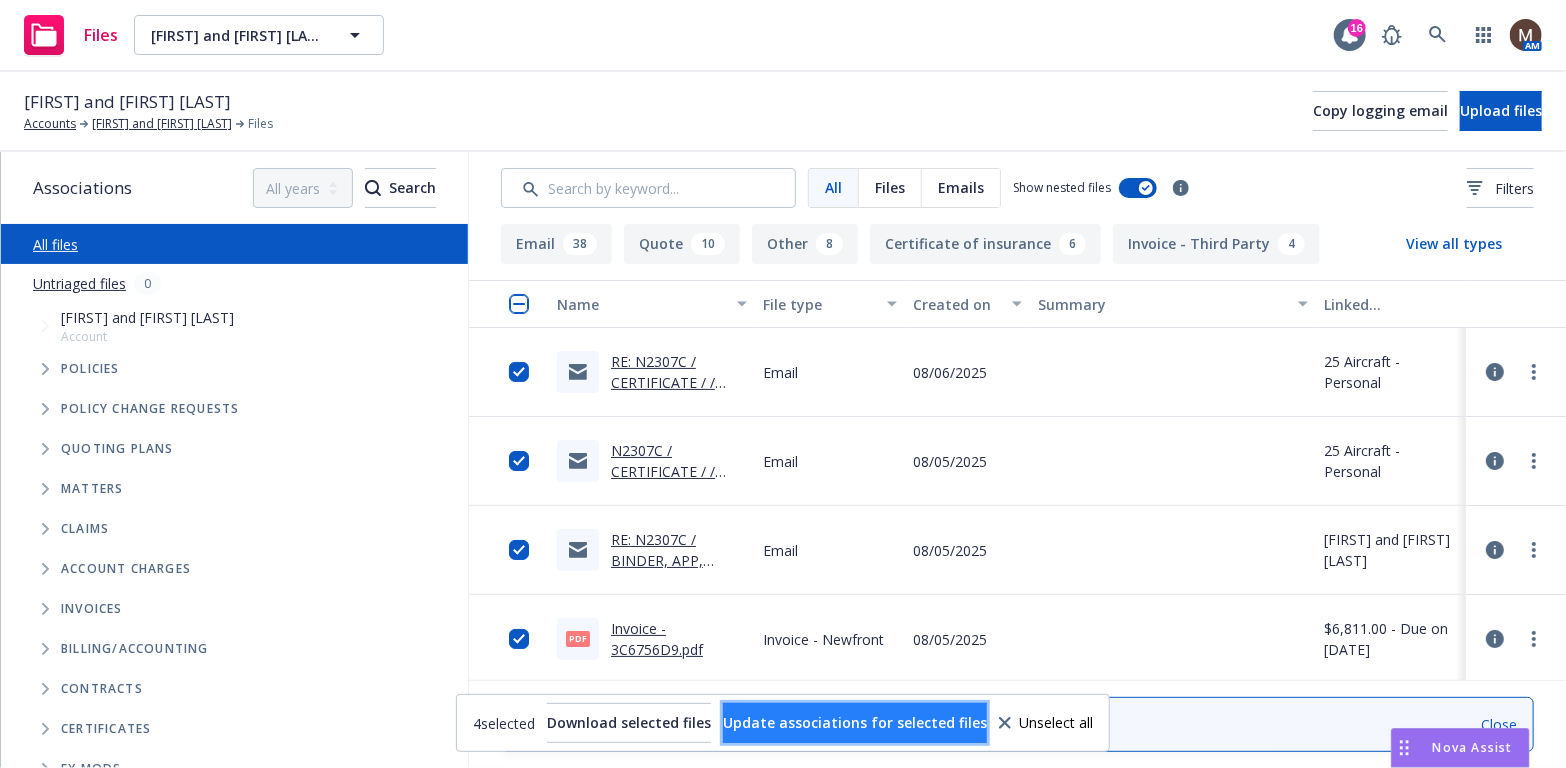 click on "Update associations for selected files" at bounding box center [855, 722] 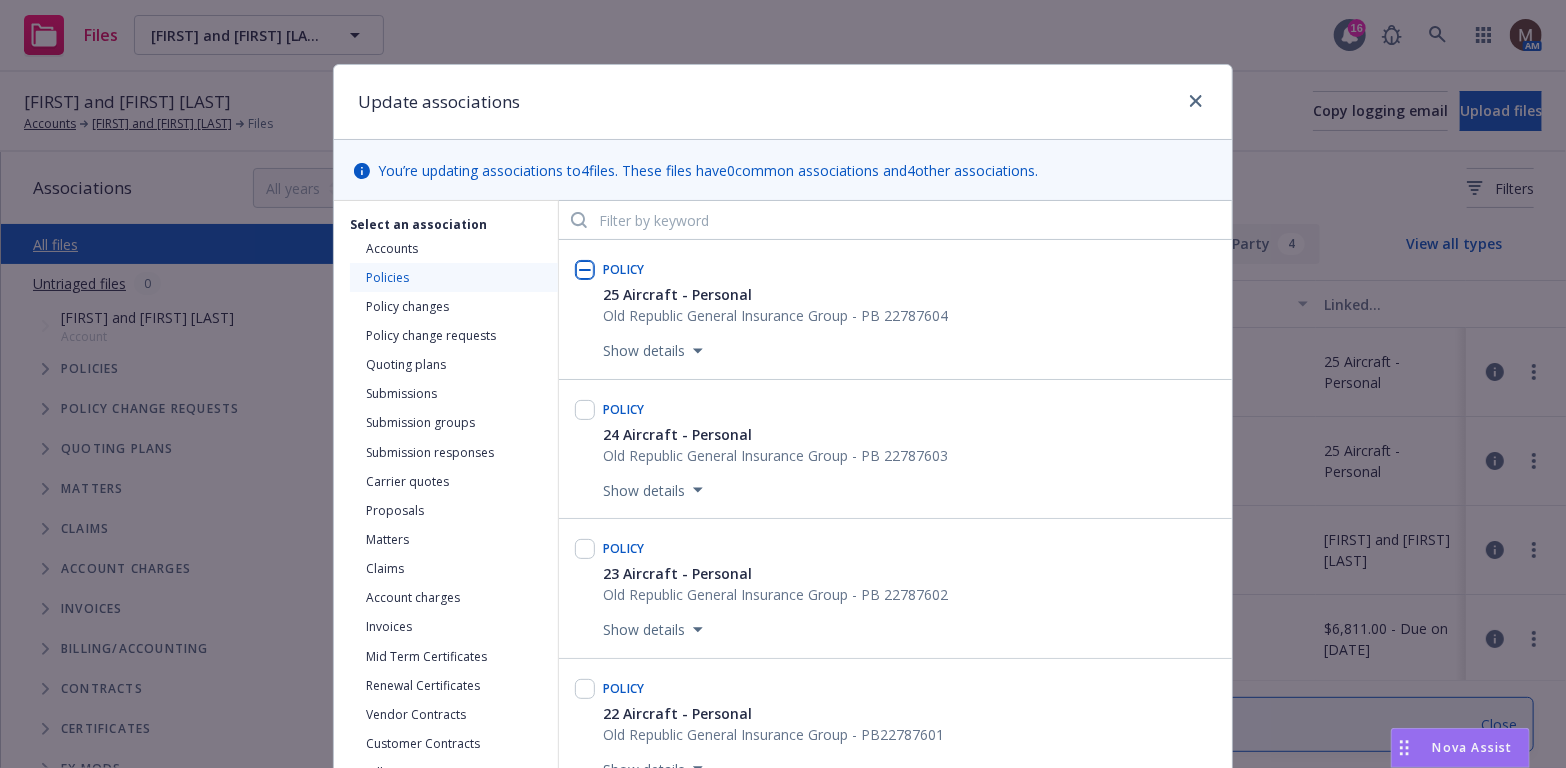 click at bounding box center [585, 270] 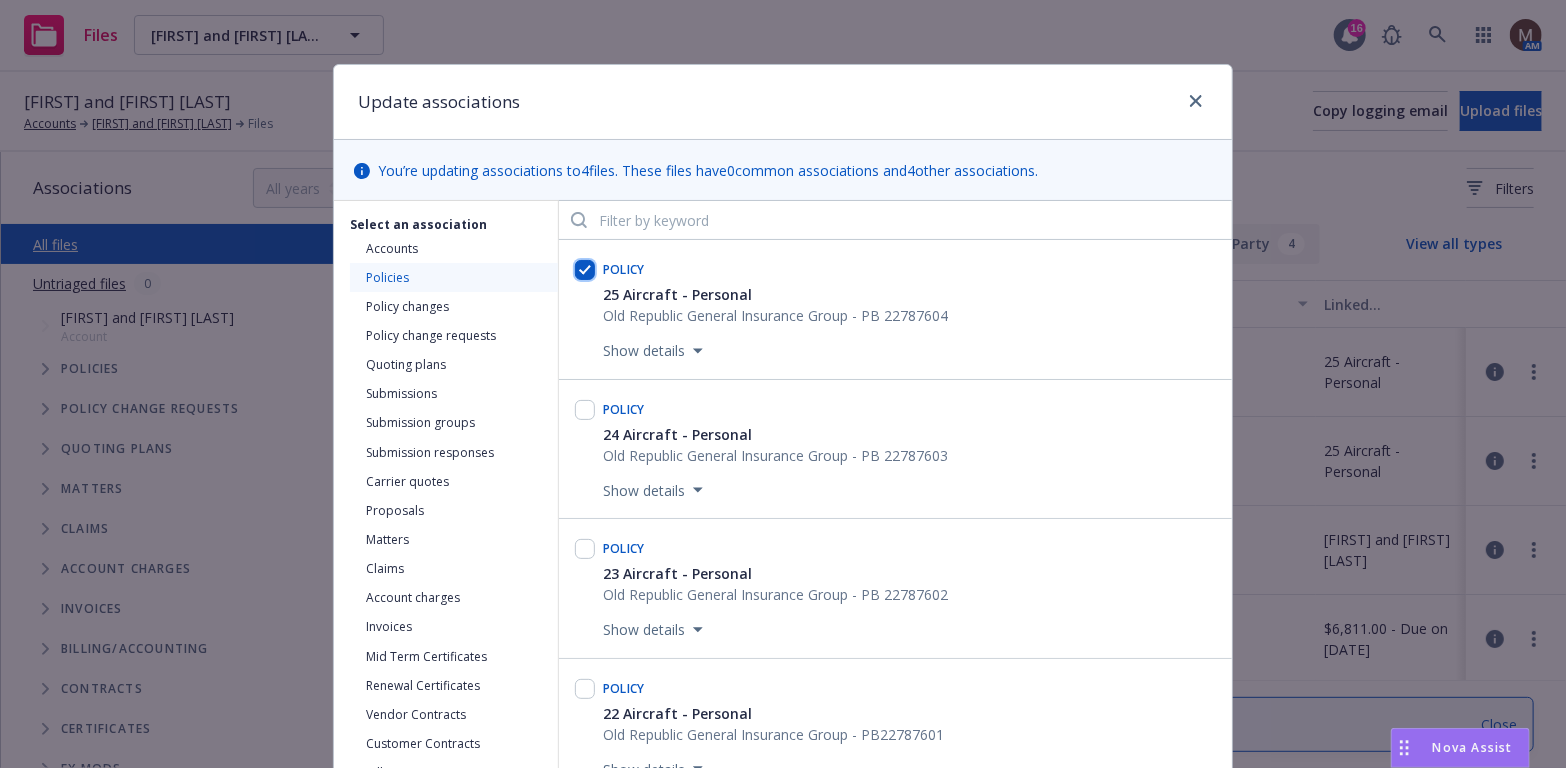 checkbox on "true" 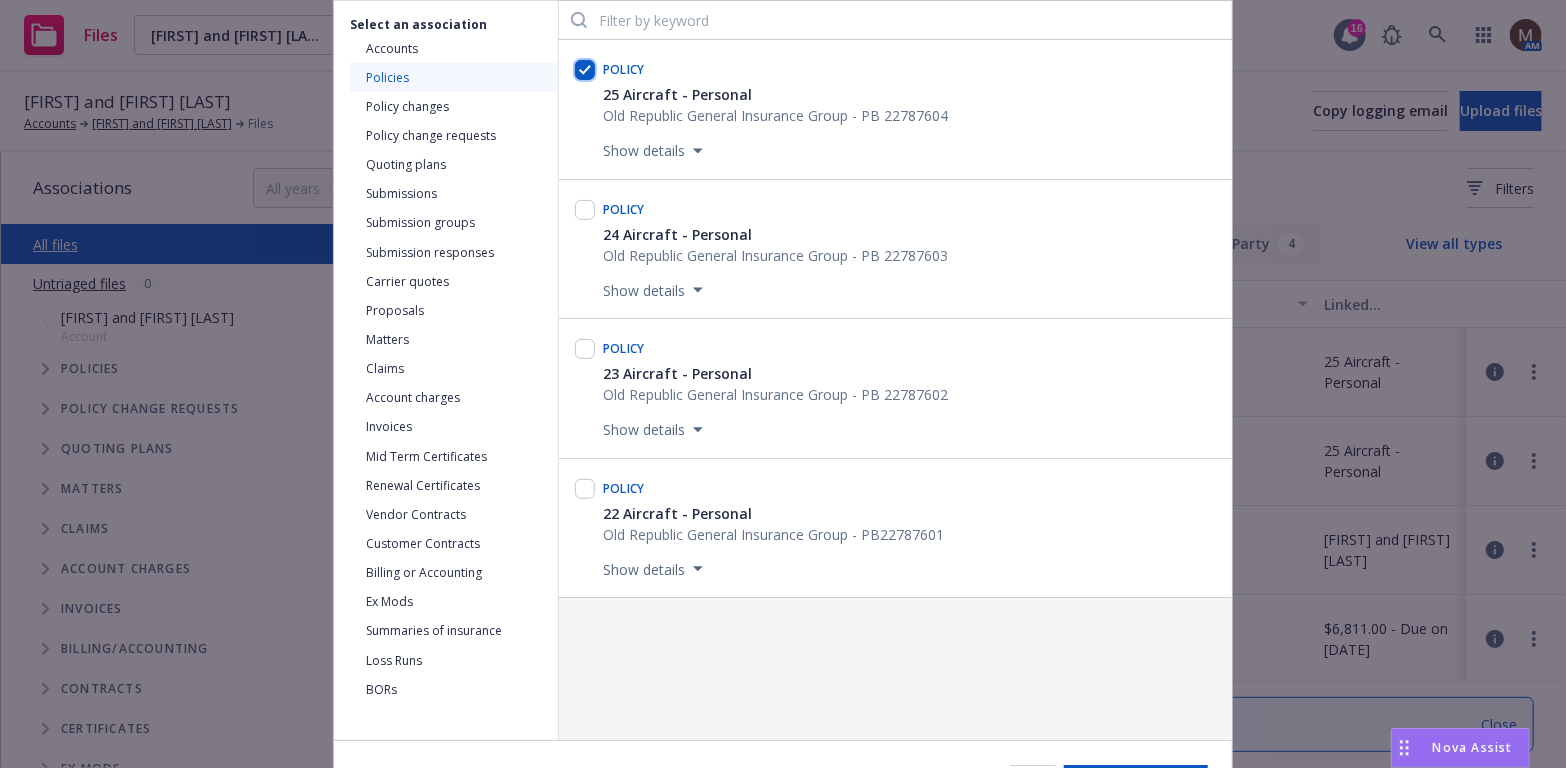 scroll, scrollTop: 300, scrollLeft: 0, axis: vertical 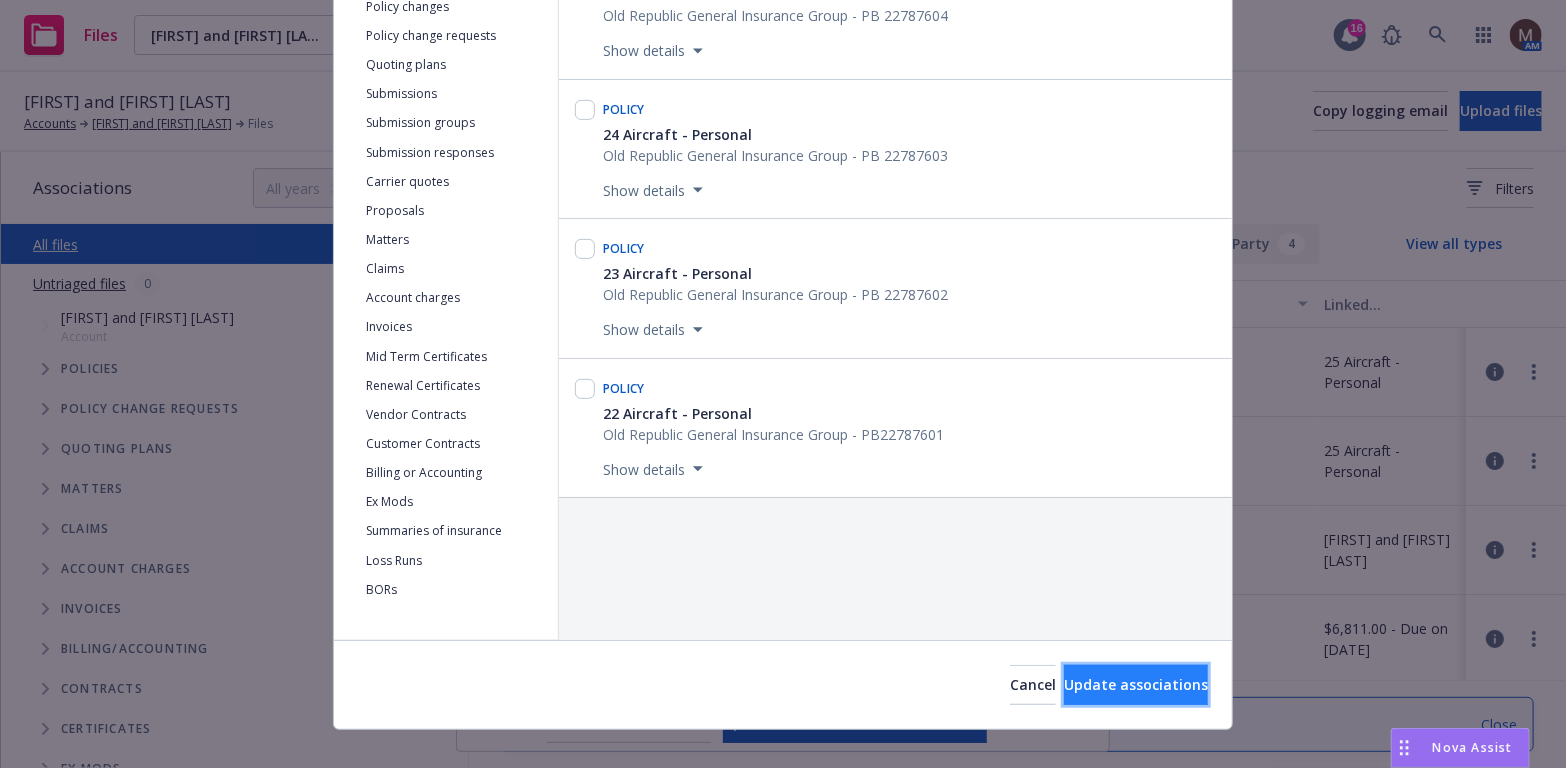 click on "Update associations" at bounding box center [1136, 684] 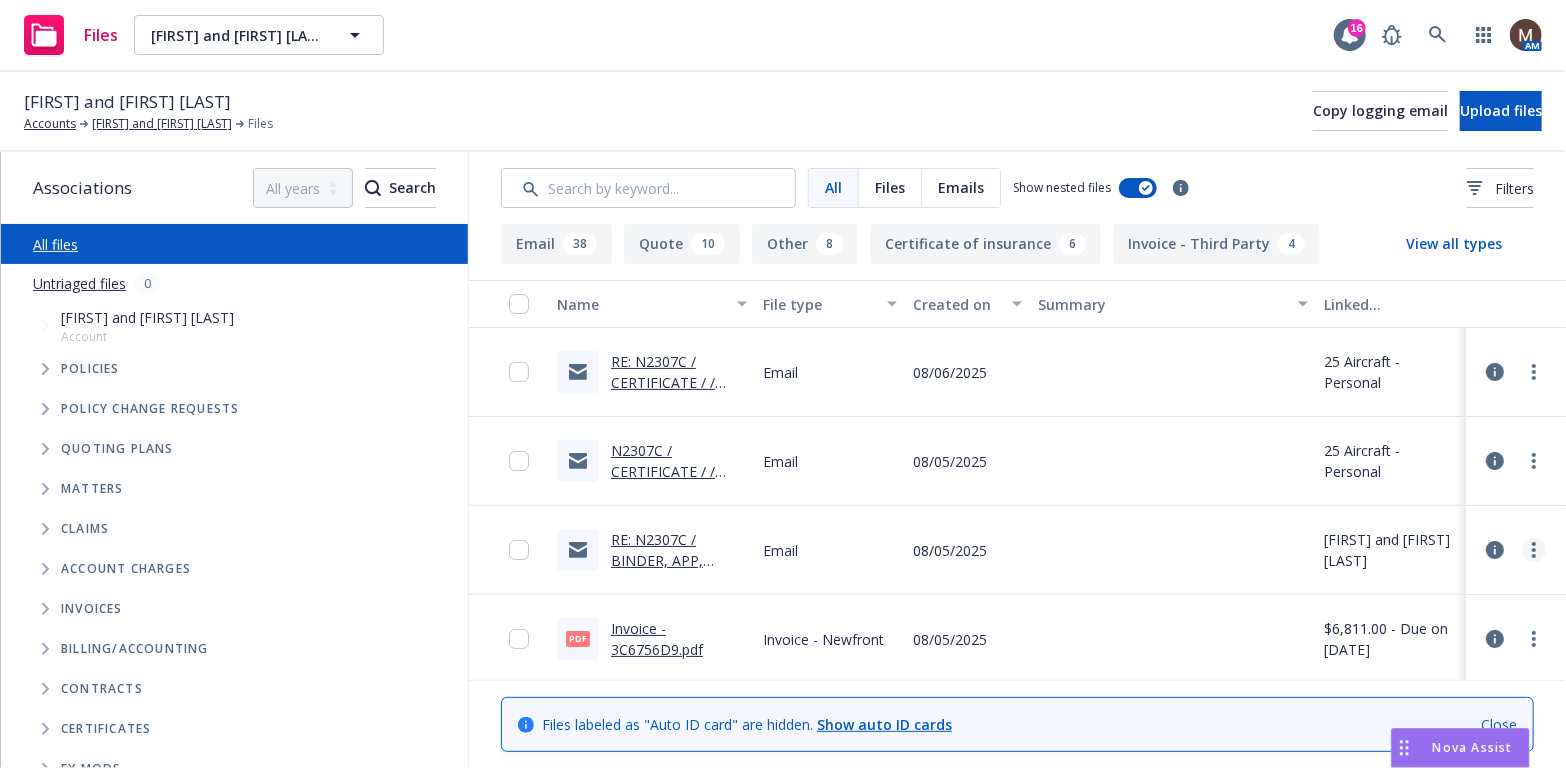 click 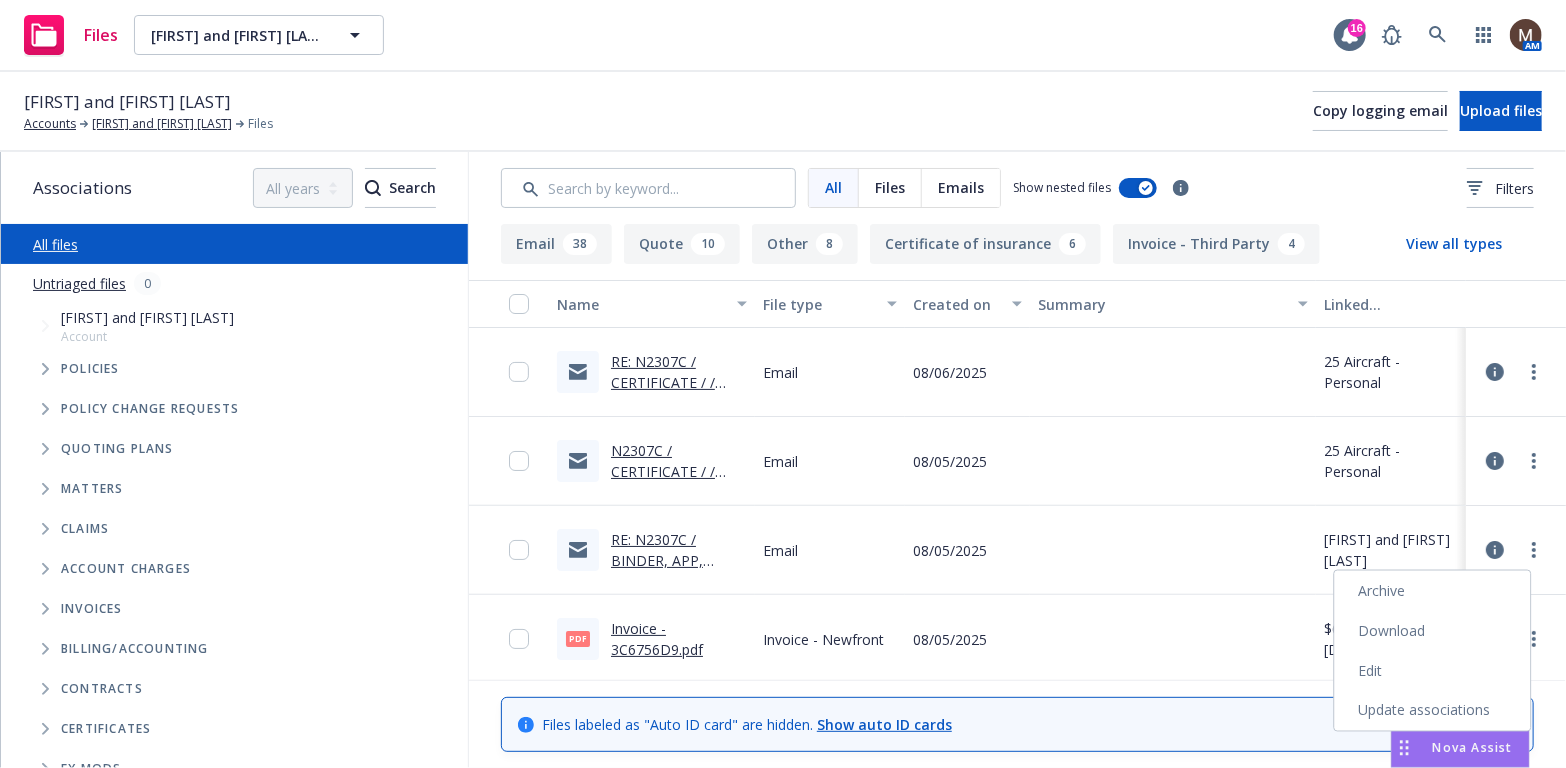 click on "Edit" at bounding box center (1433, 671) 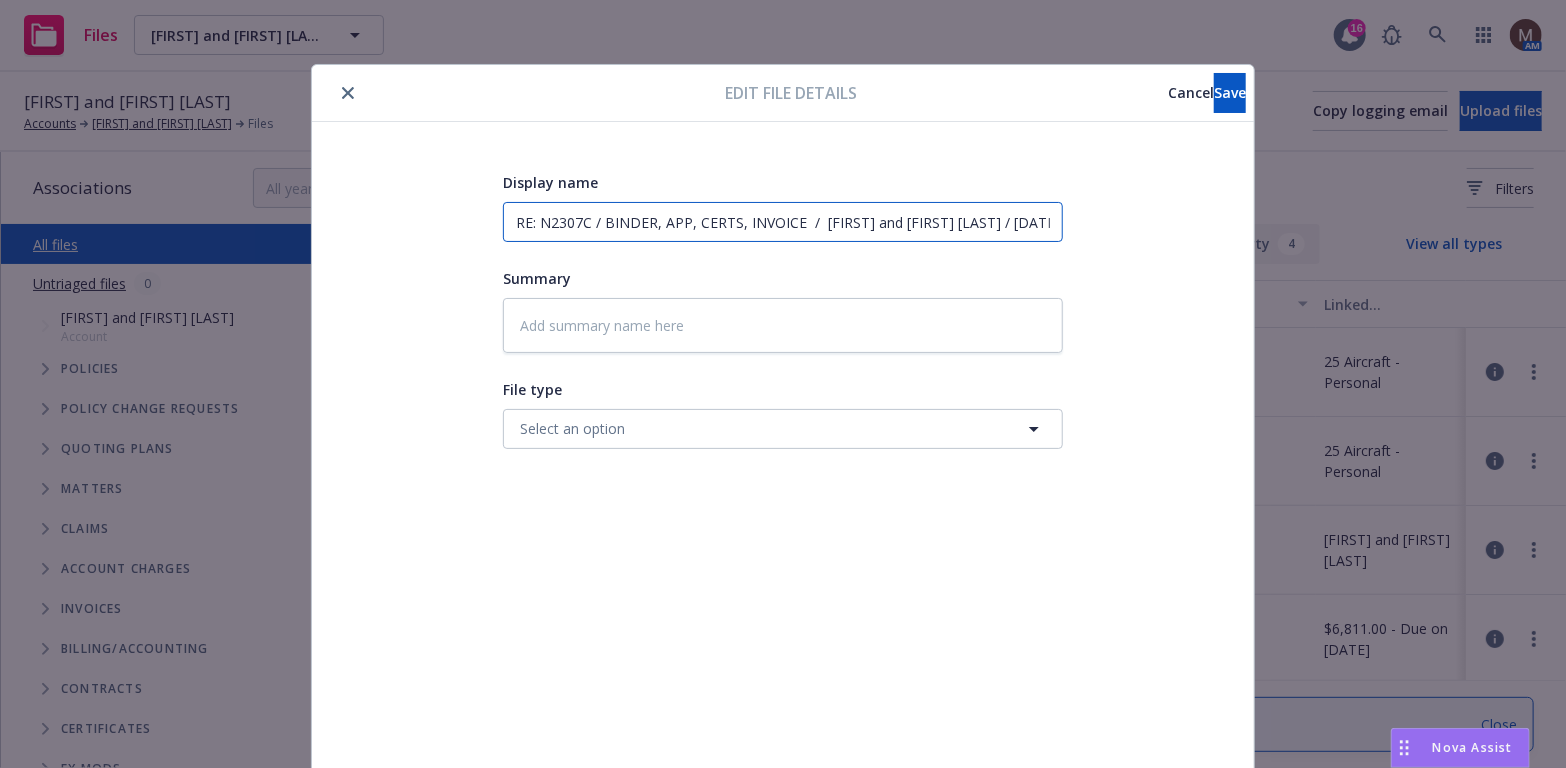 drag, startPoint x: 787, startPoint y: 221, endPoint x: 596, endPoint y: 201, distance: 192.04427 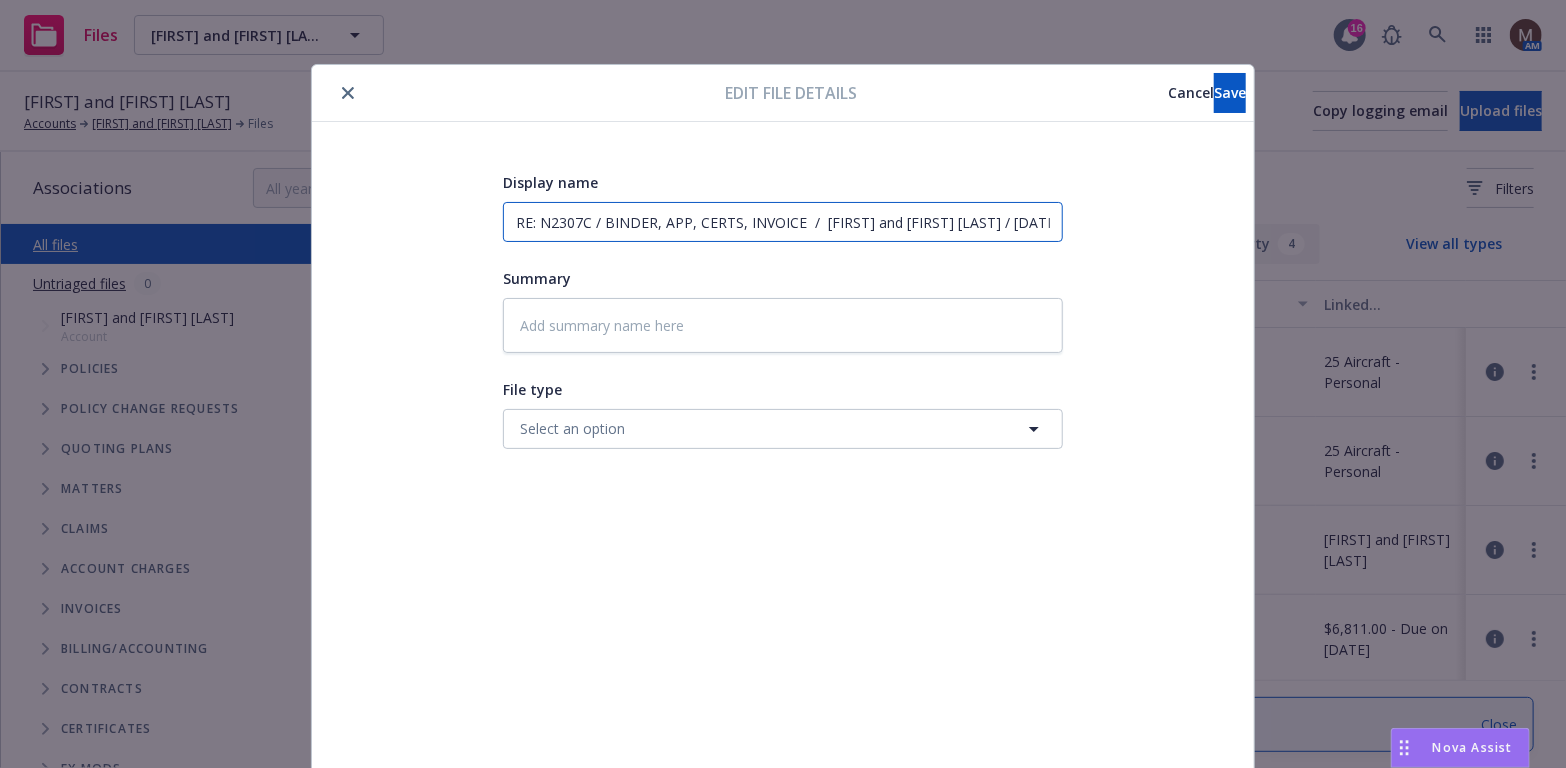 click on "RE: N2307C / BINDER, APP, CERTS, INVOICE  /  Eric and Amy Stuffmann / 08.14.2025" at bounding box center (783, 222) 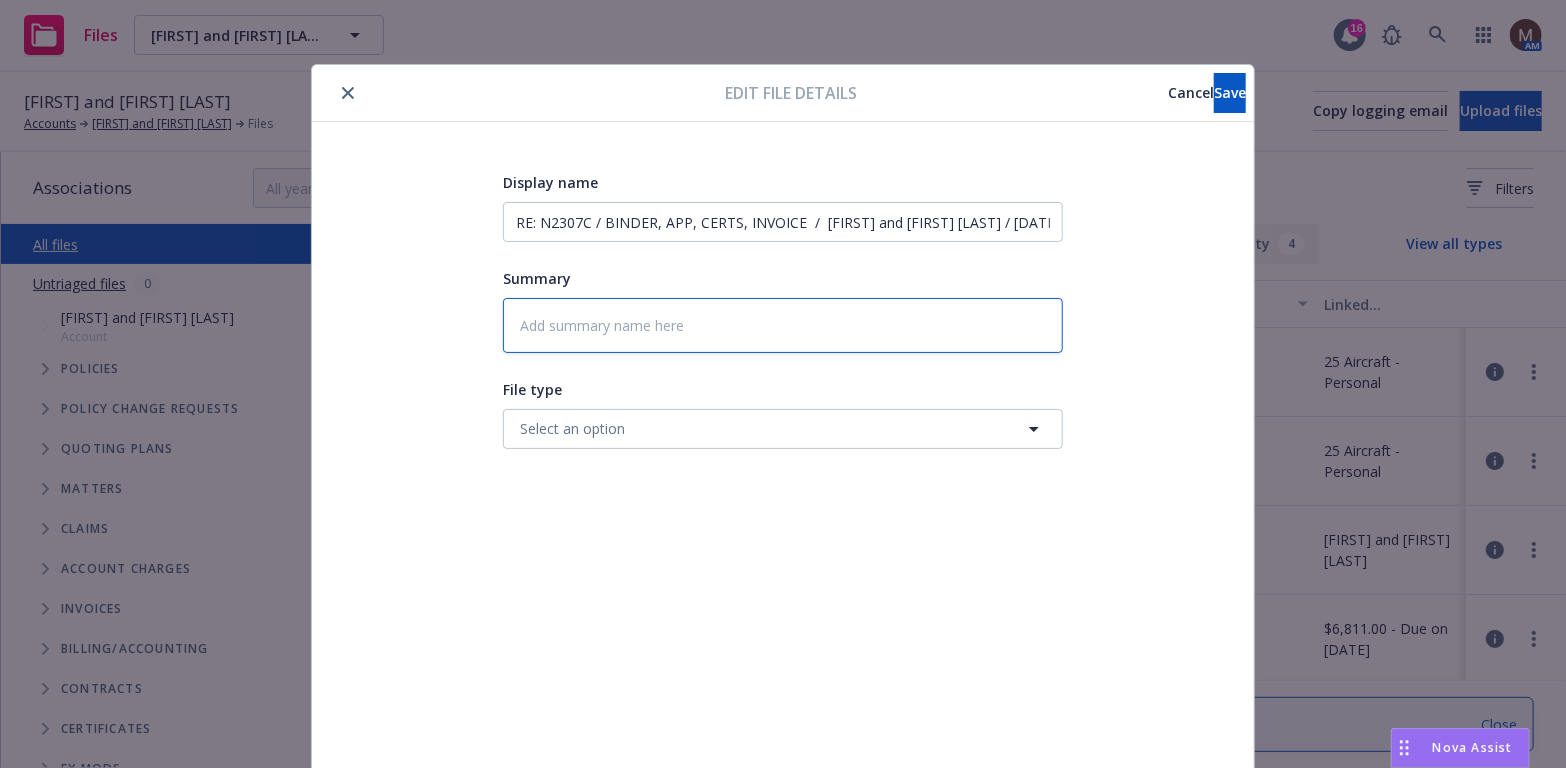 click at bounding box center (783, 325) 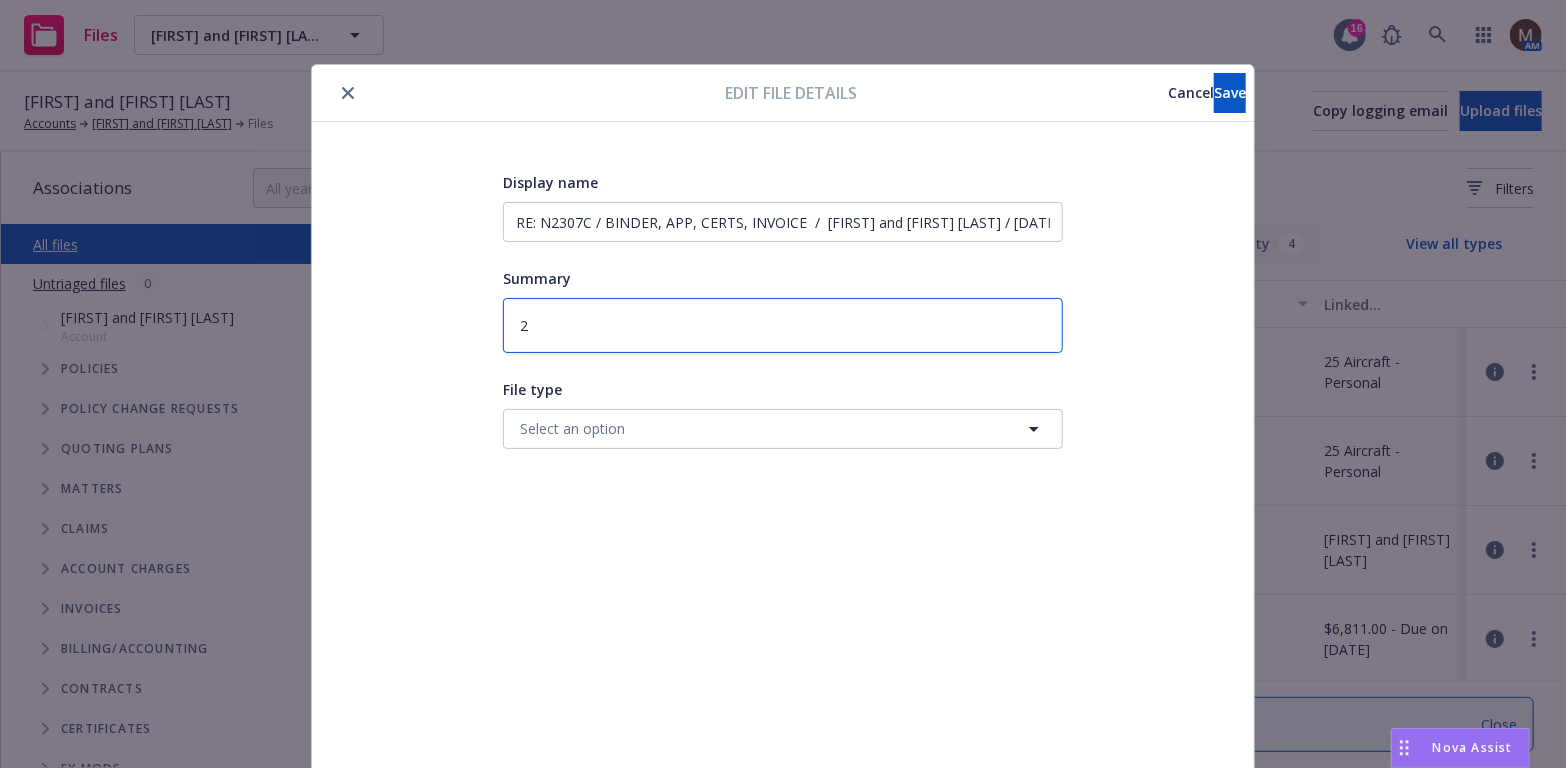 type on "2" 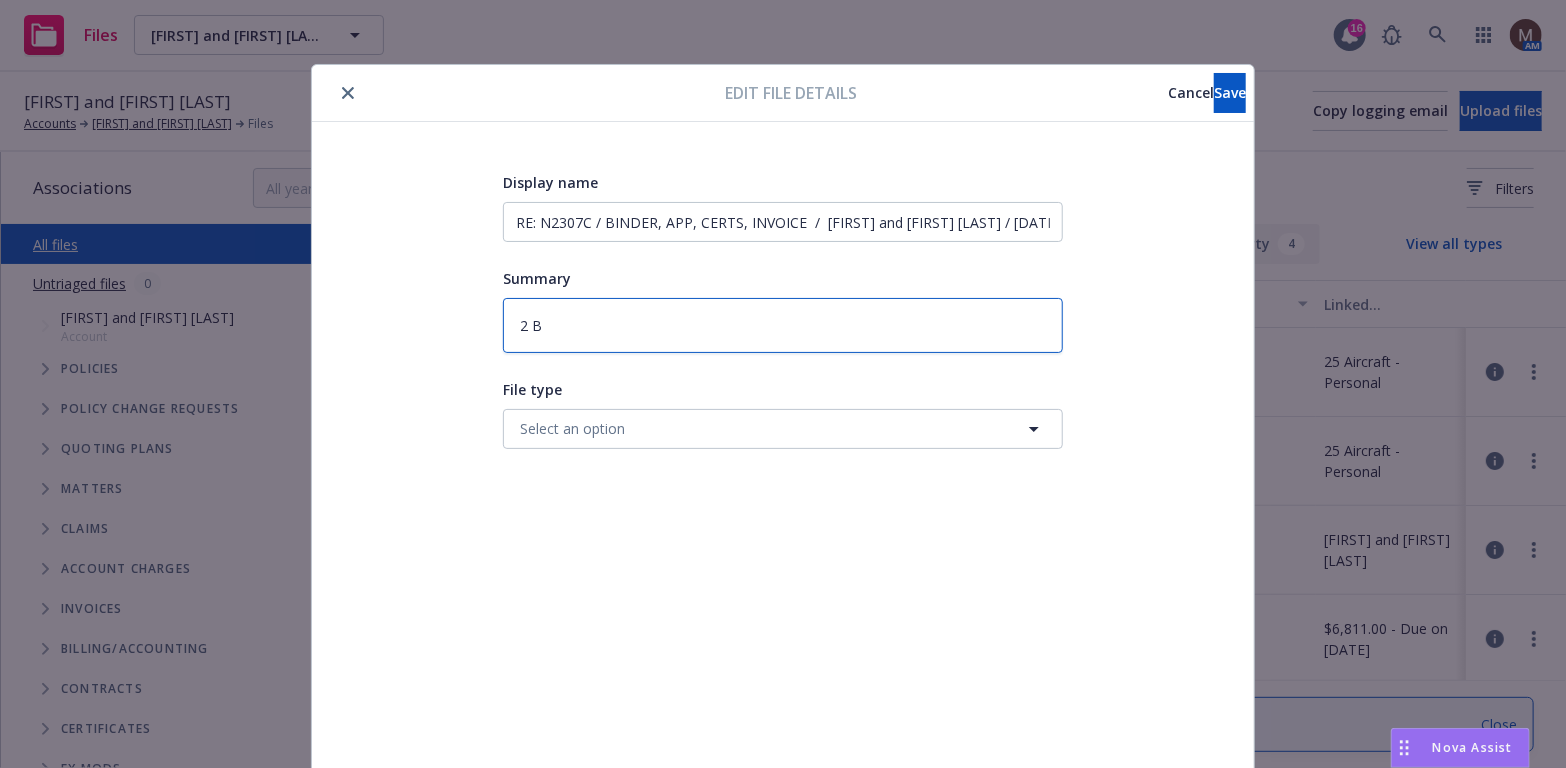 type on "2 BP" 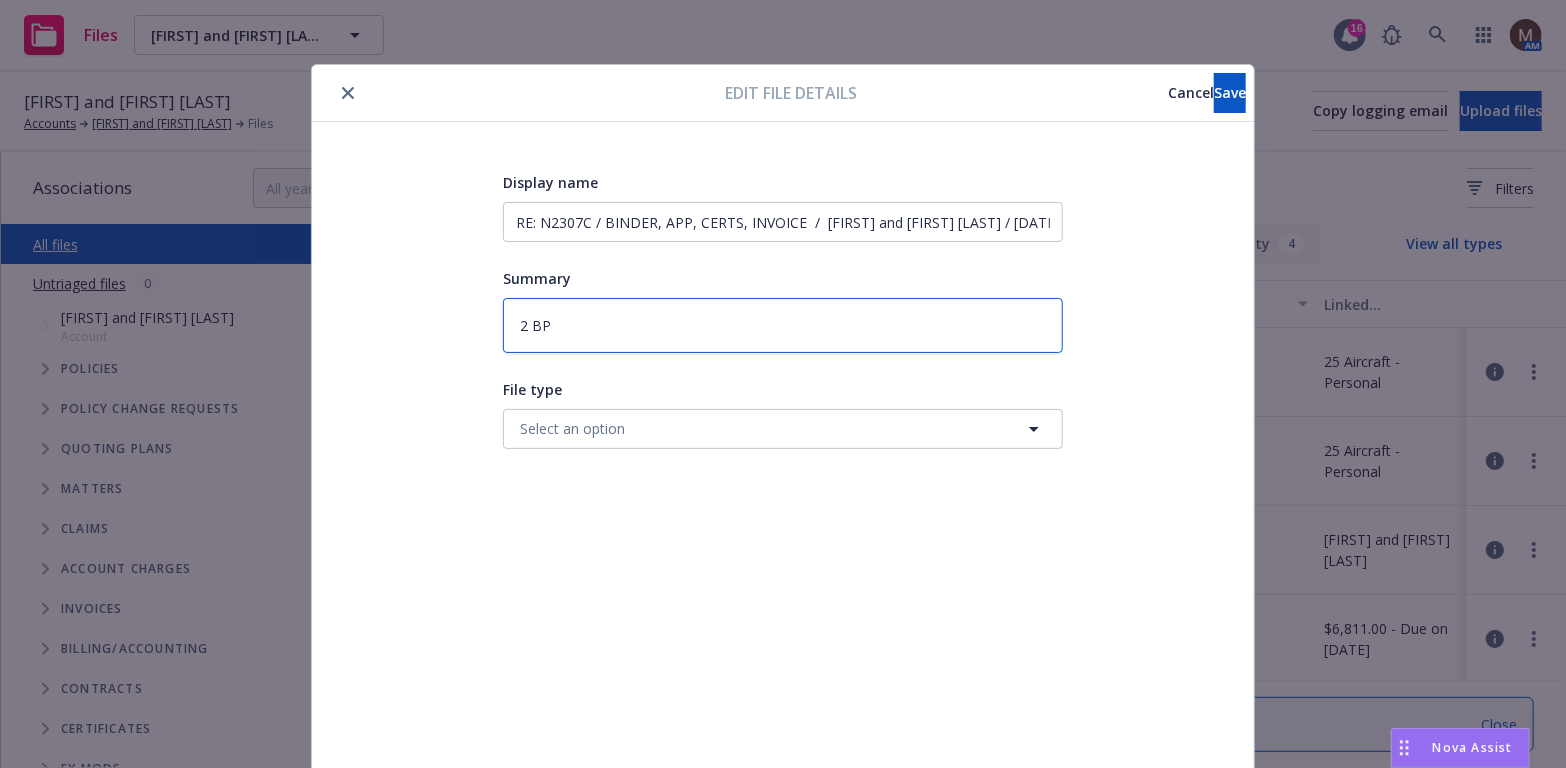 type on "2 BP" 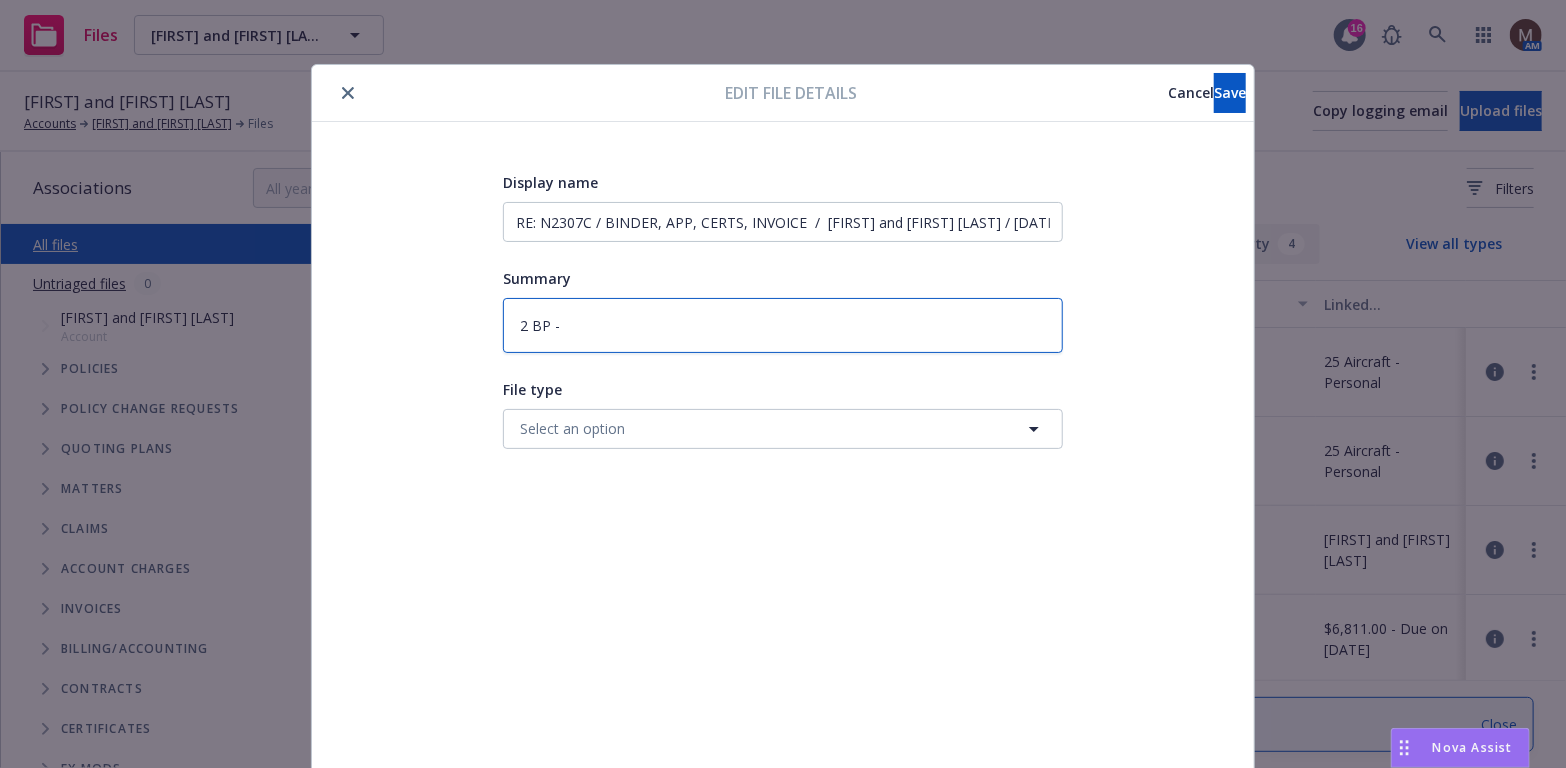 type on "2 BP -" 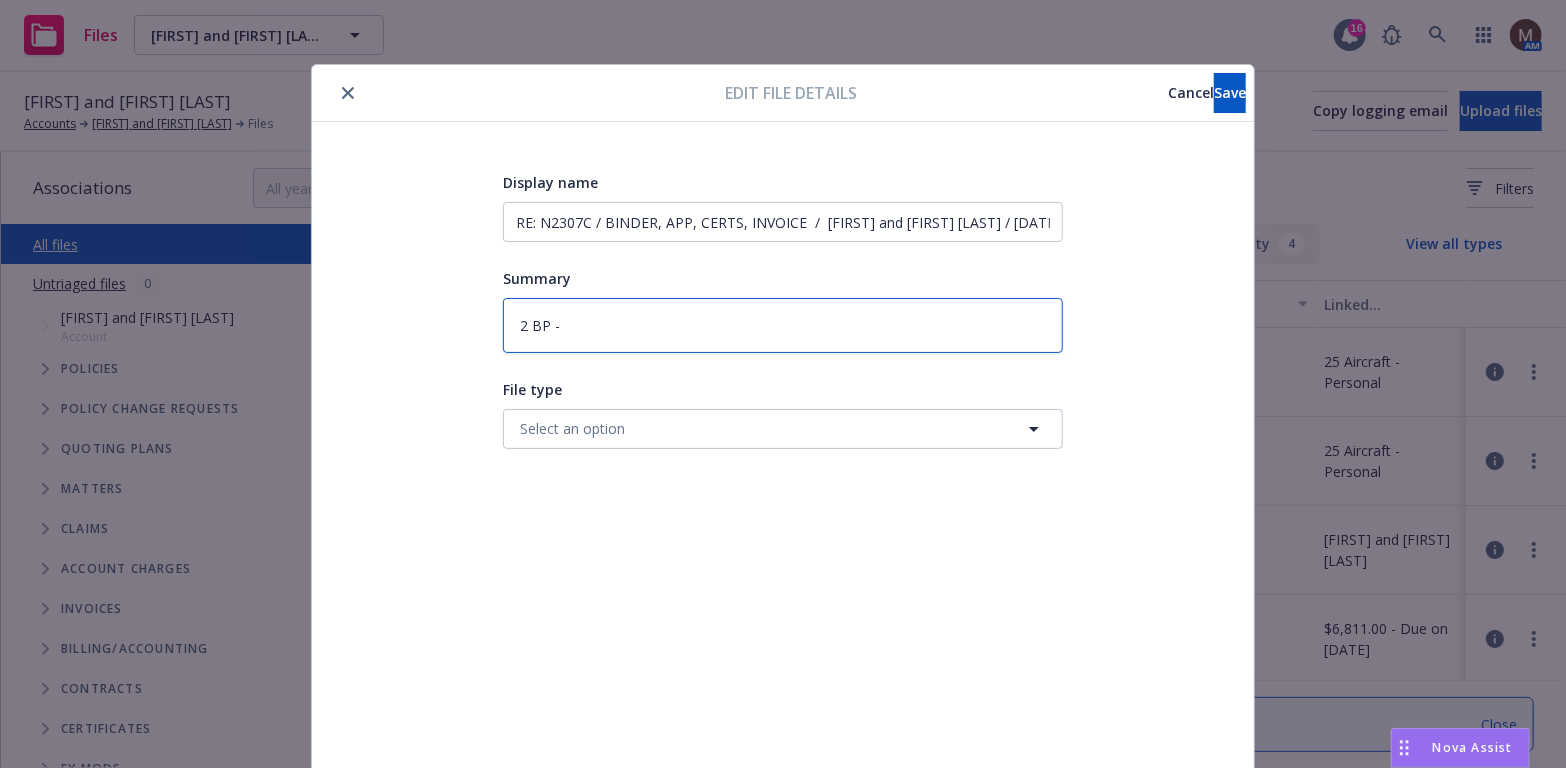 type on "2 BP - B" 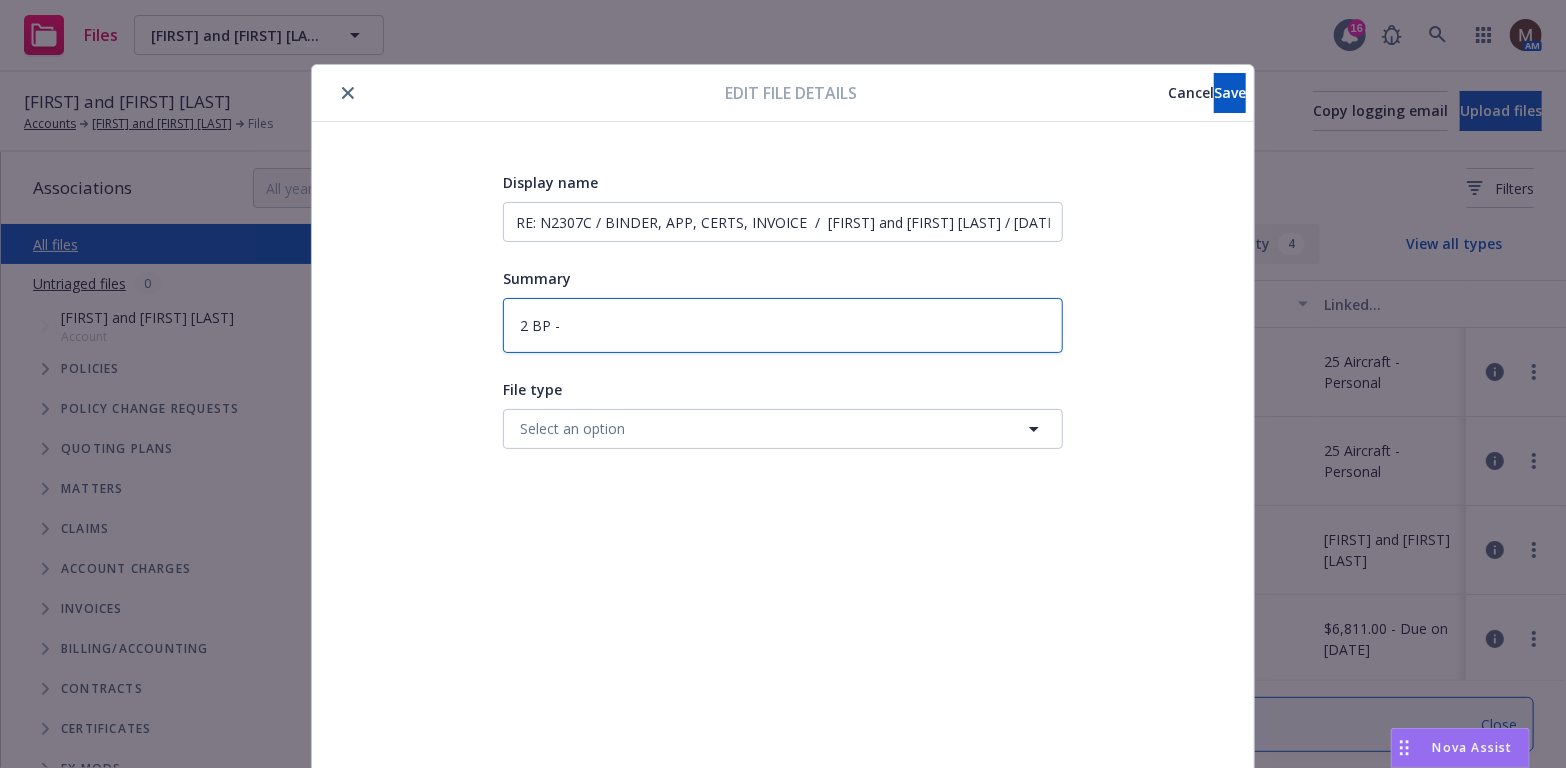 type on "x" 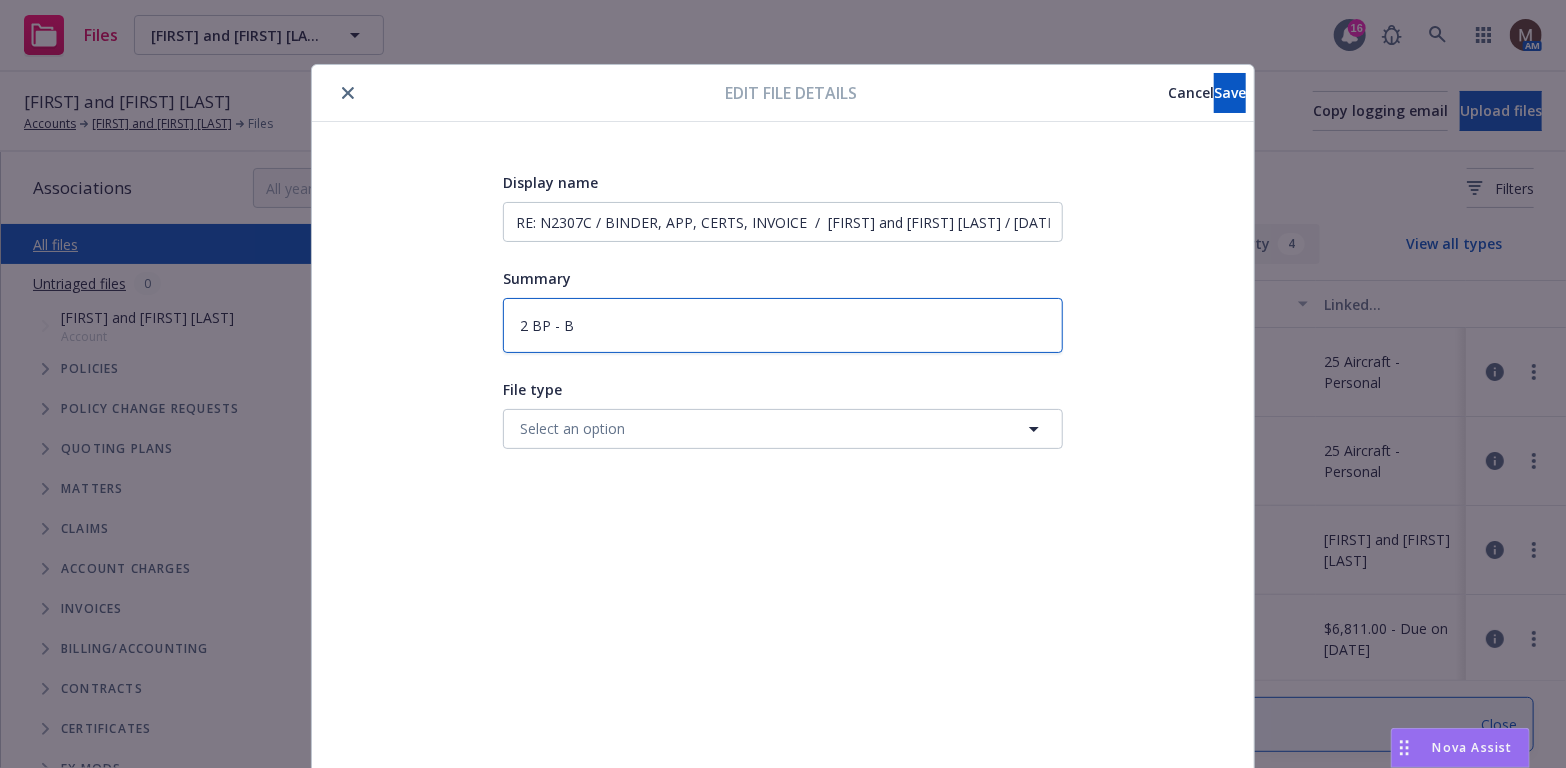 type on "2 BP - Bi" 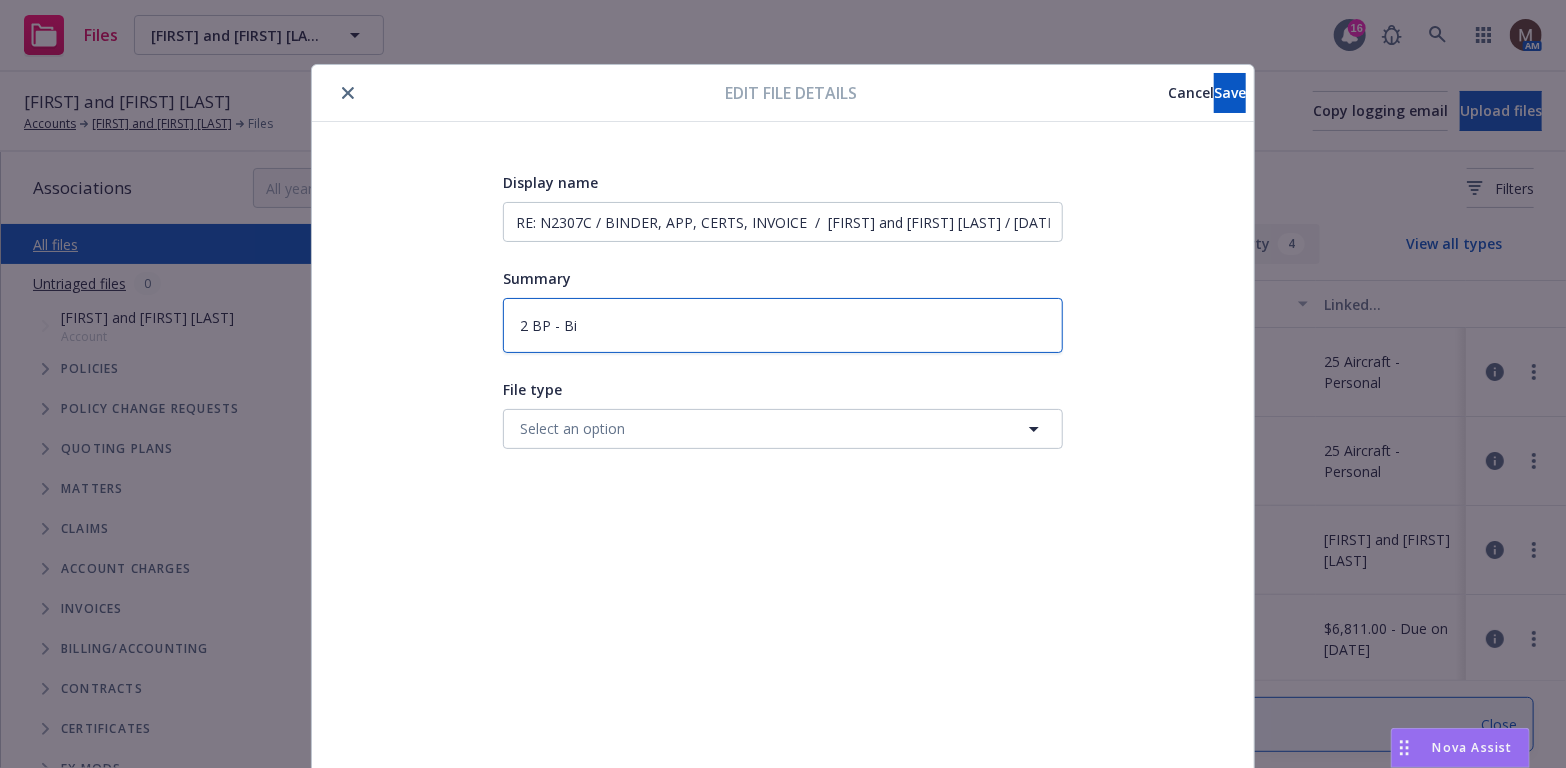 type on "2 BP - Bin" 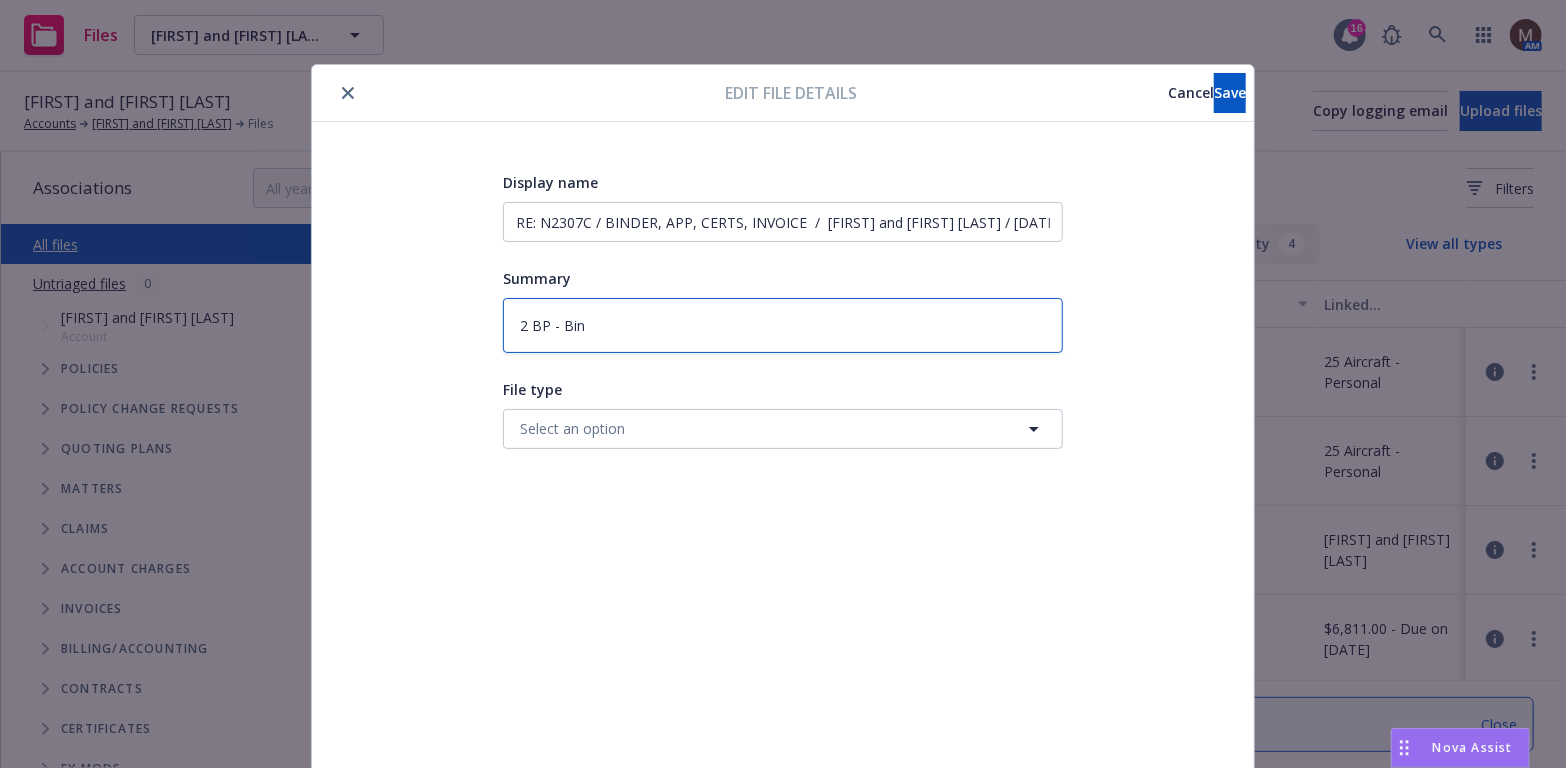 type on "2 BP - Bind" 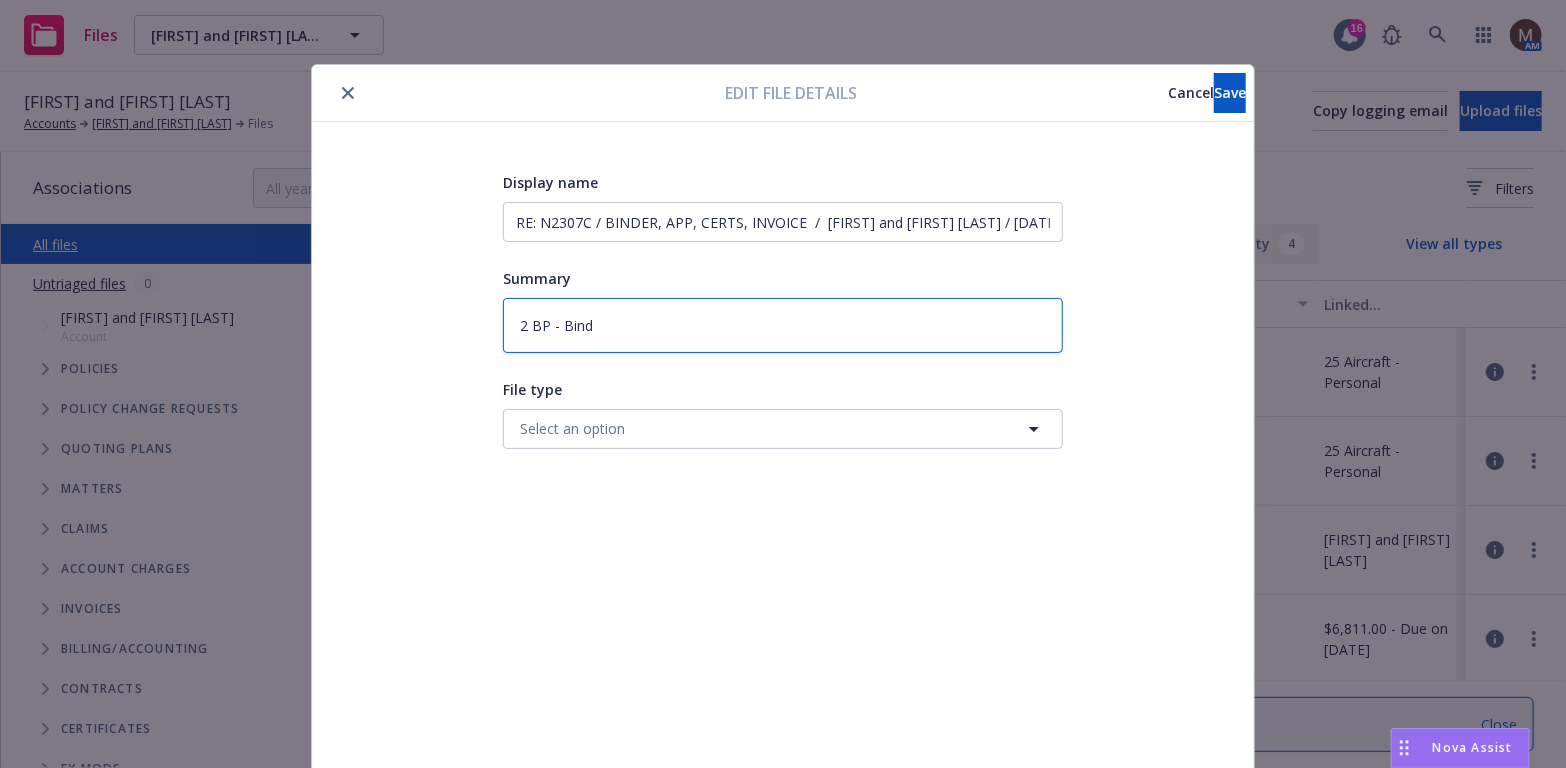 type on "2 BP - Binde" 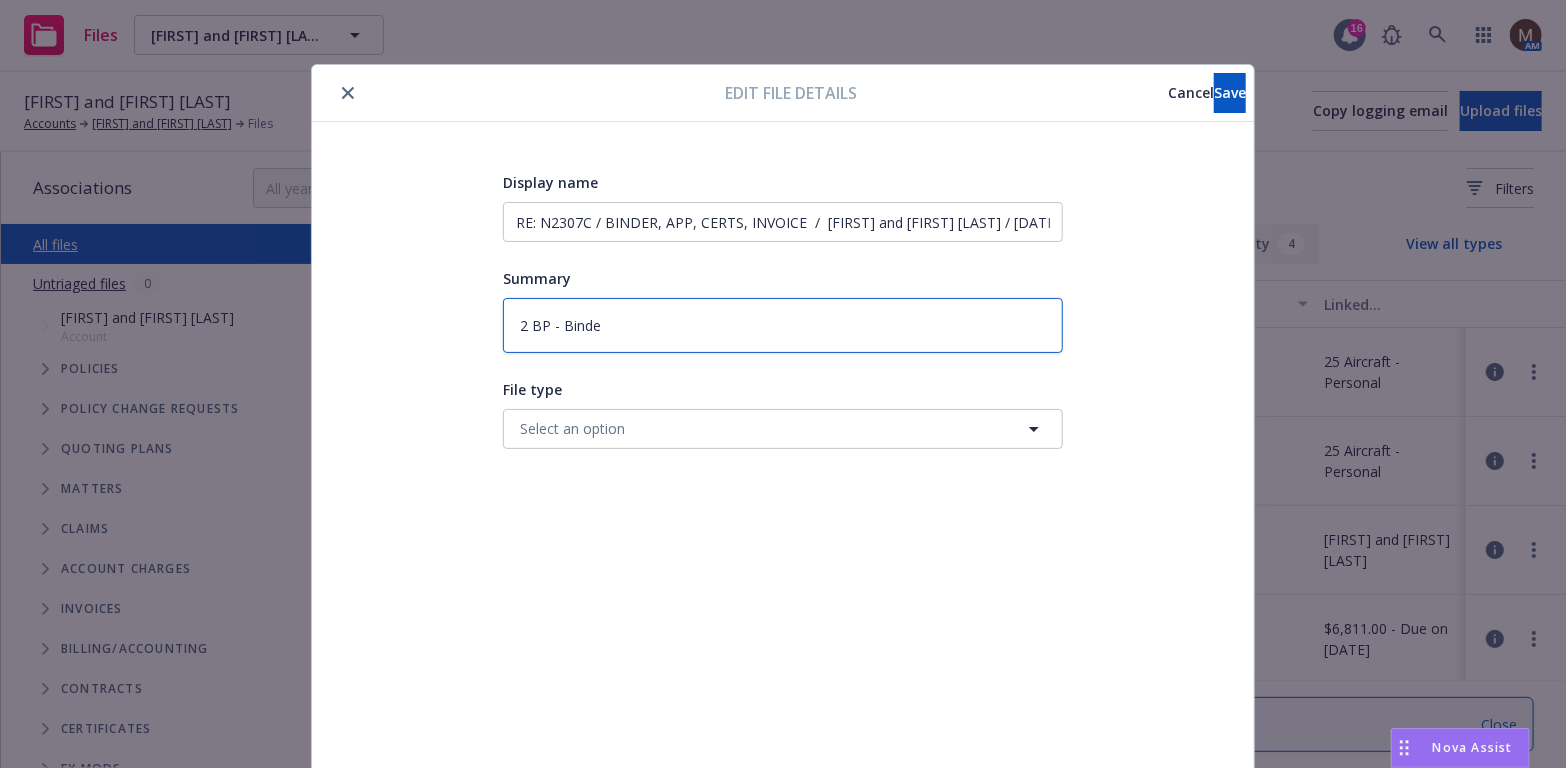 type on "2 BP - Binder" 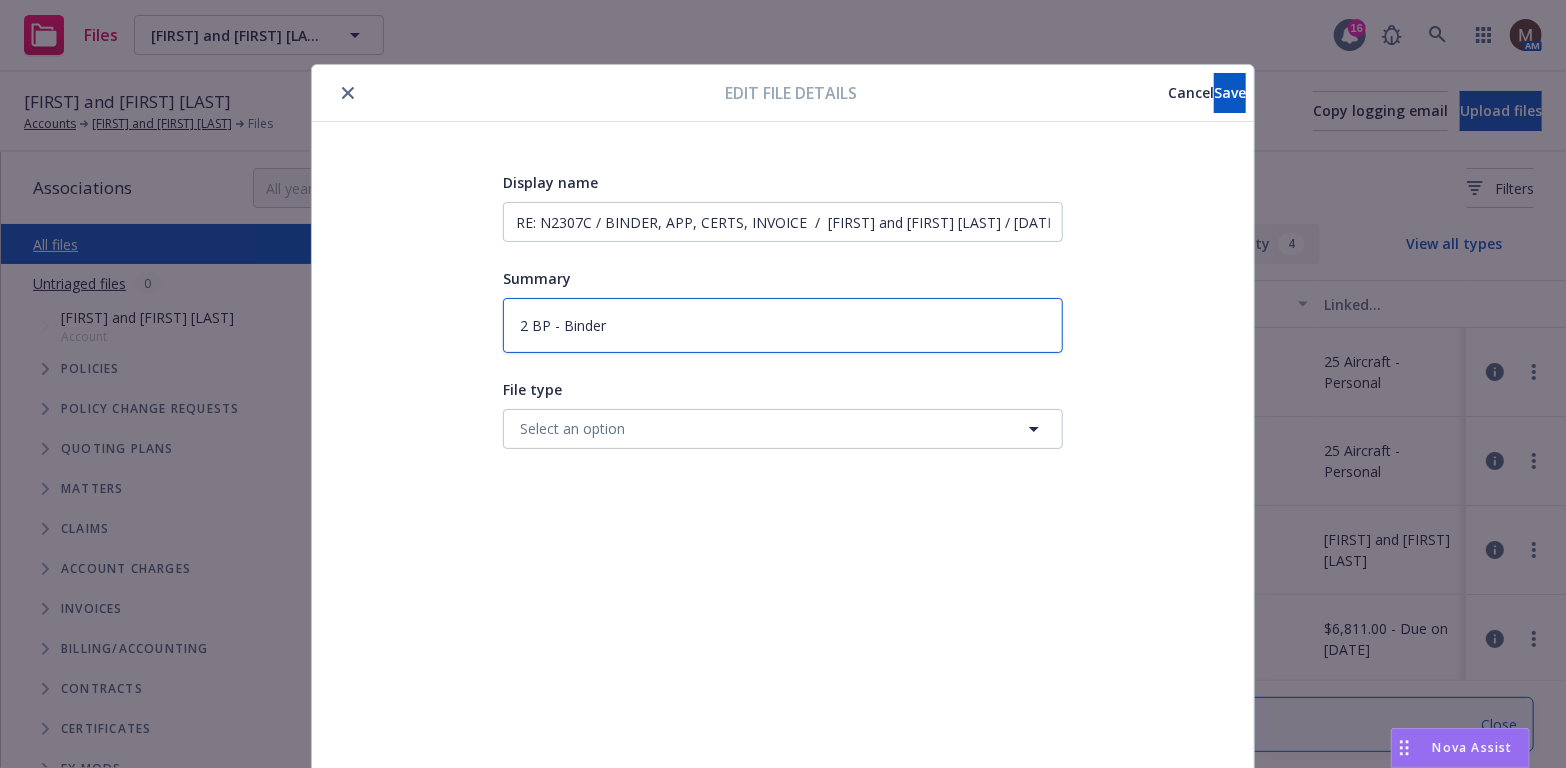 type on "2 BP - Binder," 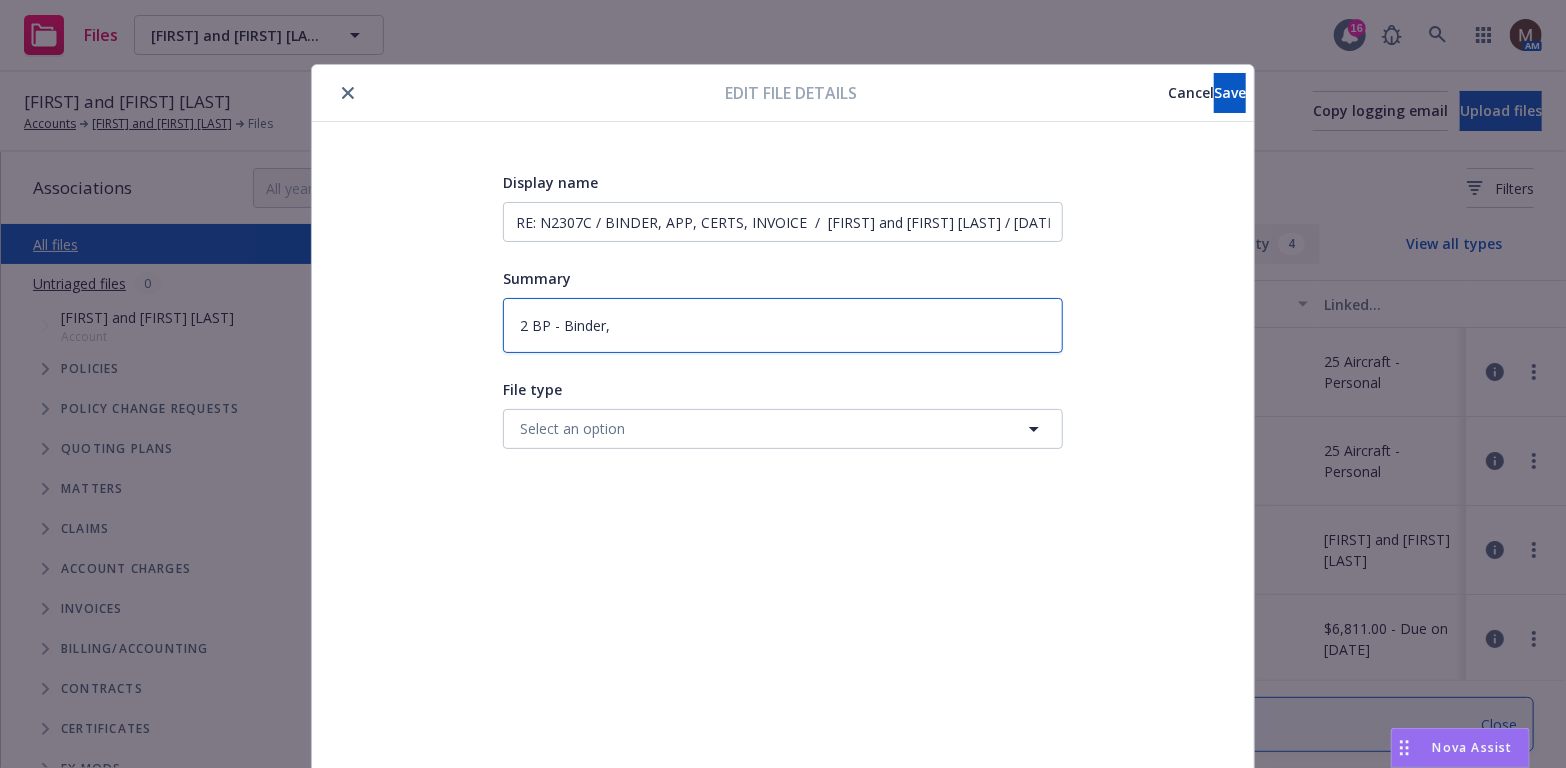 type on "2 BP - Binder," 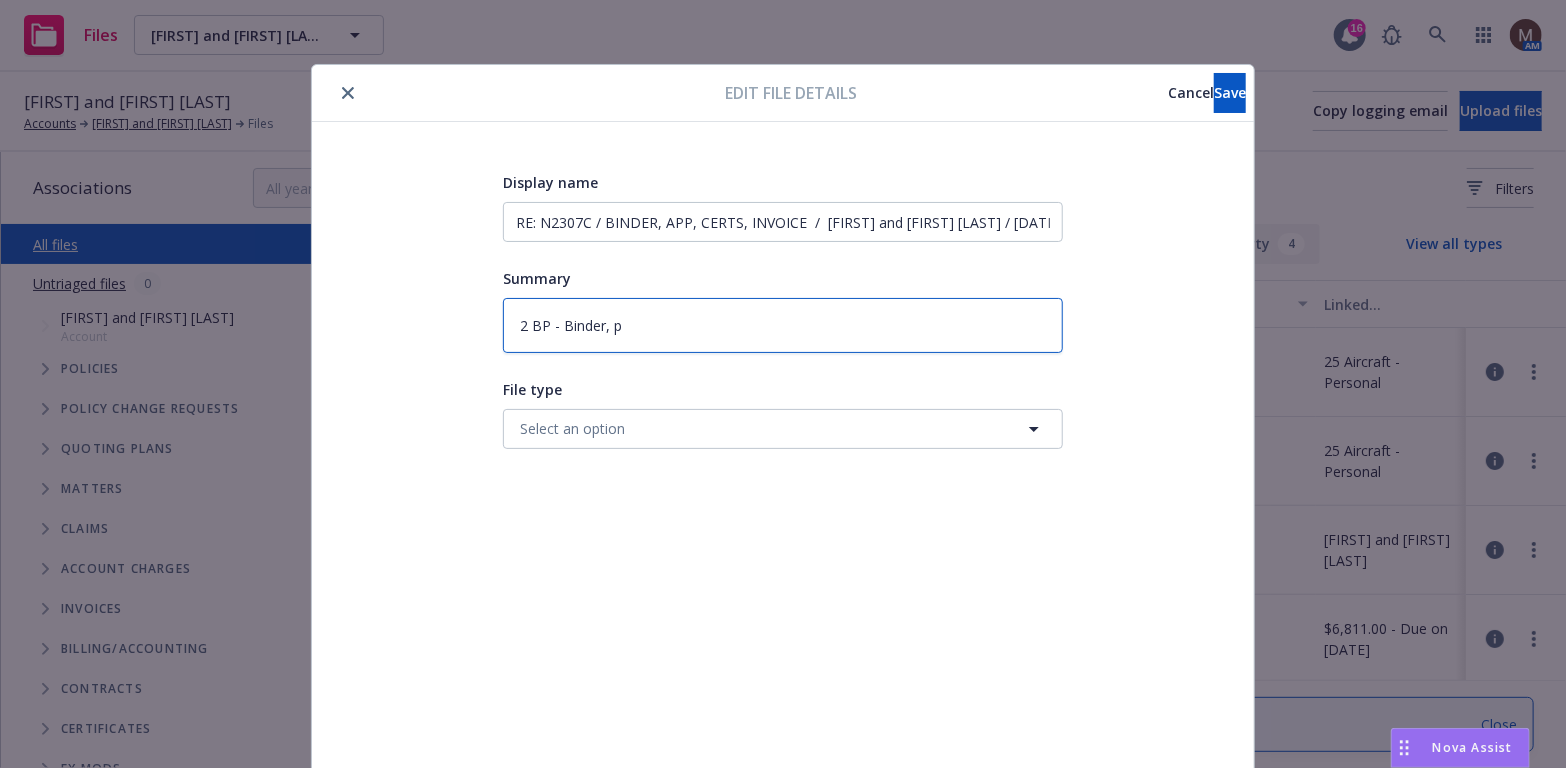 type on "2 BP - Binder, pp" 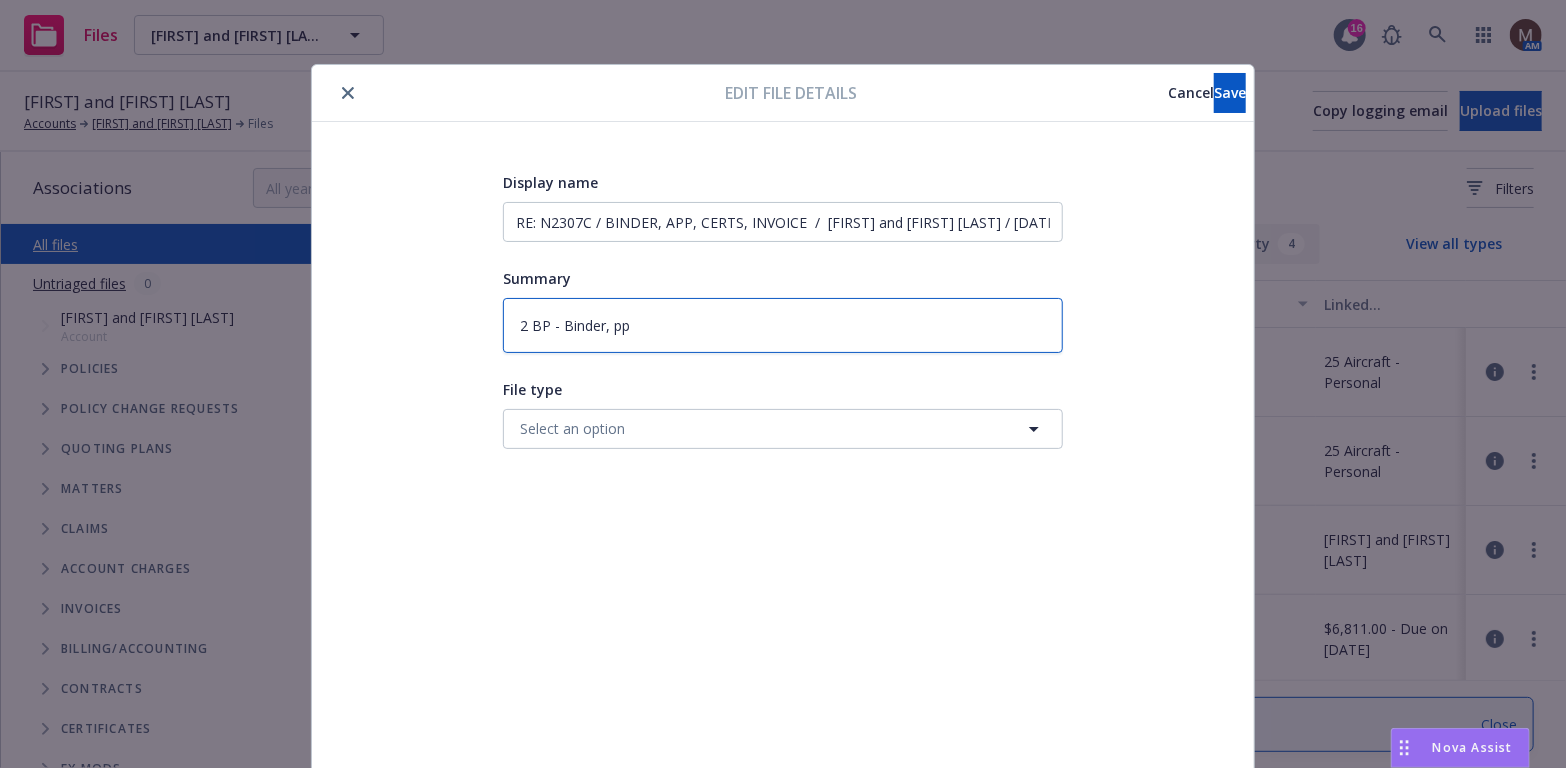 type on "2 BP - Binder, p" 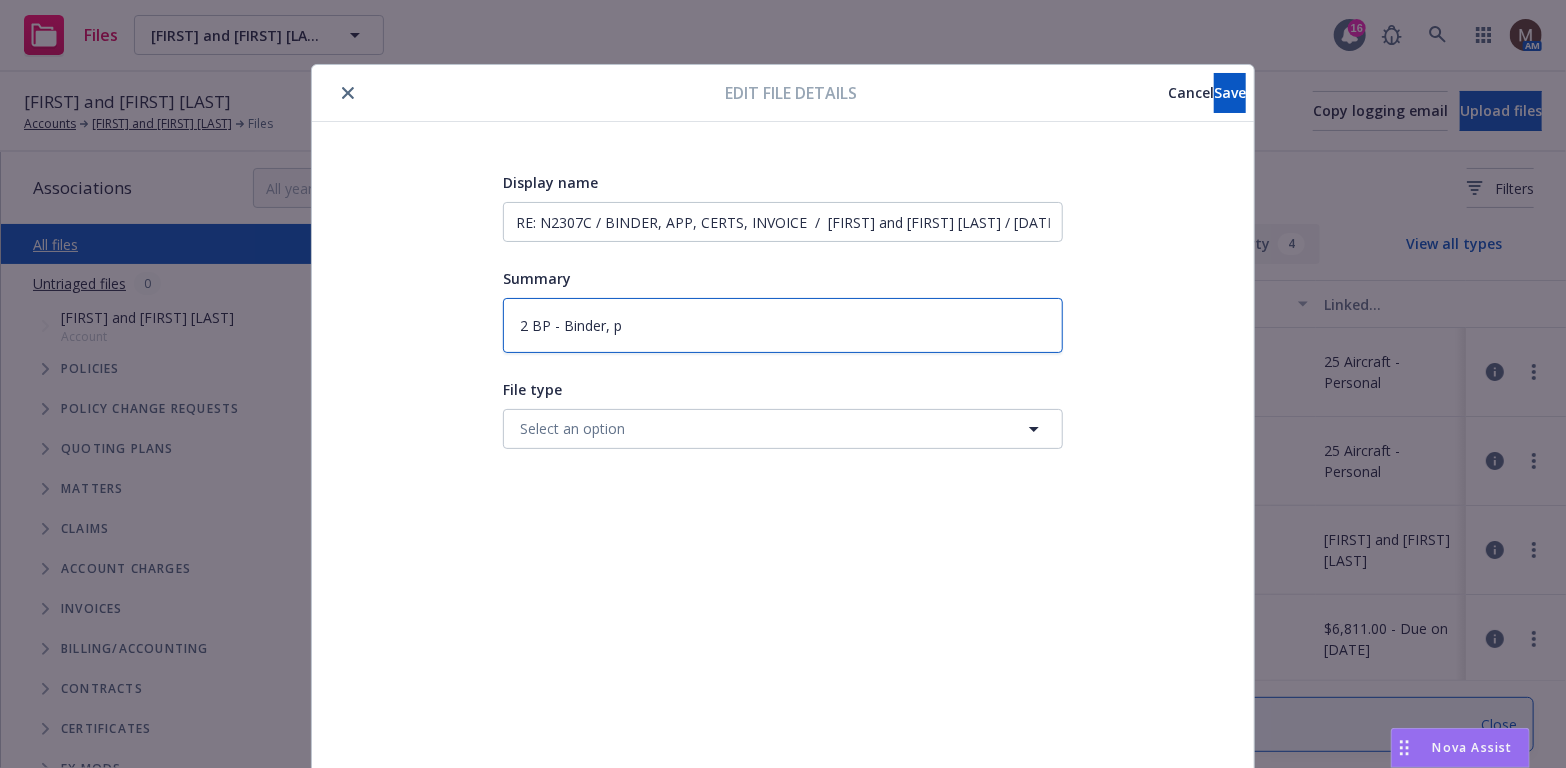 type on "2 BP - Binder," 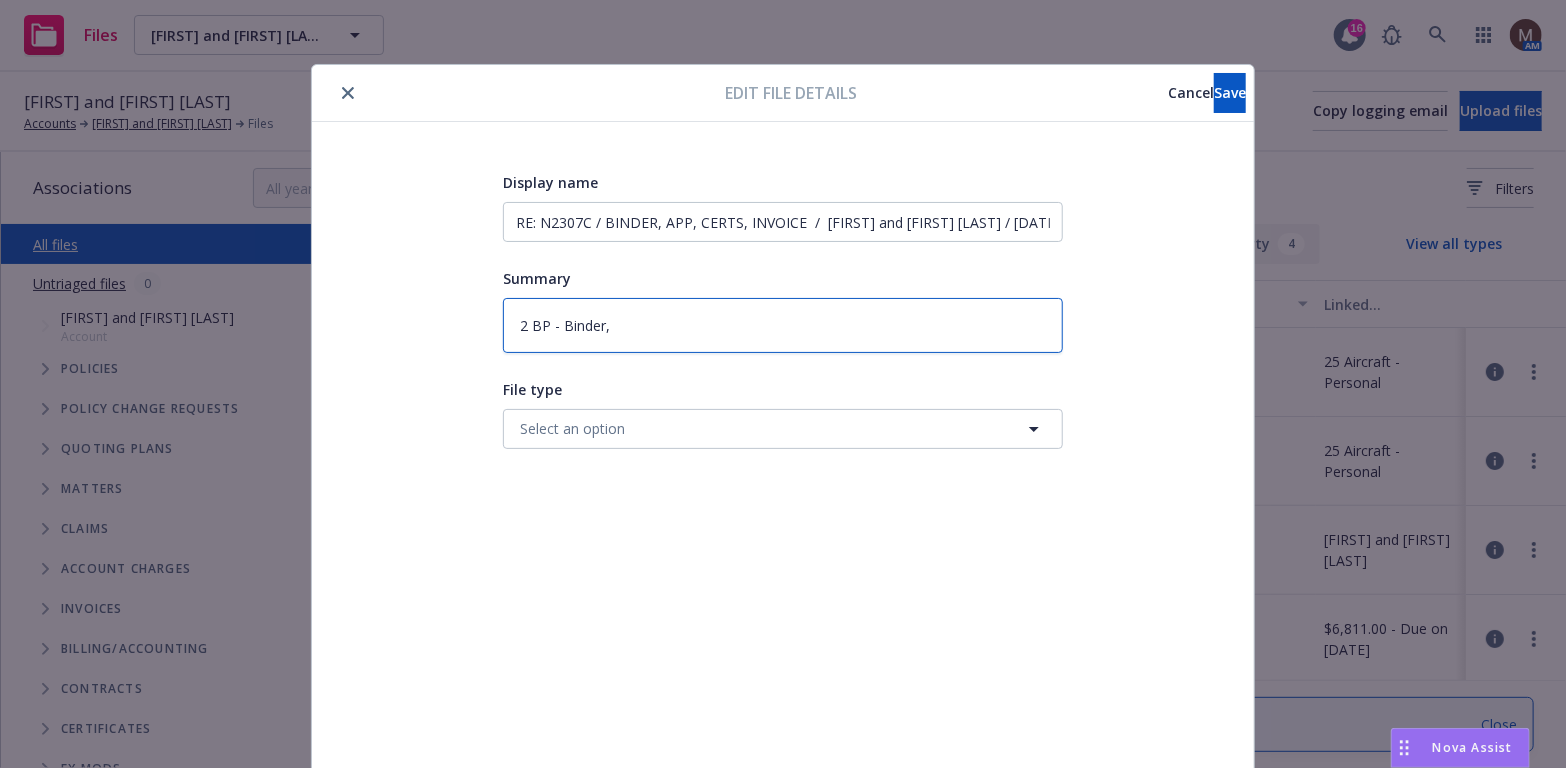 type on "2 BP - Binder, A" 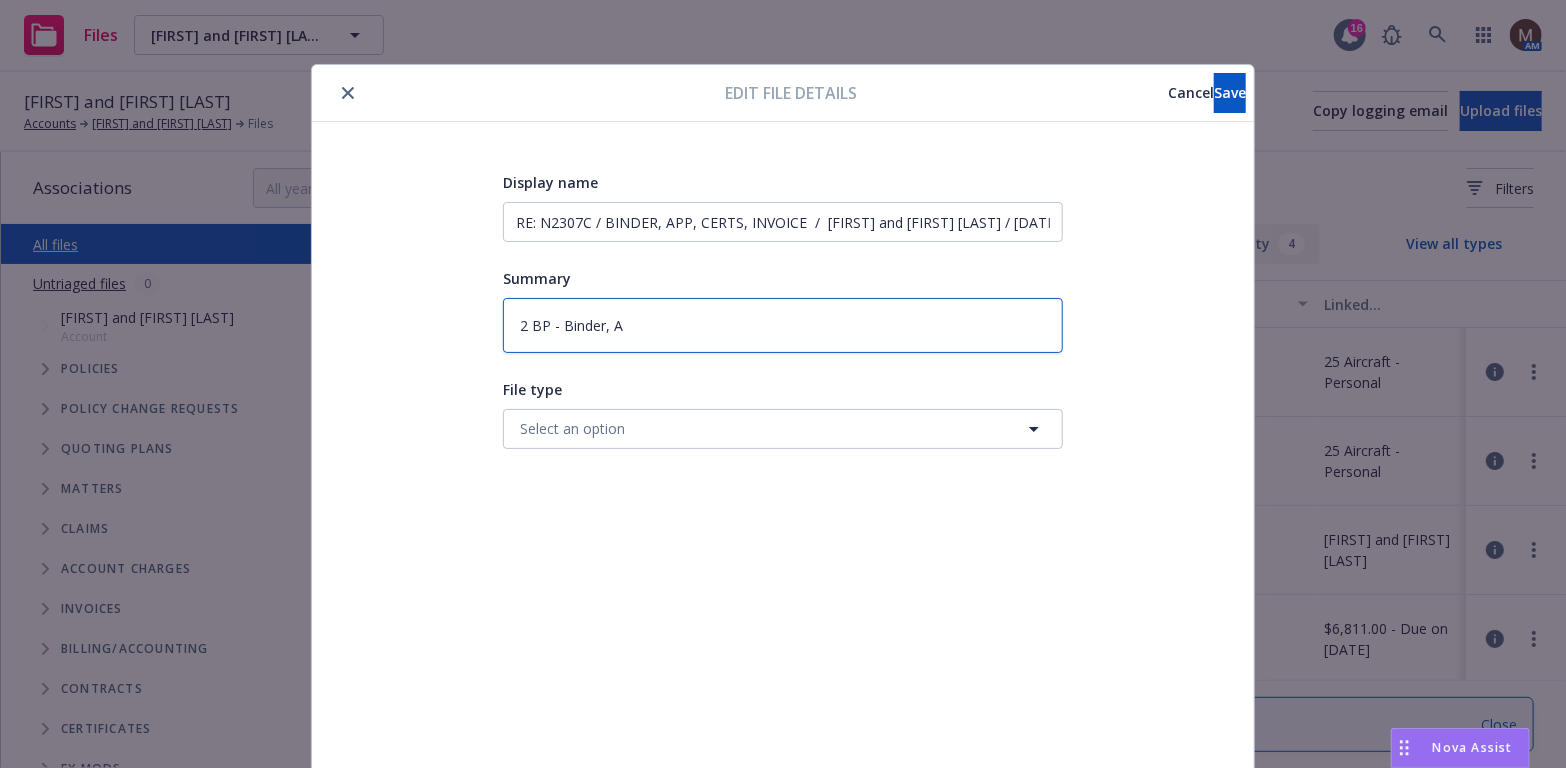 type on "2 BP - Binder, Ap" 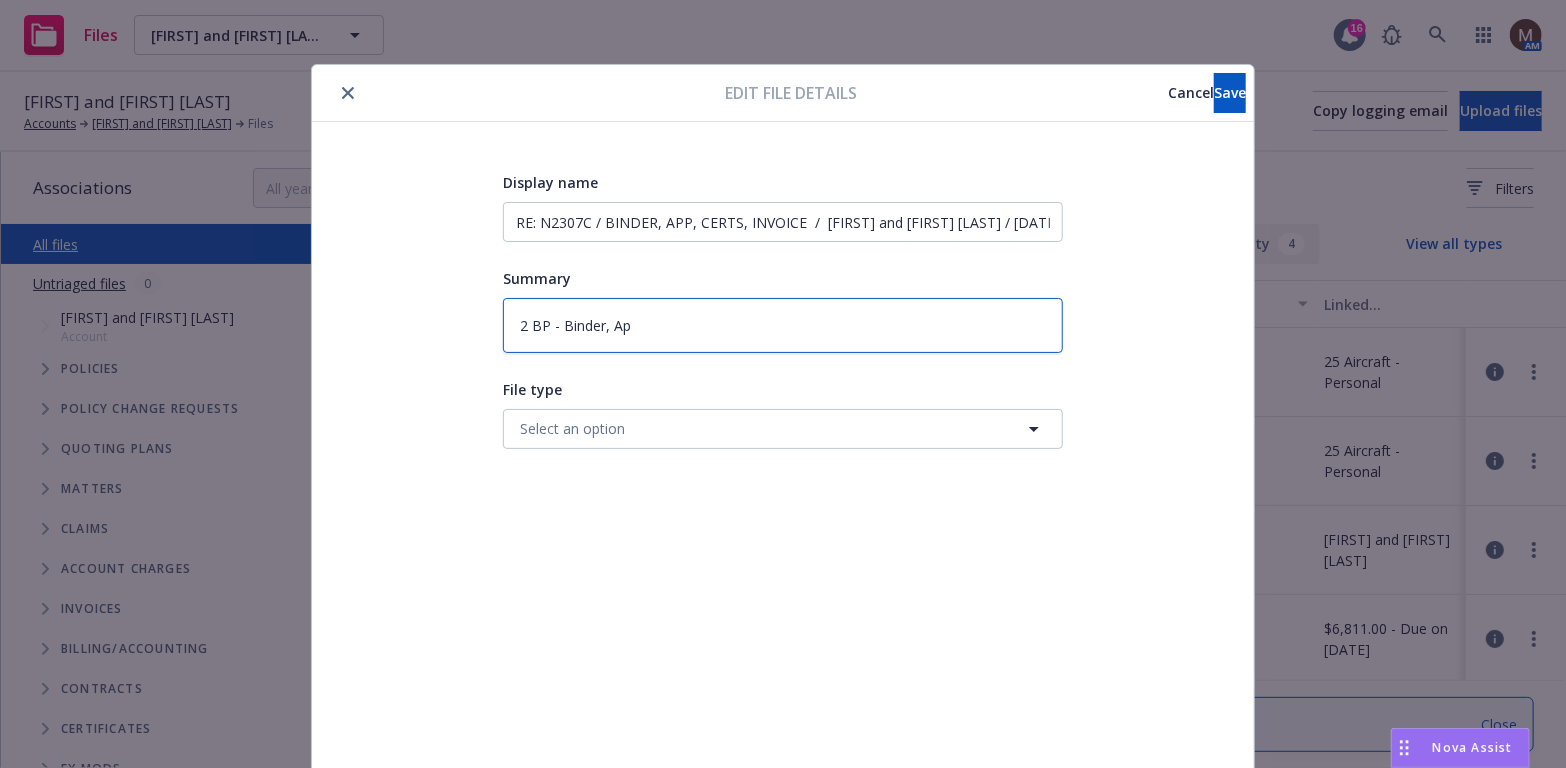 type on "2 BP - Binder, App" 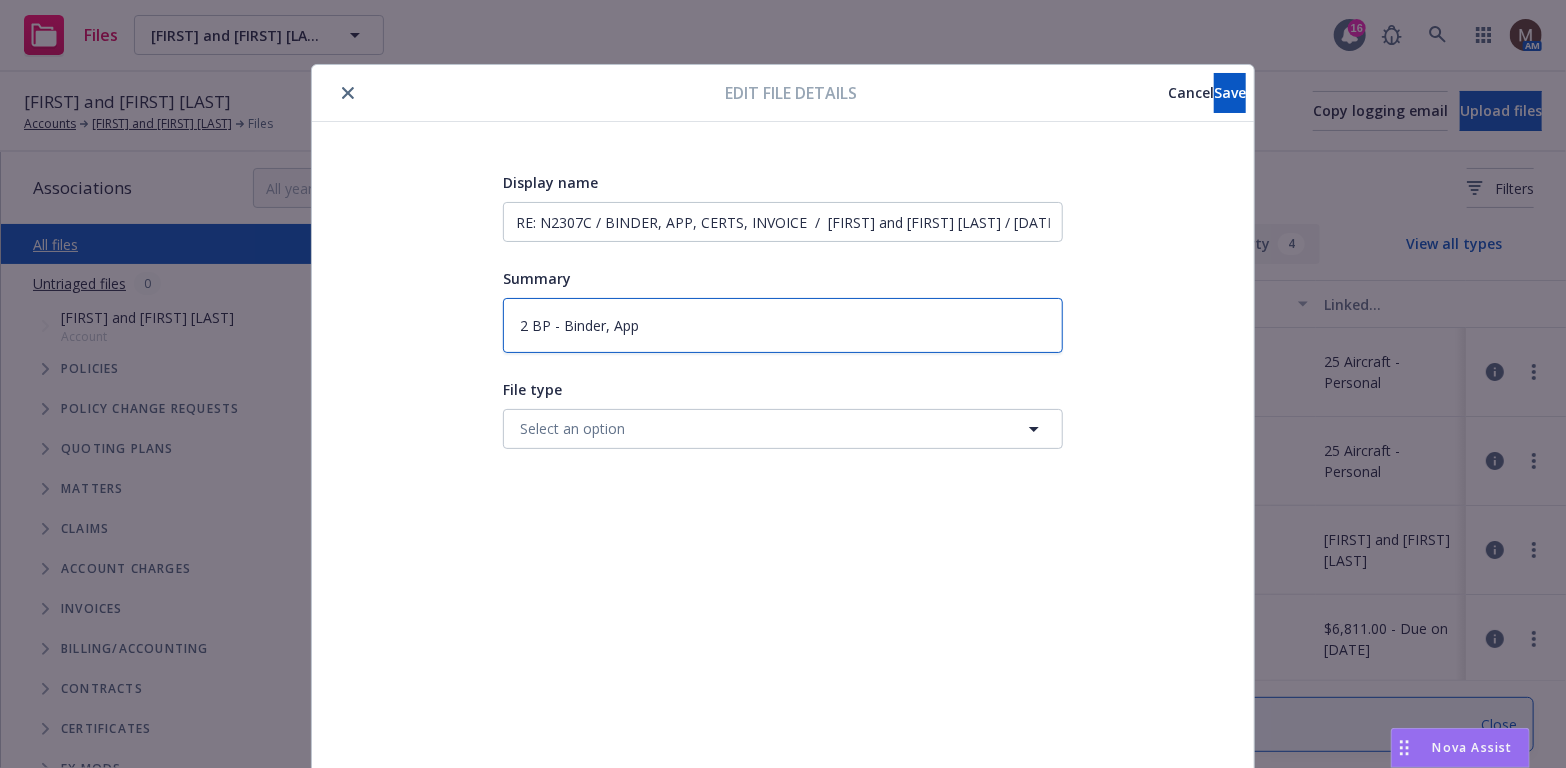 type on "2 BP - Binder, App," 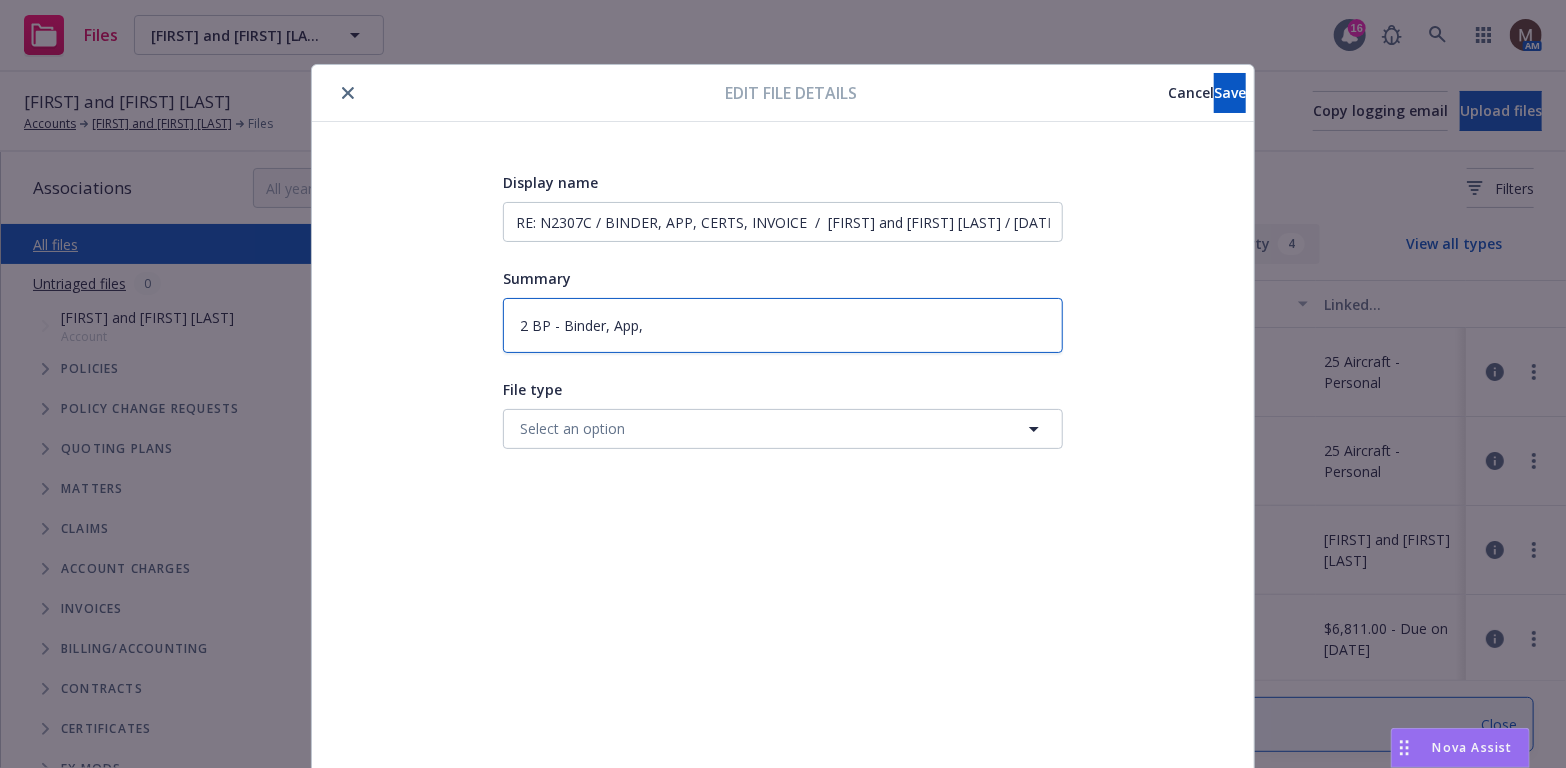 type on "2 BP - Binder, App," 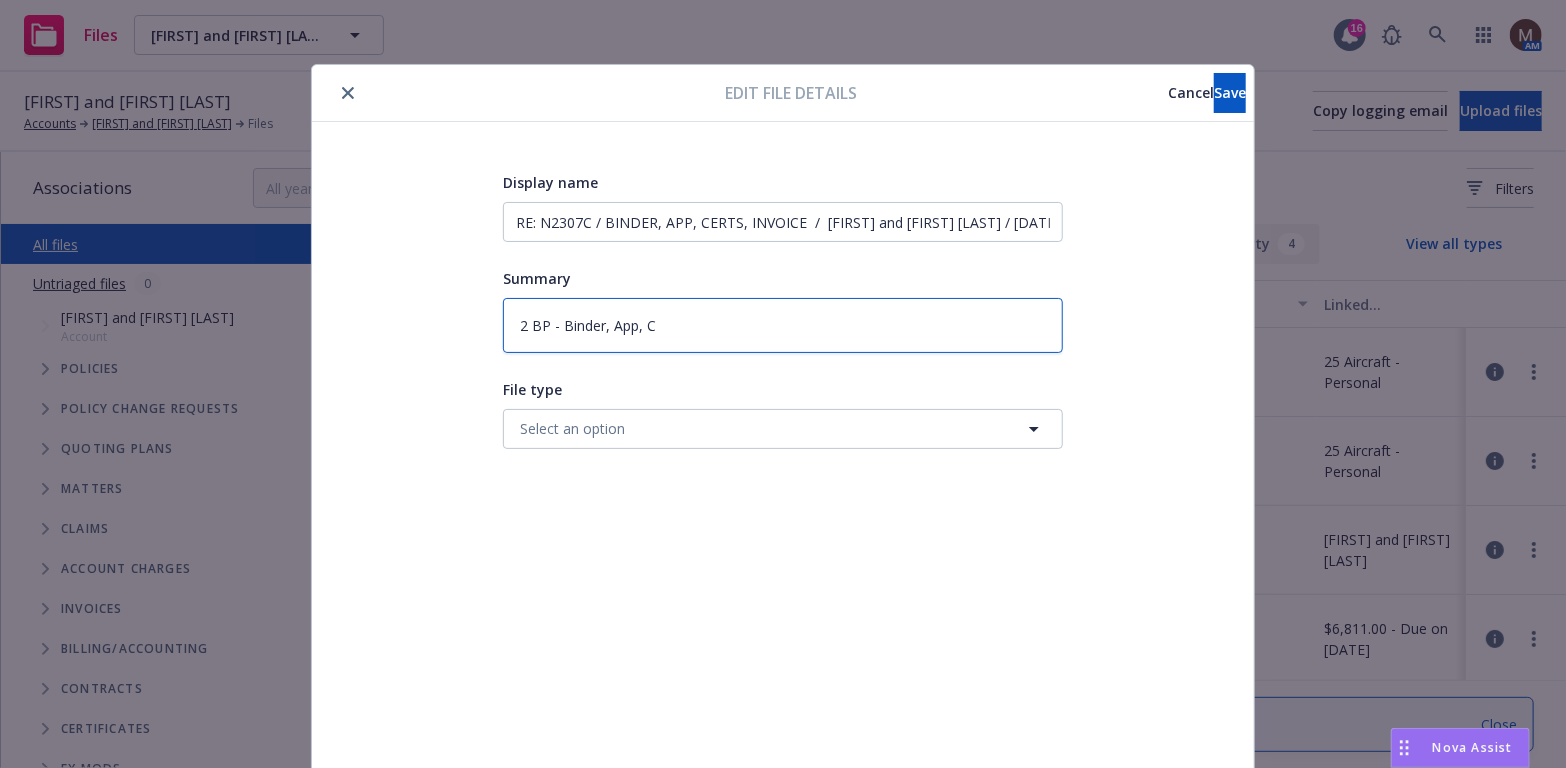 type on "2 BP - Binder, App, Ce" 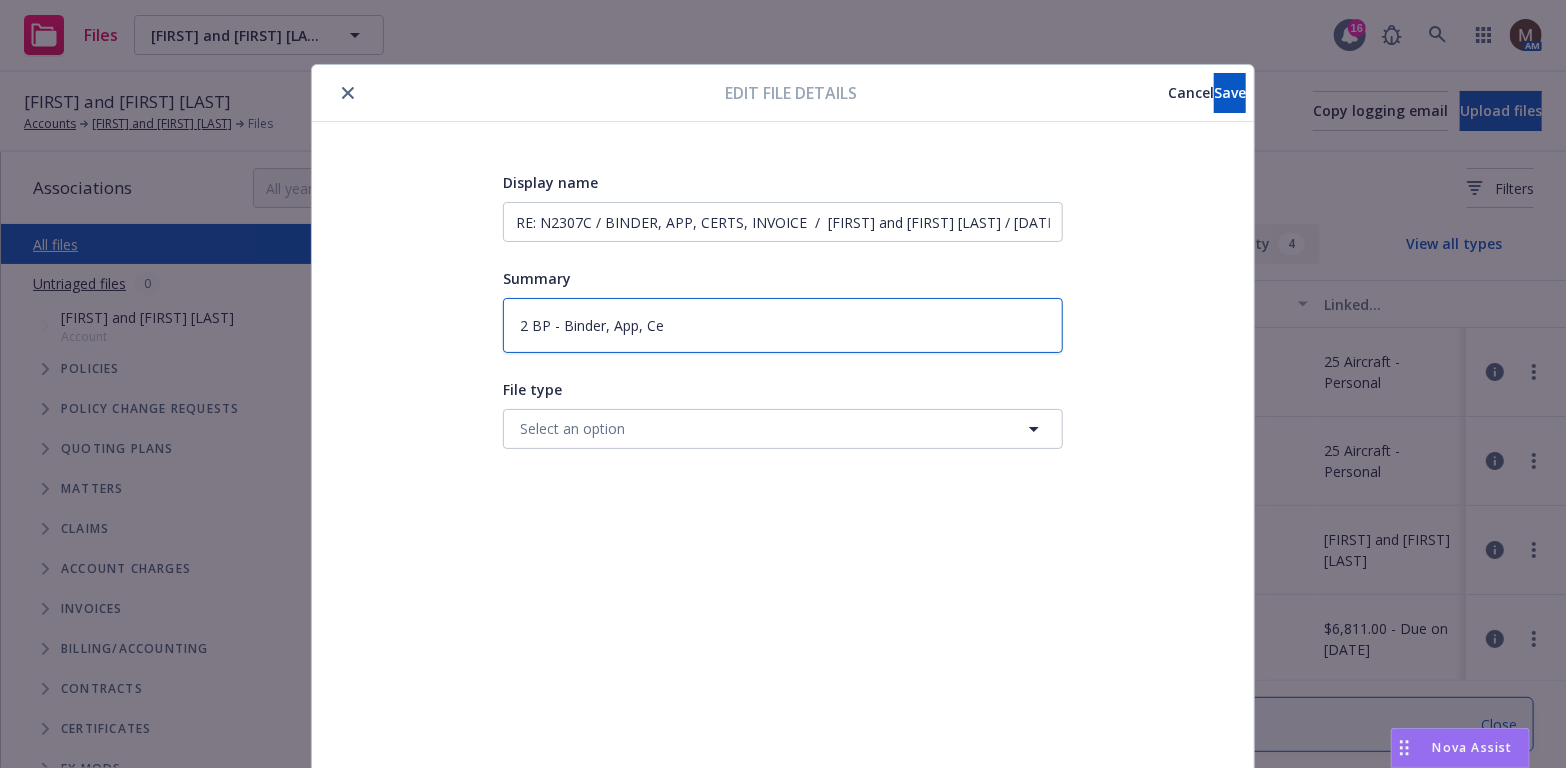 type on "x" 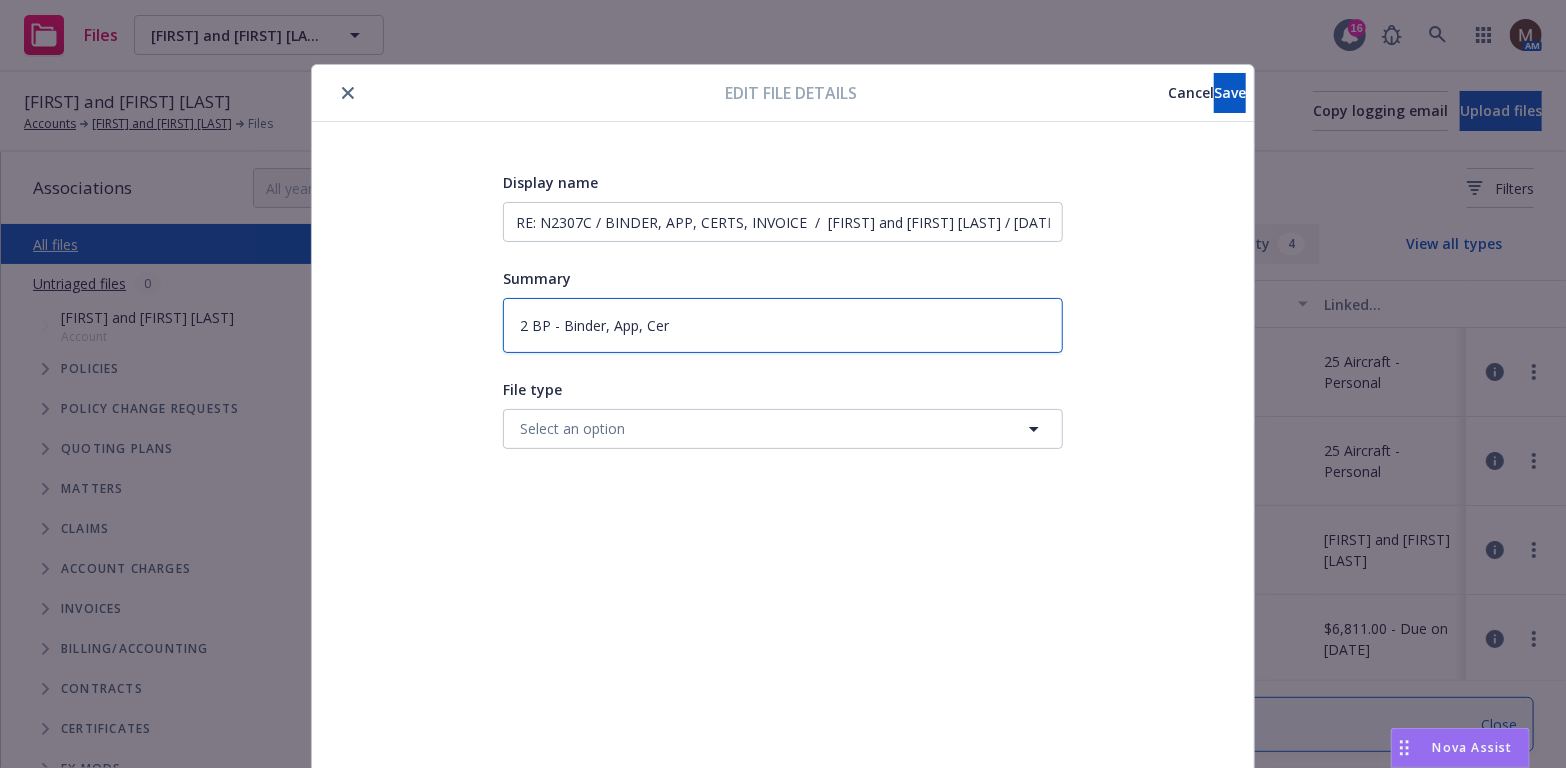 type on "2 BP - Binder, App, Cert" 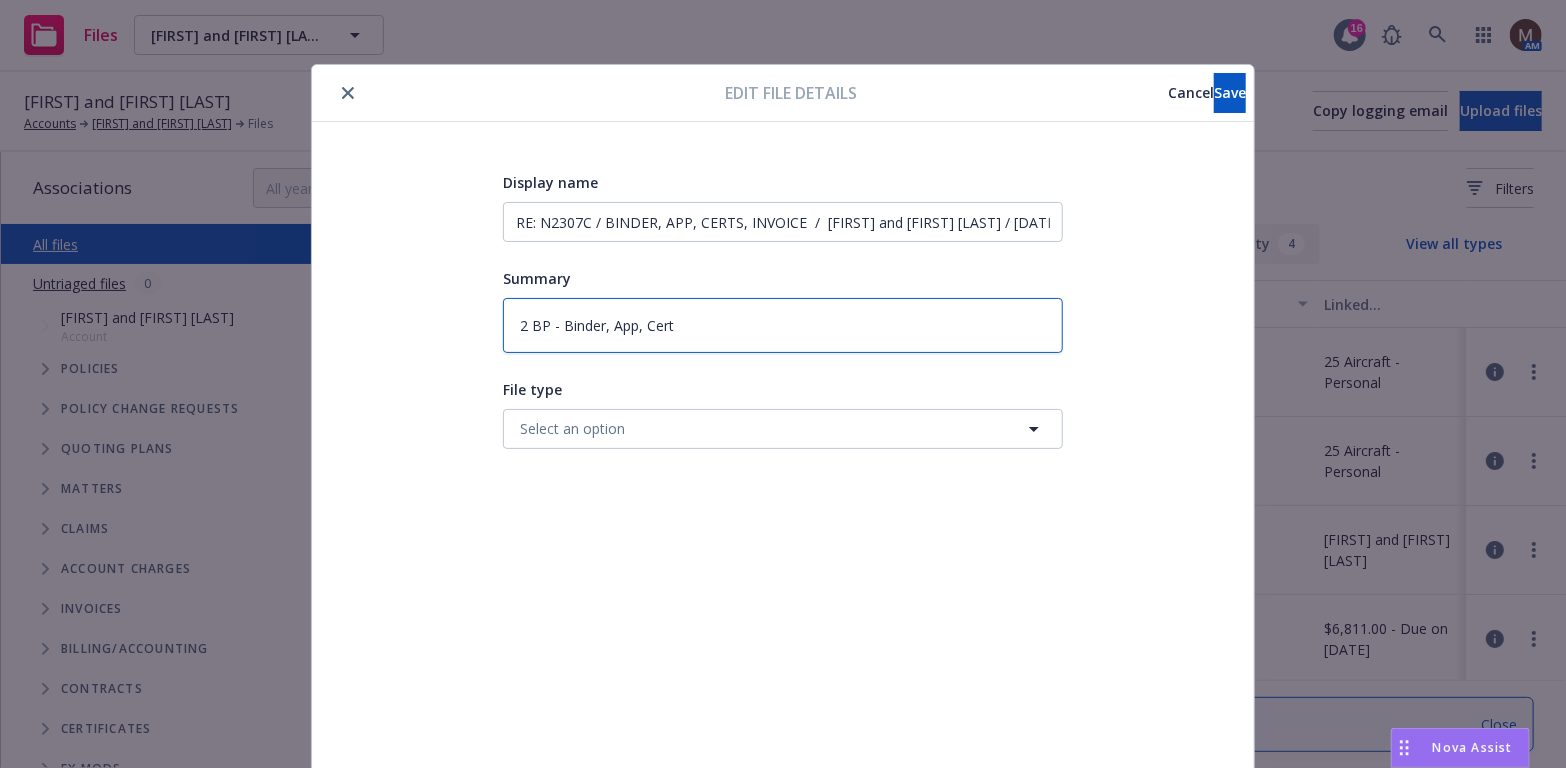 type on "2 BP - Binder, App, Certs" 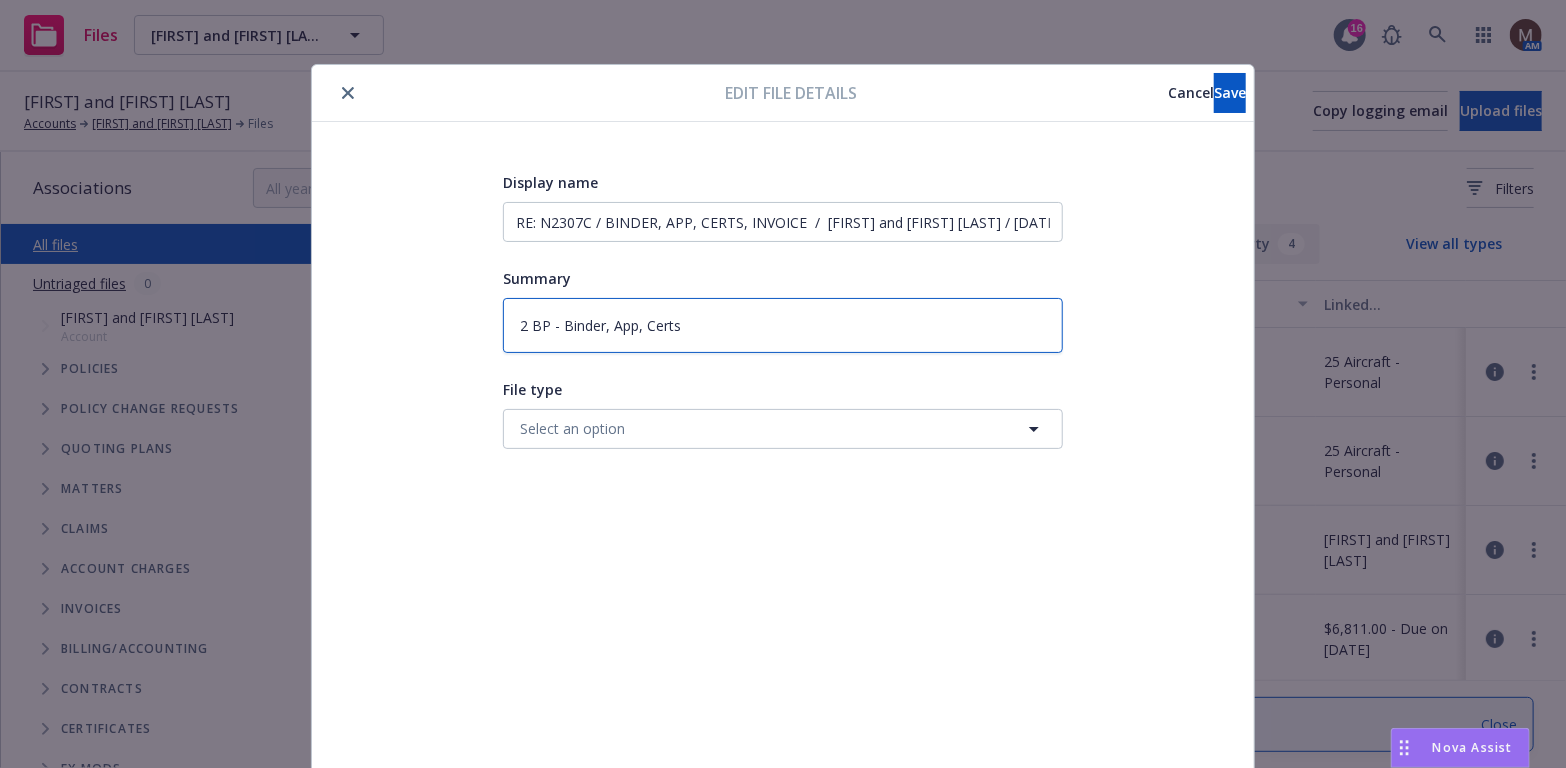 type on "2 BP - Binder, App, Certs," 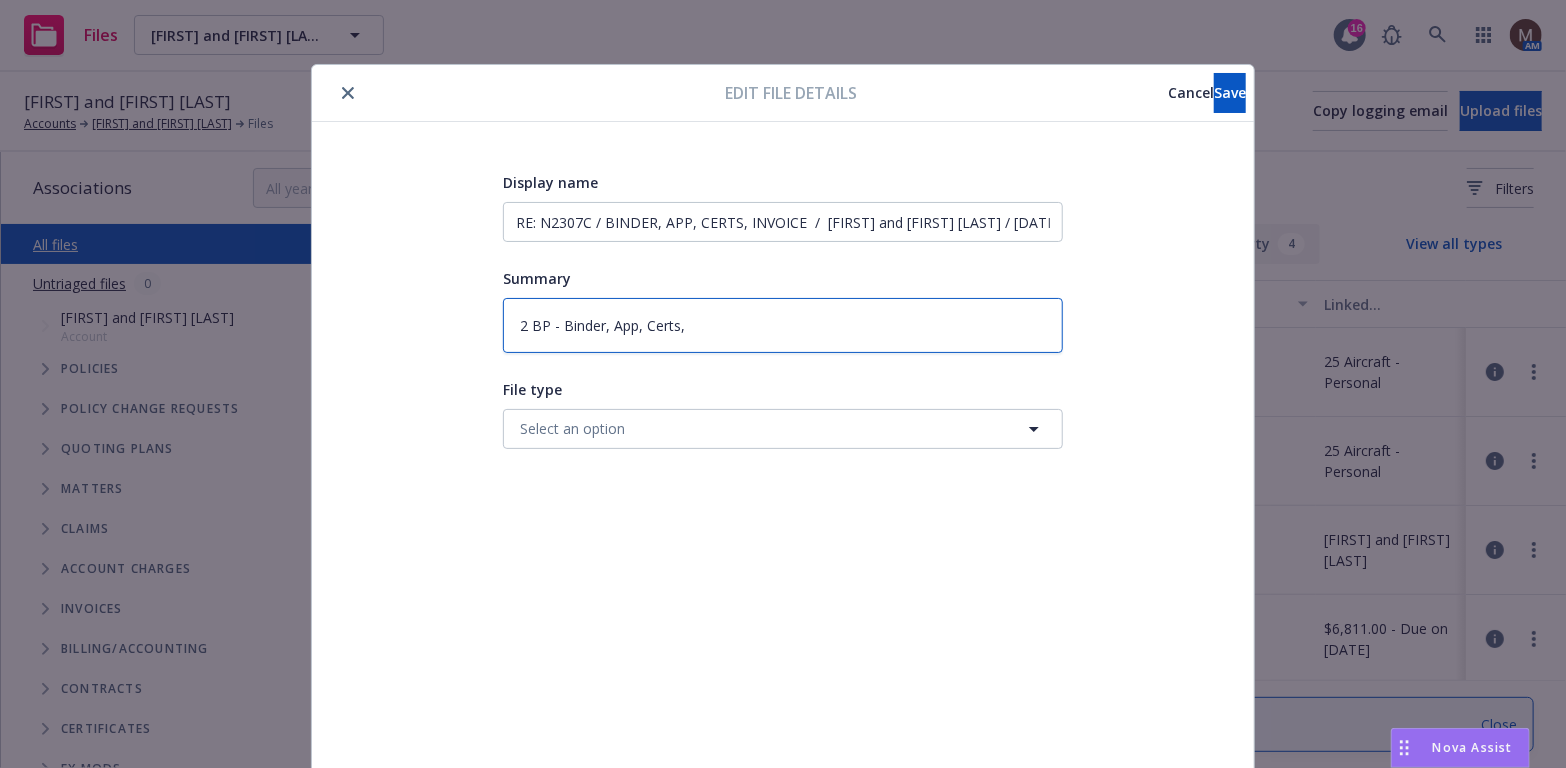 type on "2 BP - Binder, App, Certs," 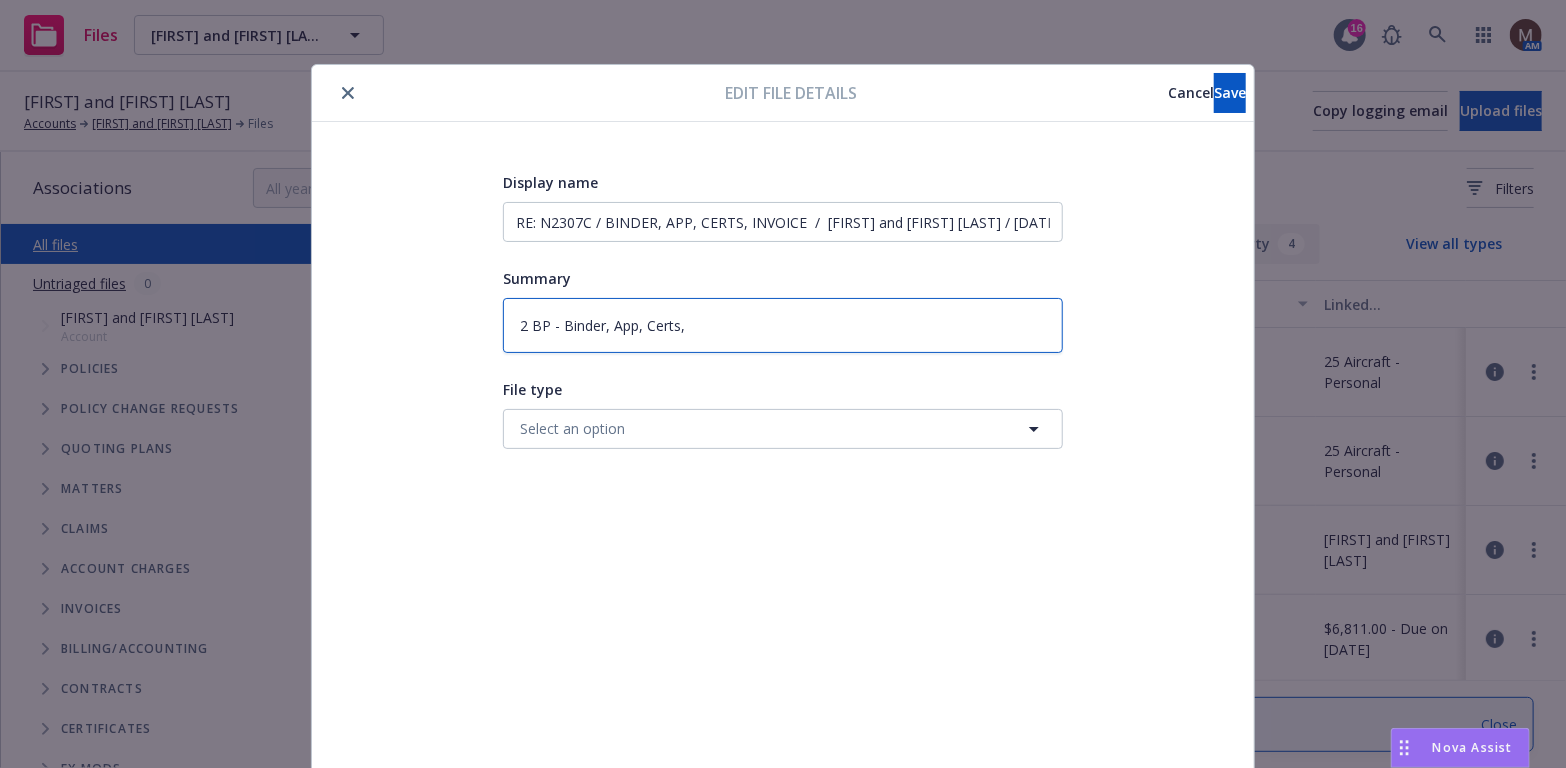 type on "2 BP - Binder, App, Certs, t" 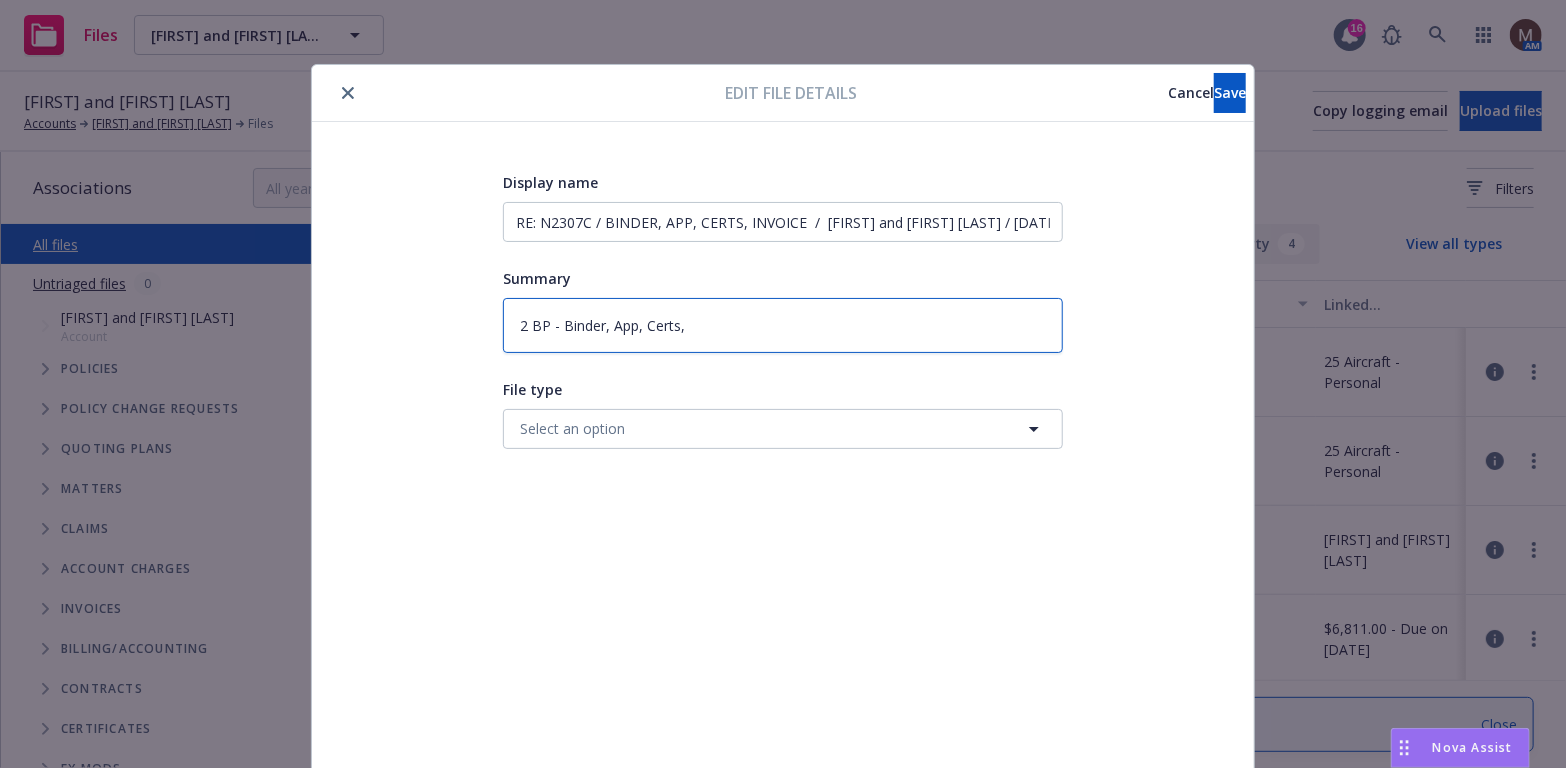type on "x" 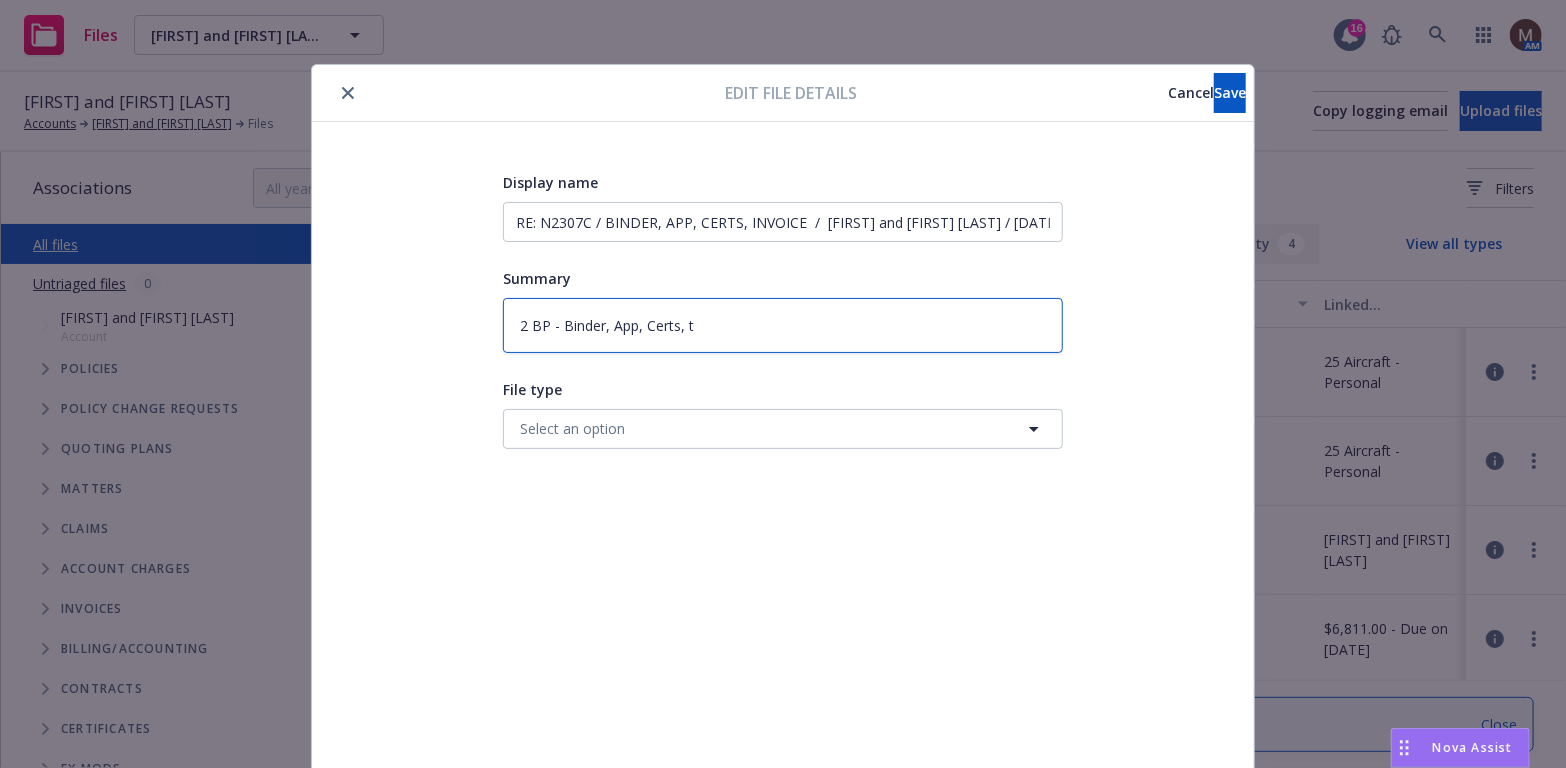 type on "2 BP - Binder, App, Certs, to" 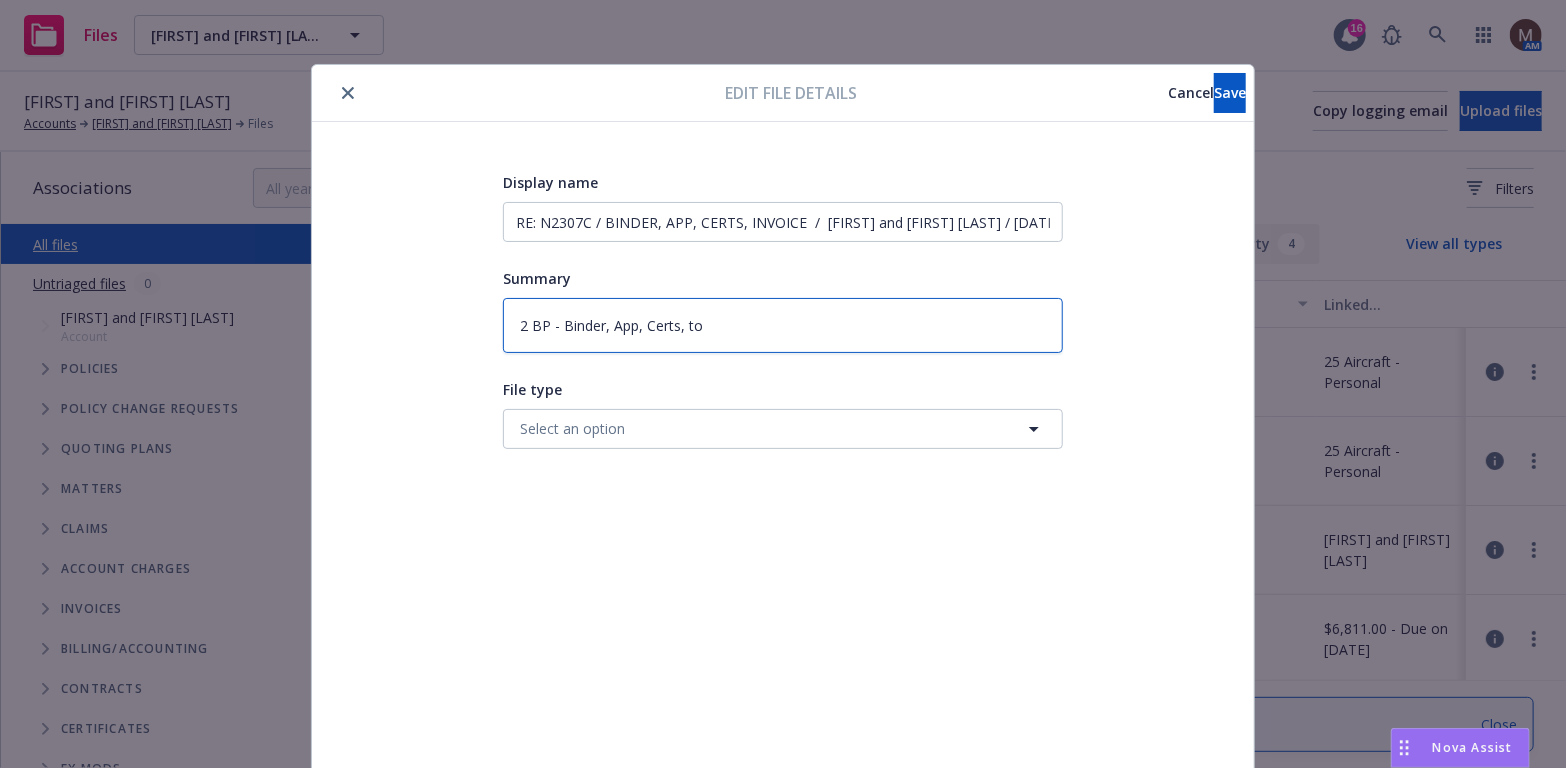 type on "2 BP - Binder, App, Certs, to" 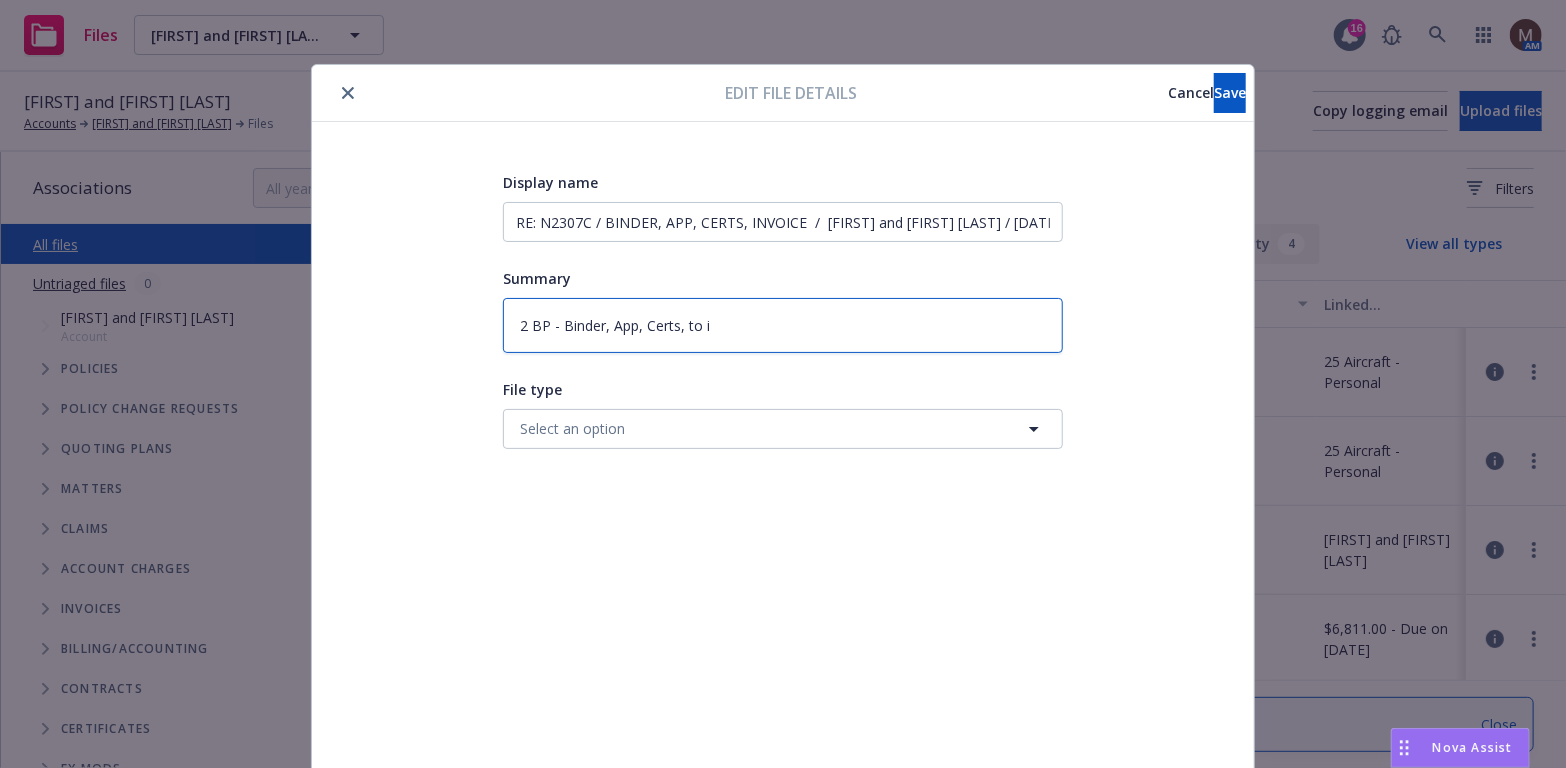 type on "2 BP - Binder, App, Certs, to in" 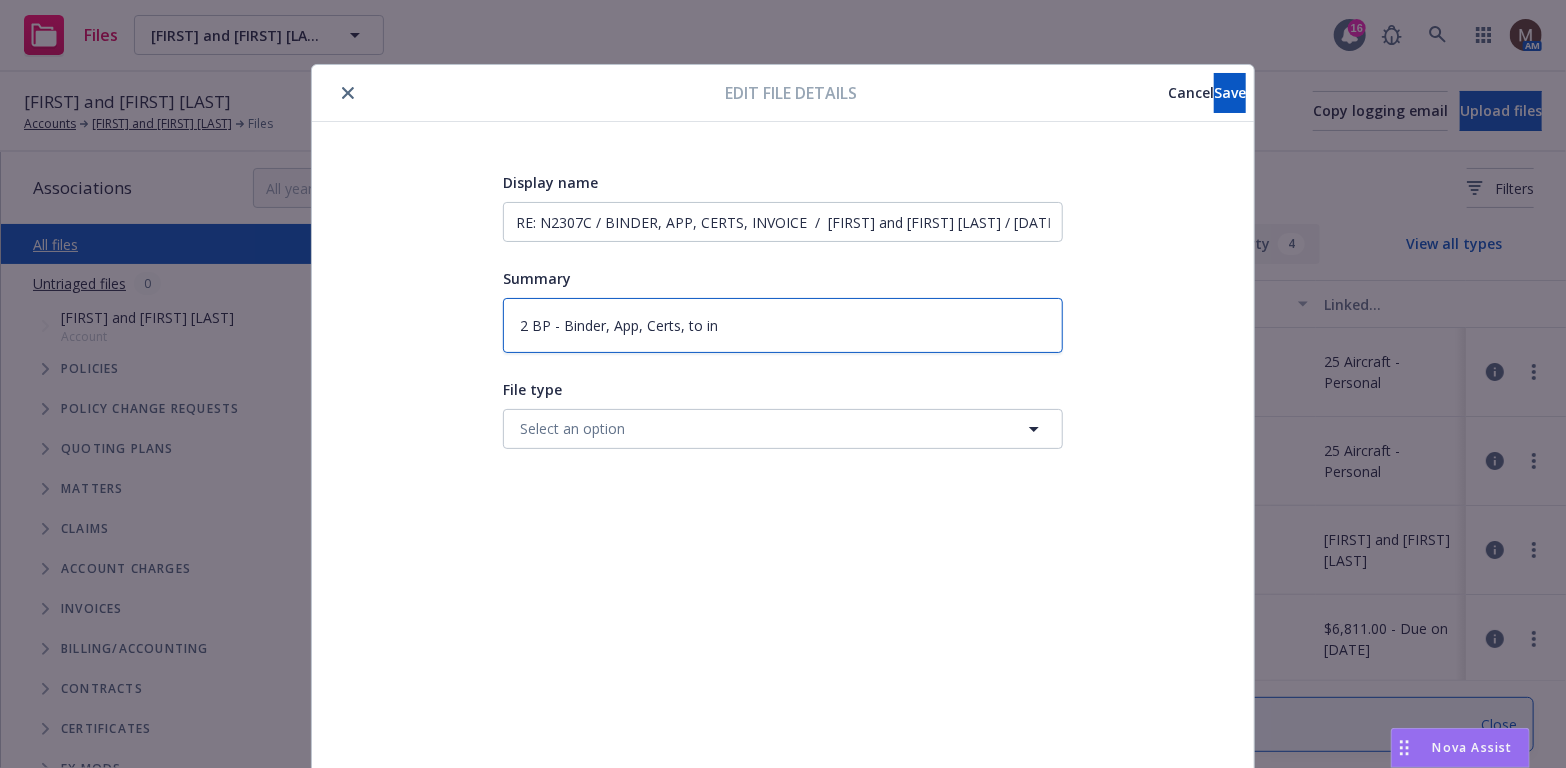 type on "2 BP - Binder, App, Certs, to ins" 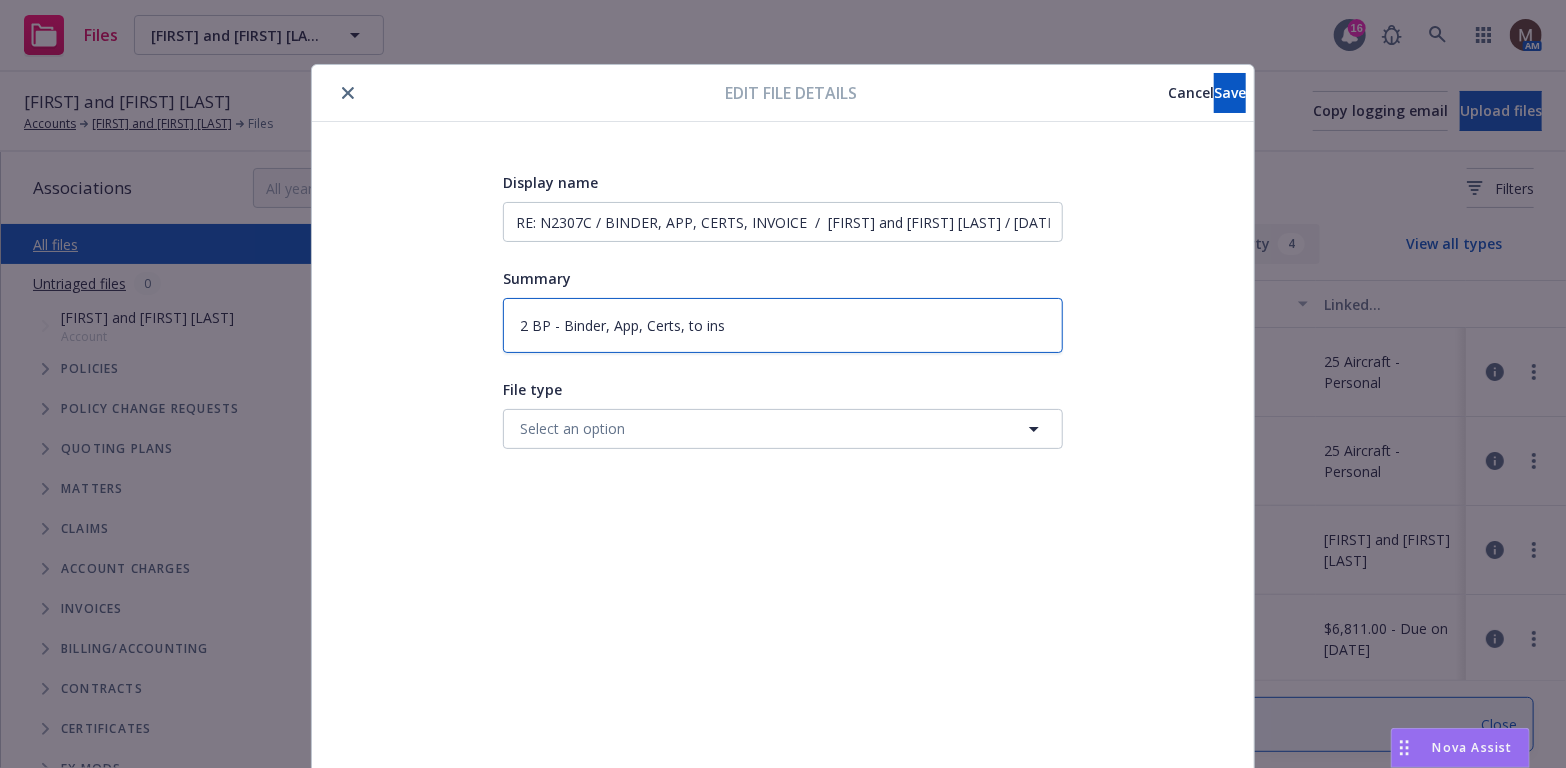 type on "2 BP - Binder, App, Certs, to insu" 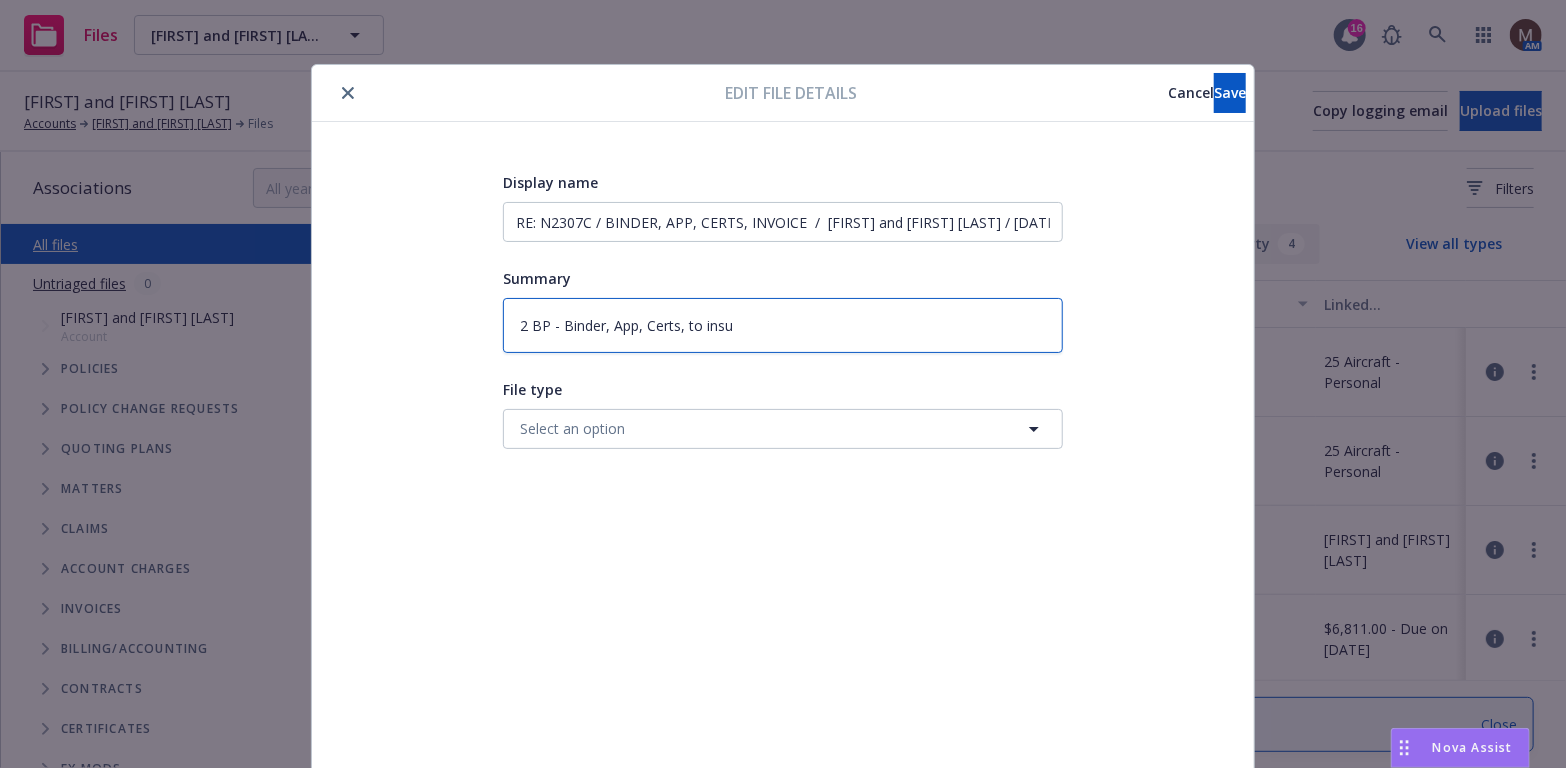 type on "2 BP - Binder, App, Certs, to insur" 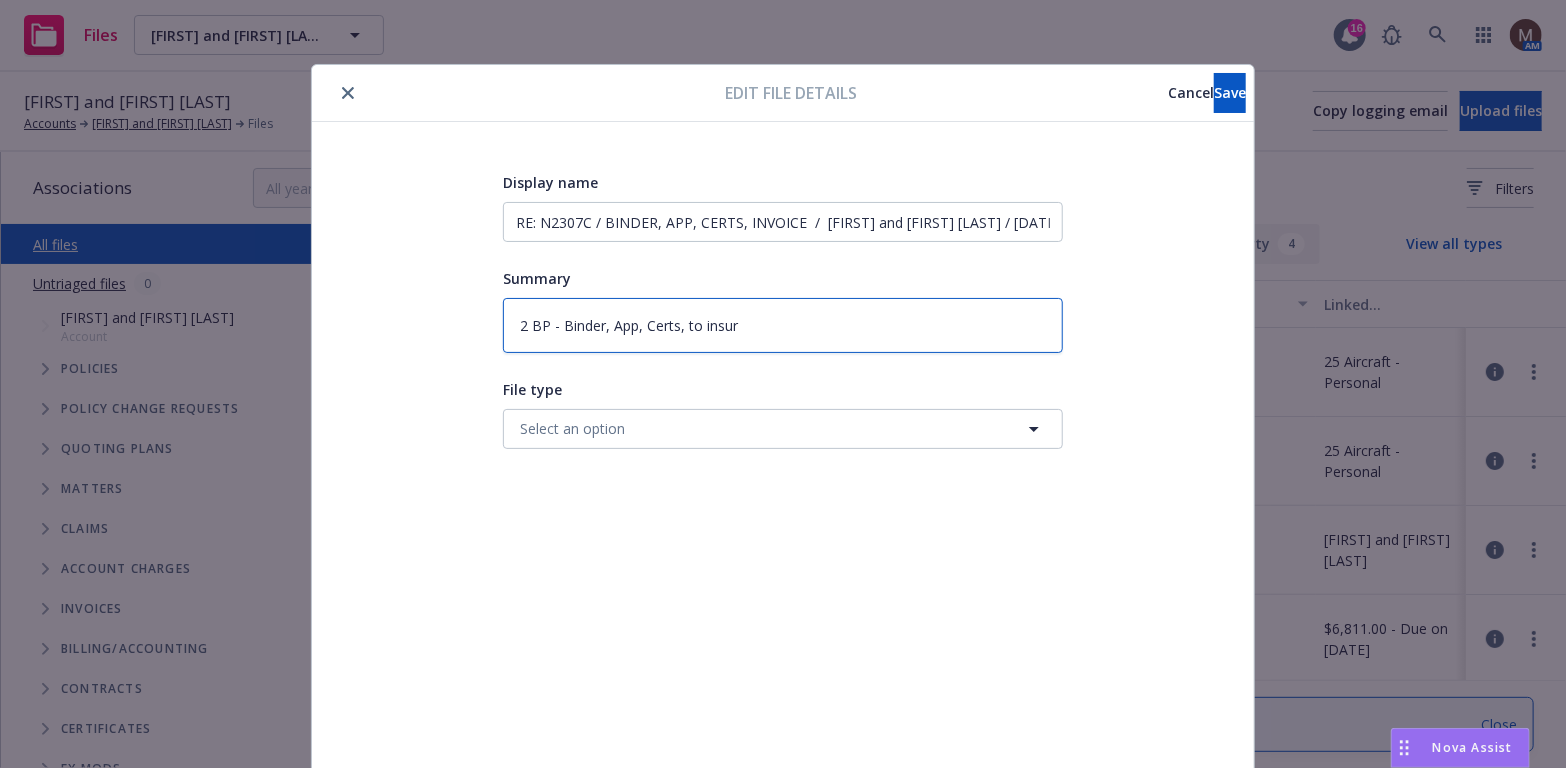 type on "2 BP - Binder, App, Certs, to insure" 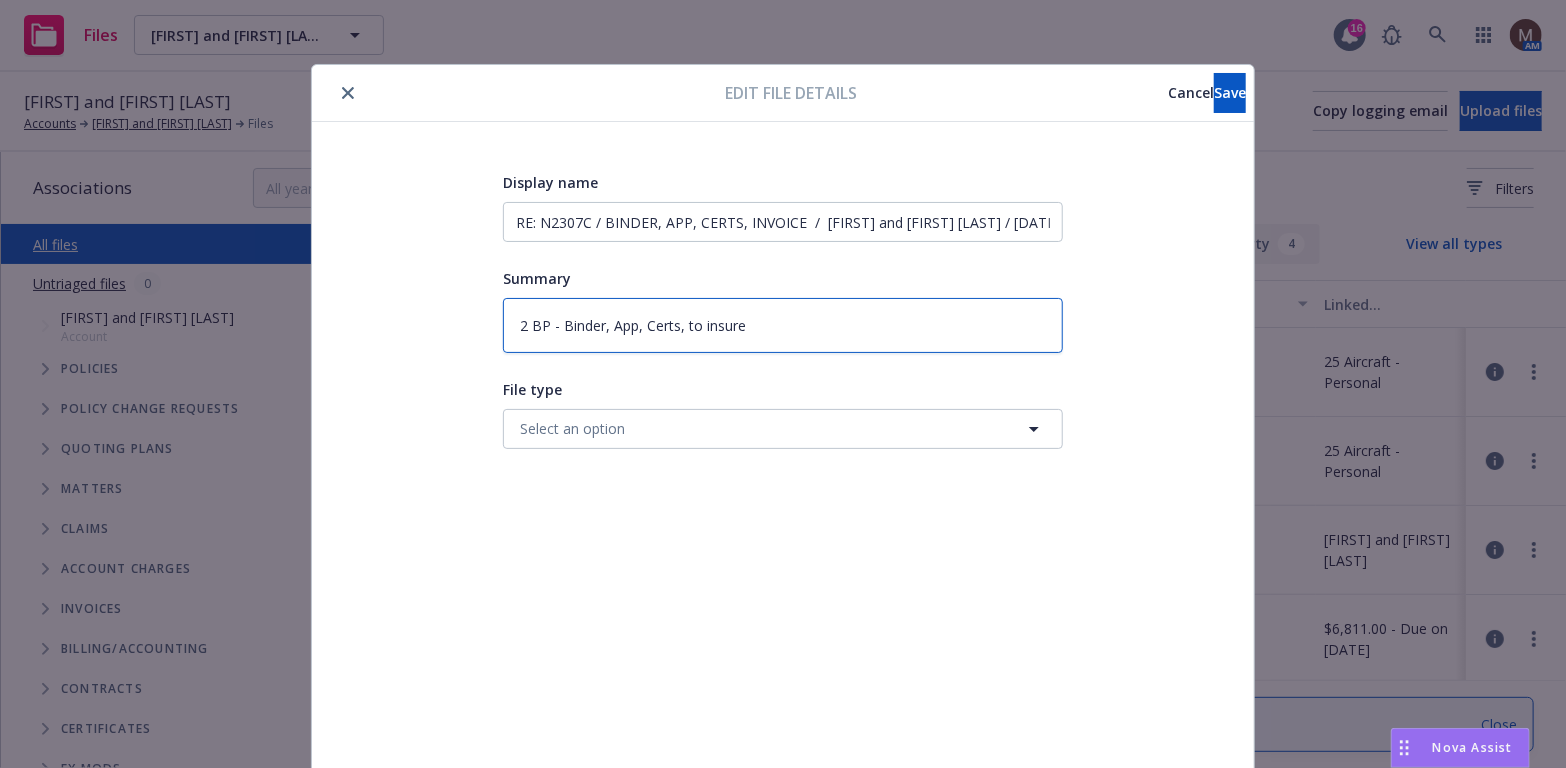 type on "x" 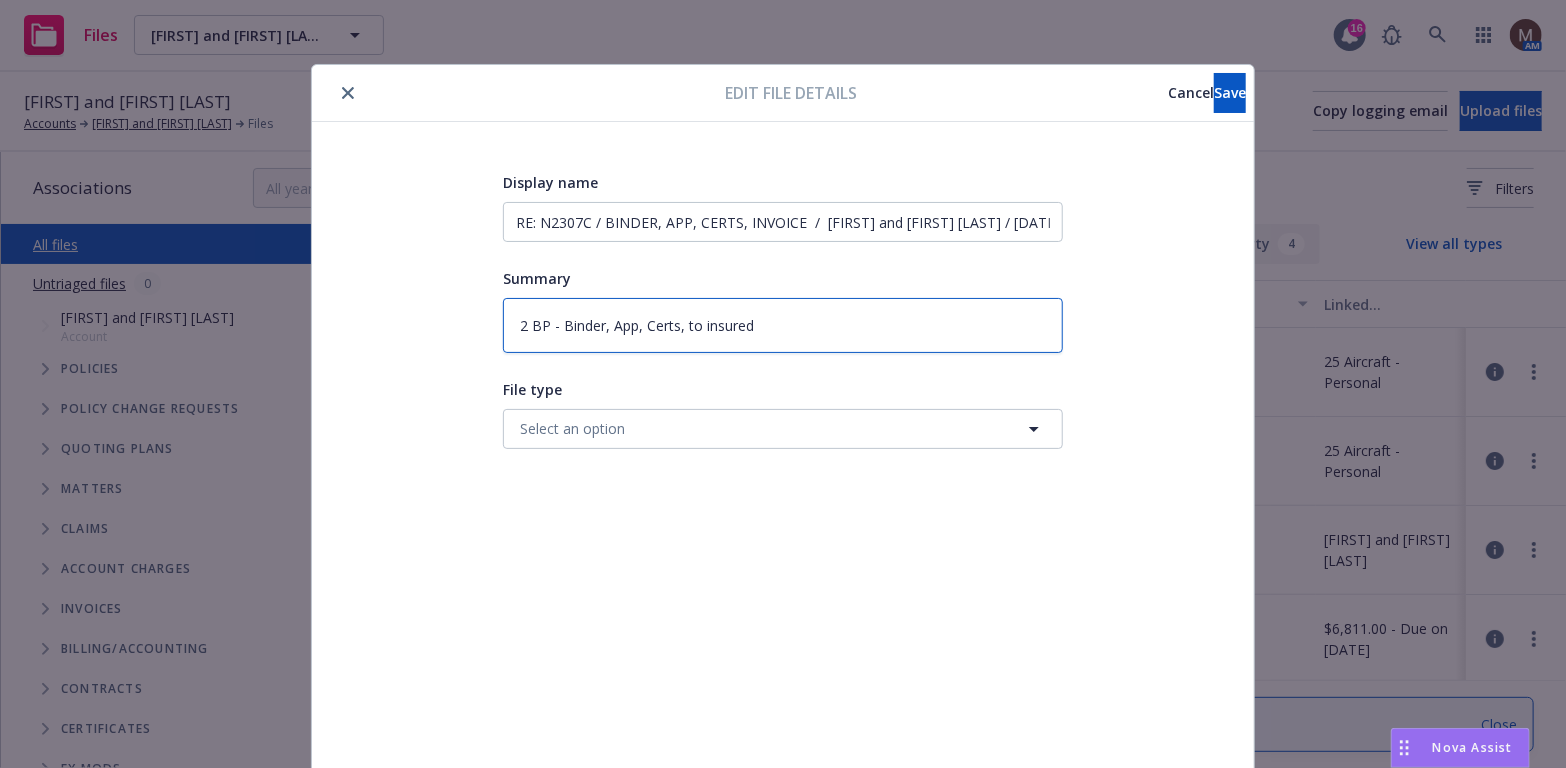type on "2 BP - Binder, App, Certs, to insured" 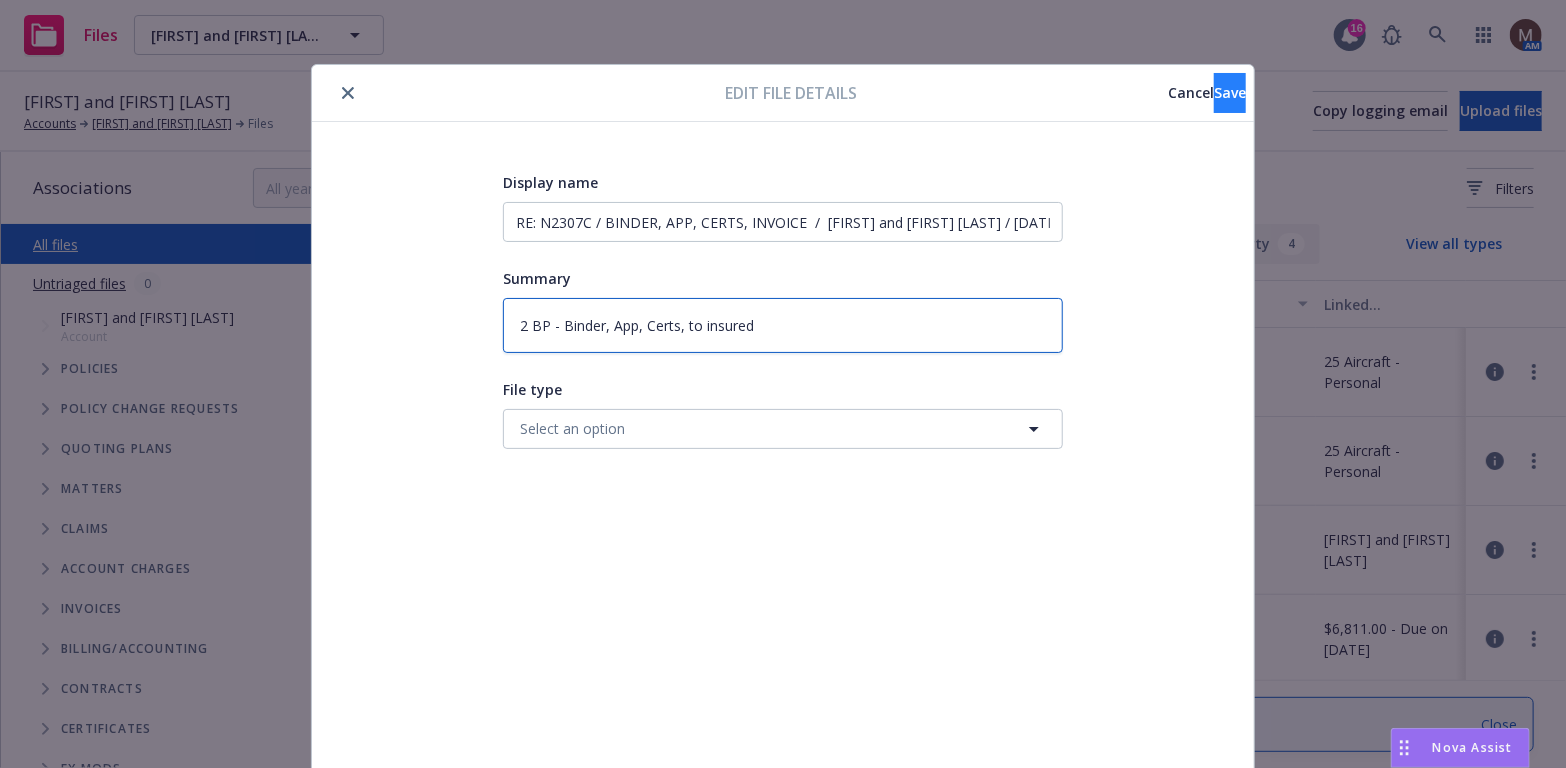 type on "2 BP - Binder, App, Certs, to insured" 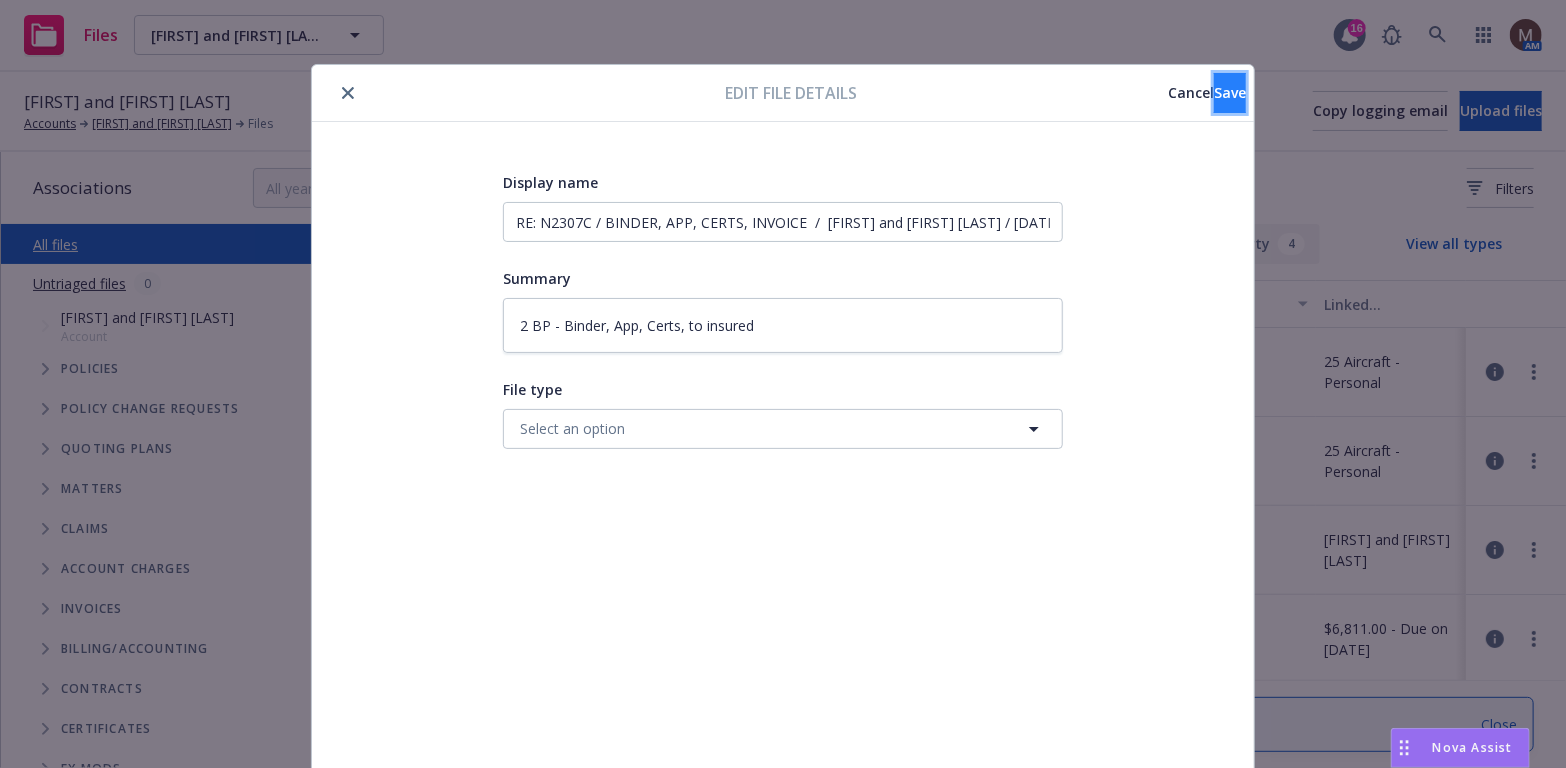 click on "Save" at bounding box center [1230, 93] 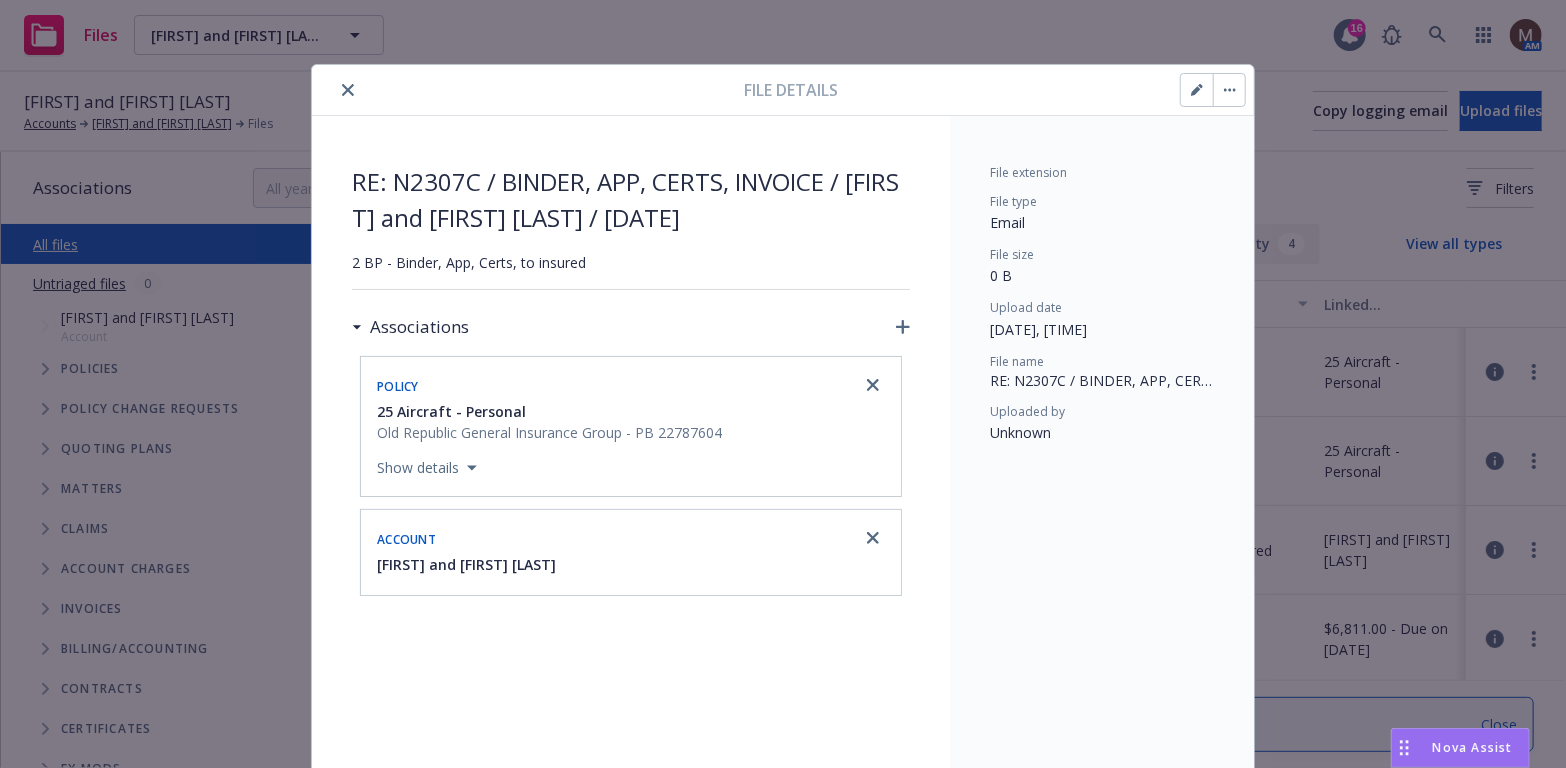 click 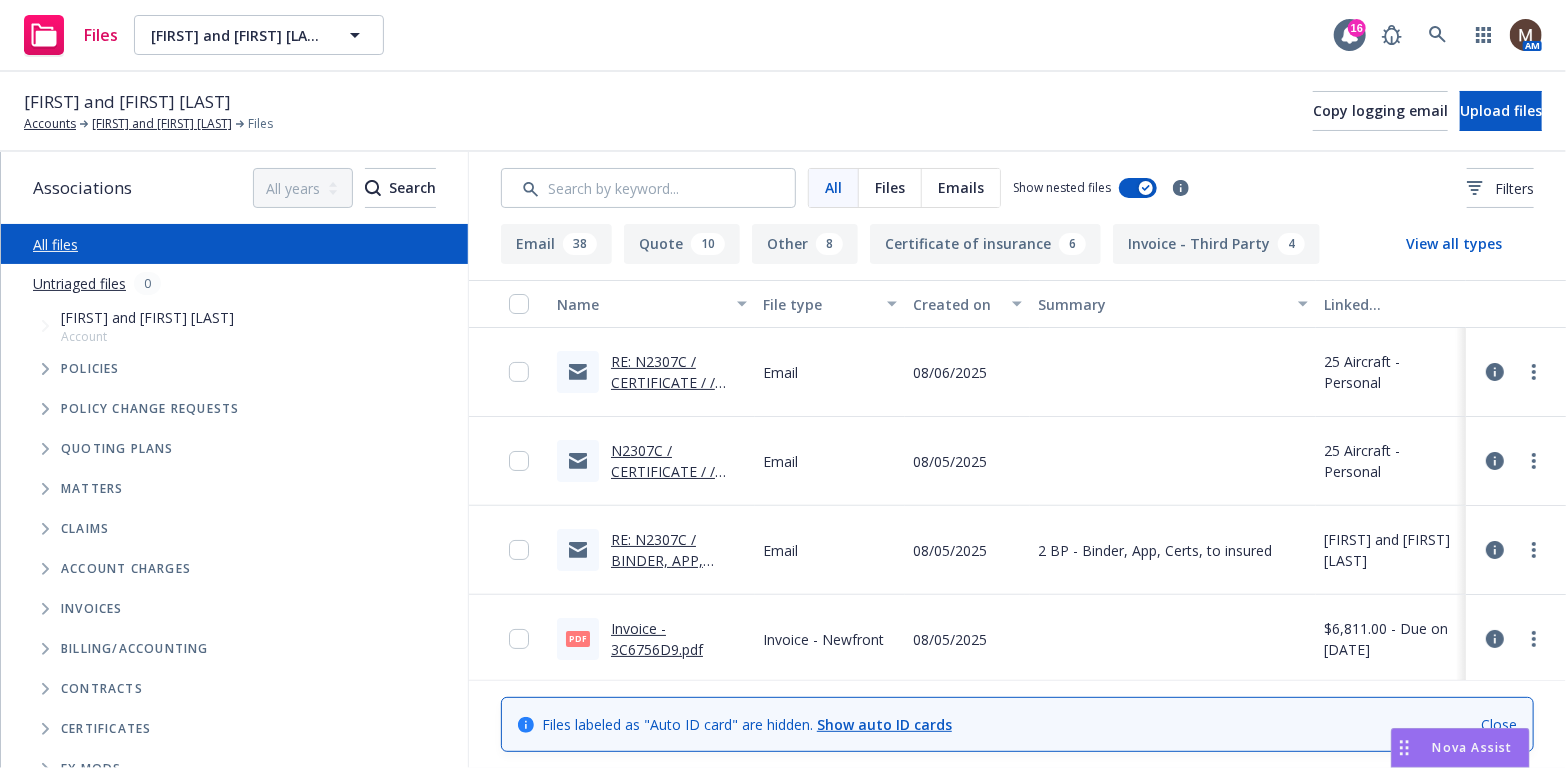 click on "N2307C / CERTIFICATE / / Eric Stuffman" at bounding box center (663, 471) 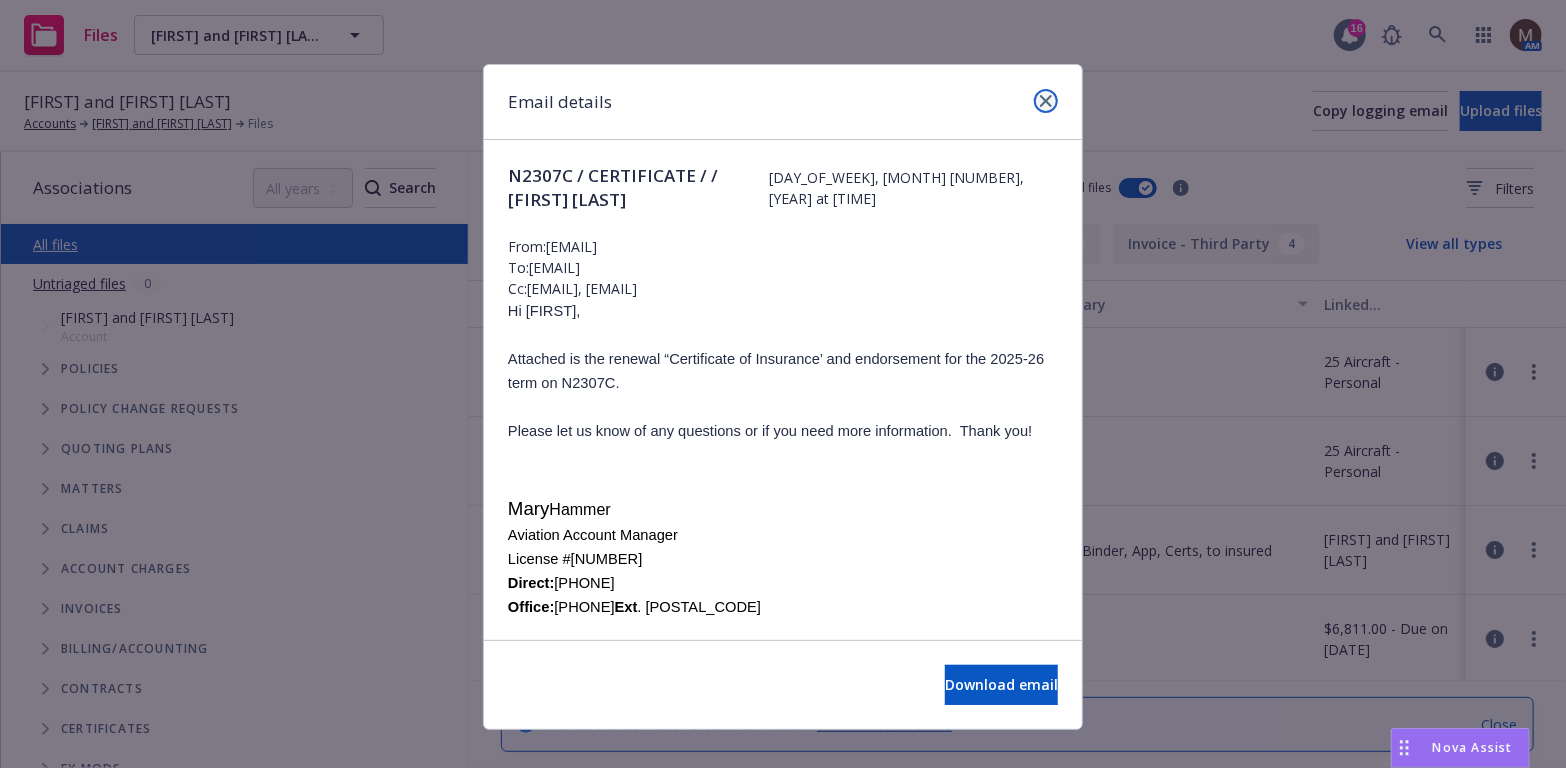 click at bounding box center (1046, 101) 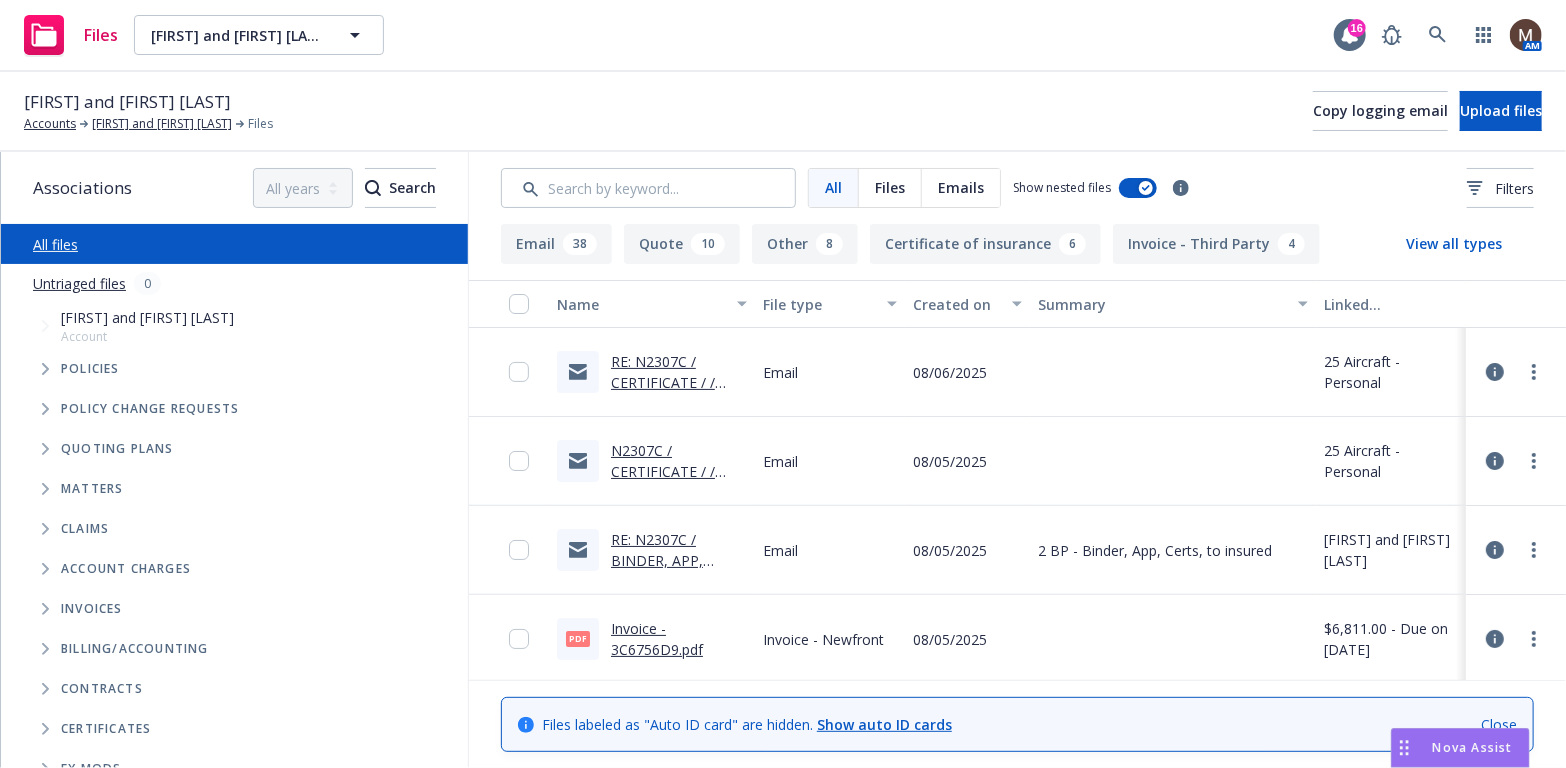 click on "RE: N2307C / CERTIFICATE / / Eric Stuffman" at bounding box center (663, 382) 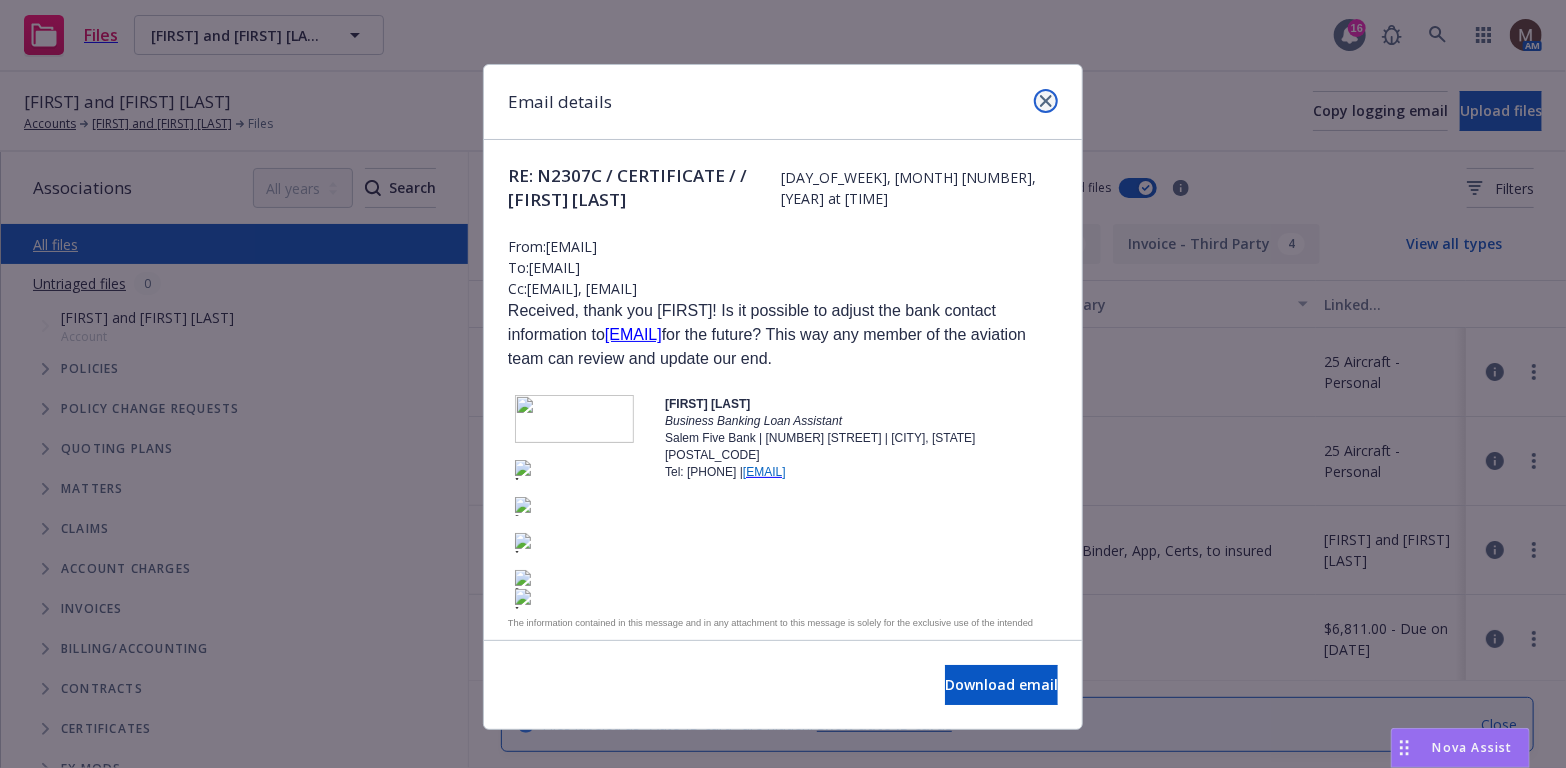 click 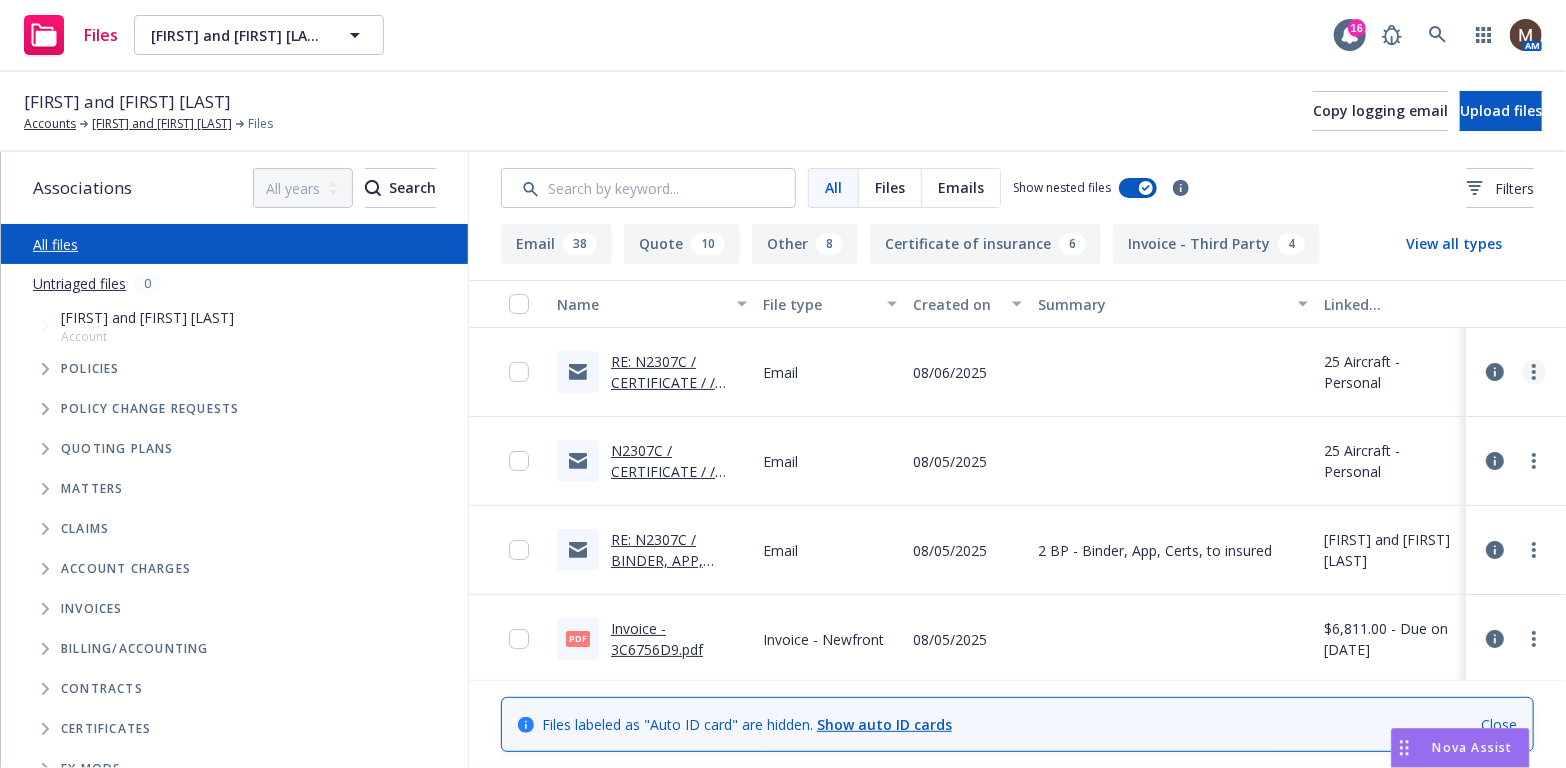 click at bounding box center (1534, 372) 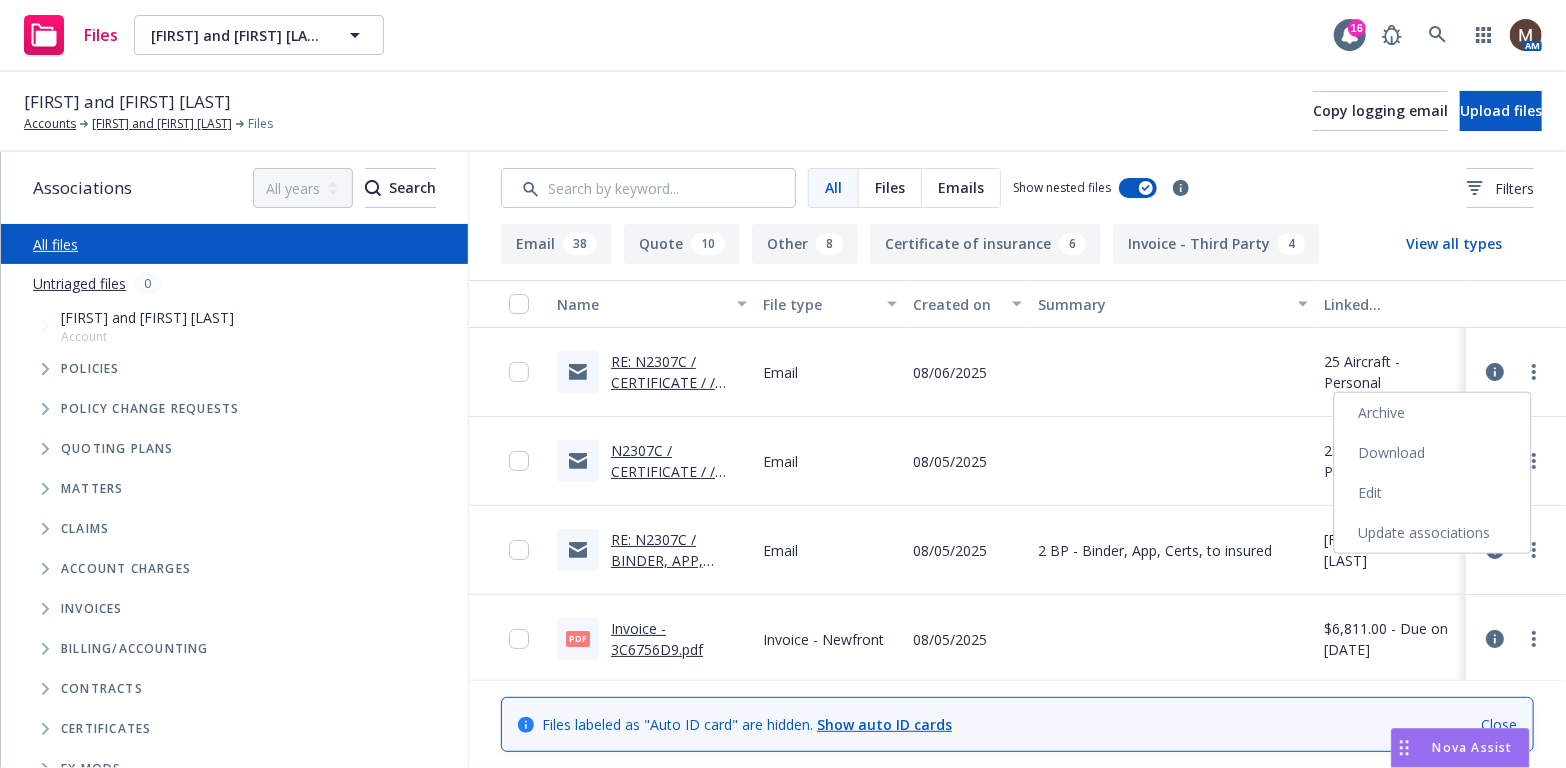 click on "Archive" at bounding box center (1433, 413) 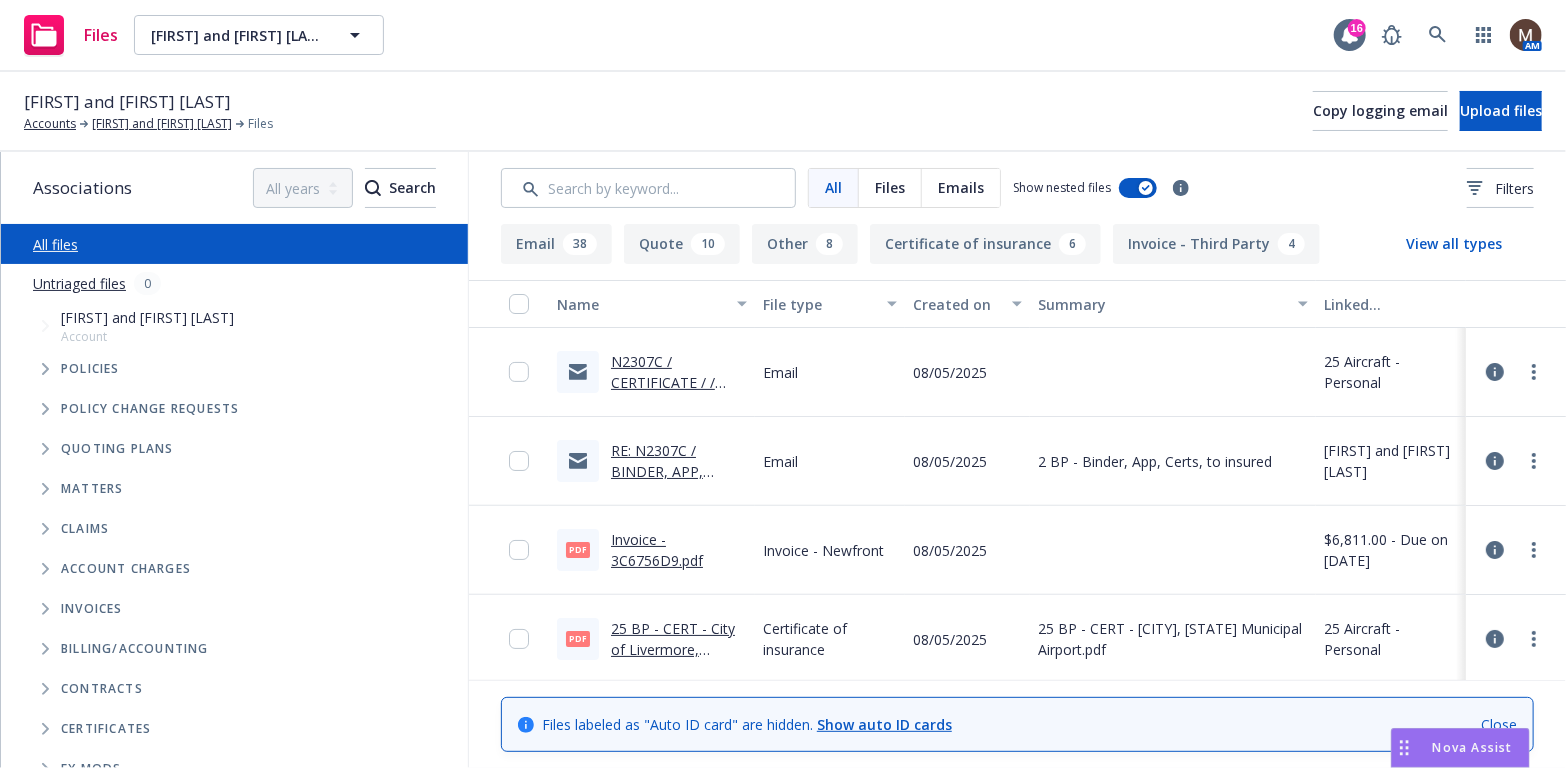 click on "N2307C / CERTIFICATE / / Eric Stuffman" at bounding box center (663, 382) 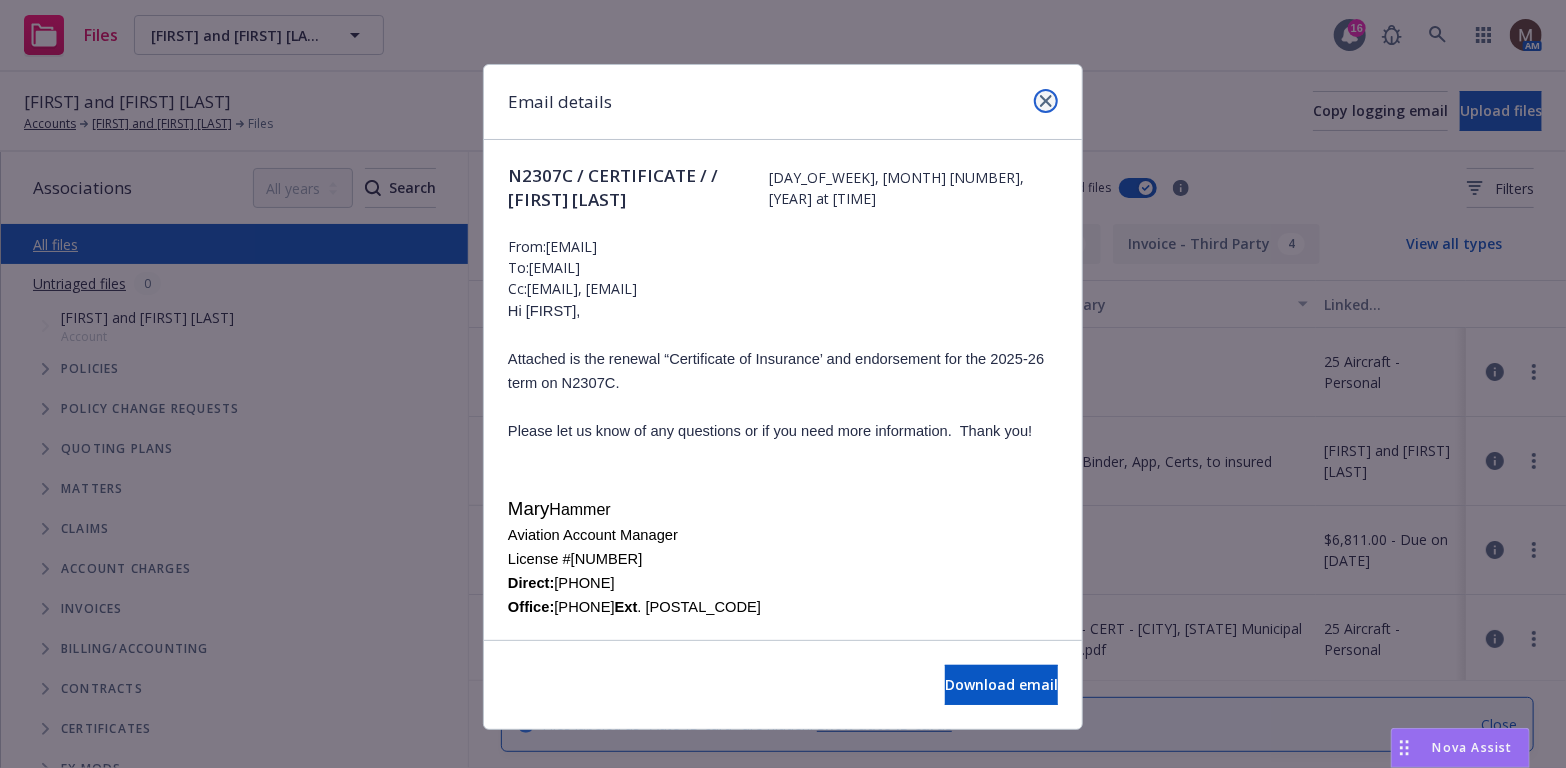 click at bounding box center (1046, 101) 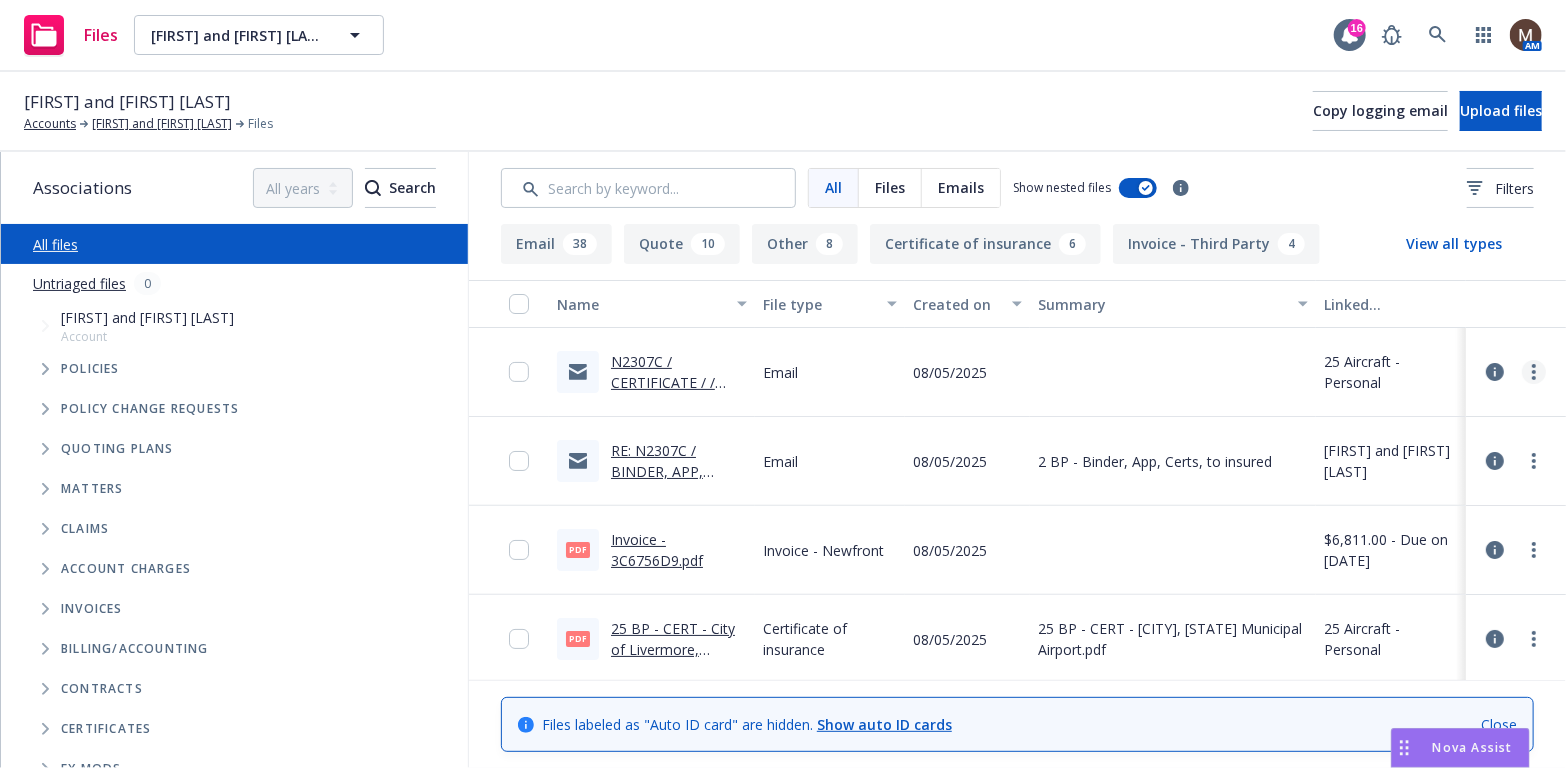 click 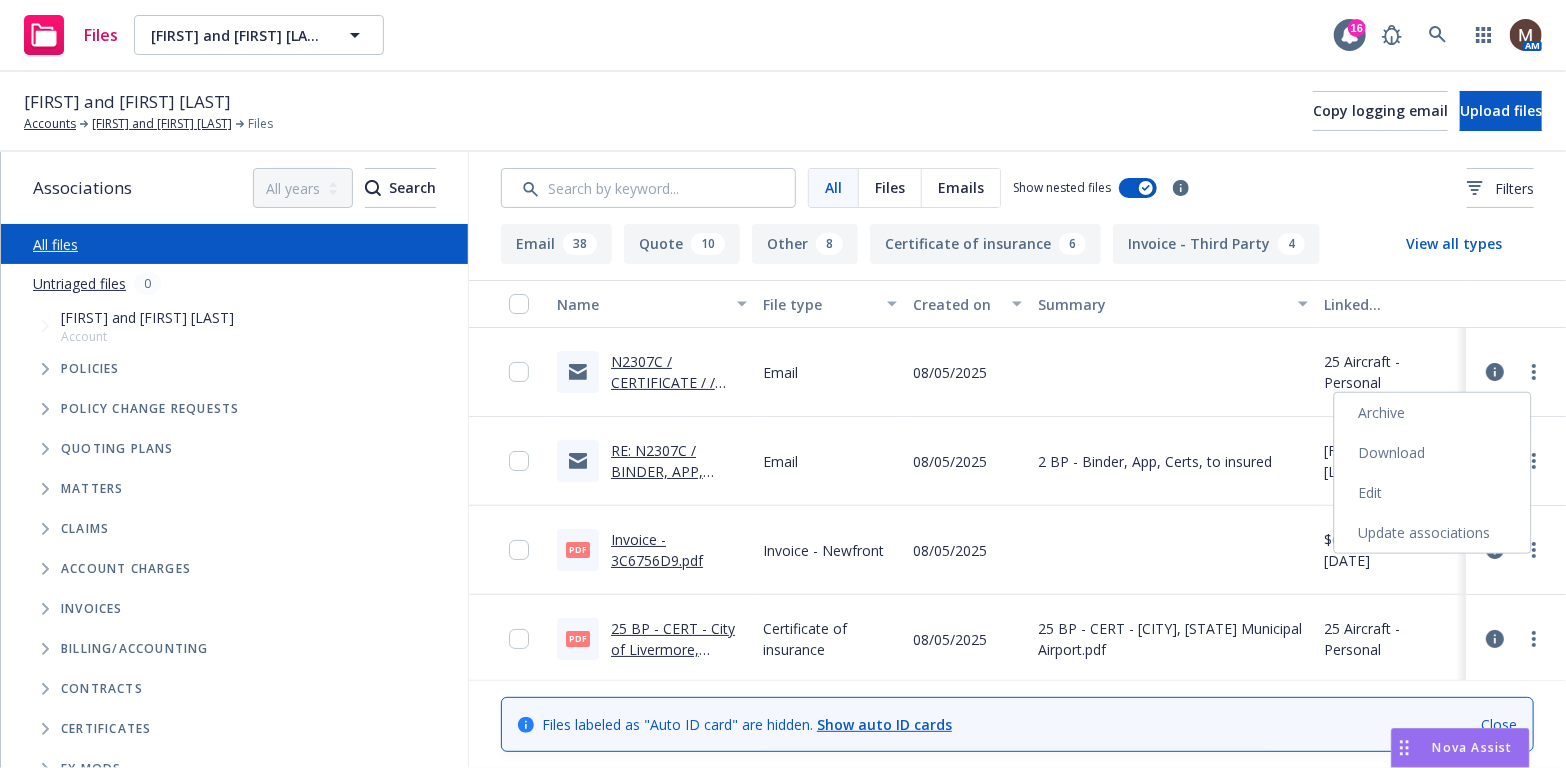 click on "Edit" at bounding box center [1433, 493] 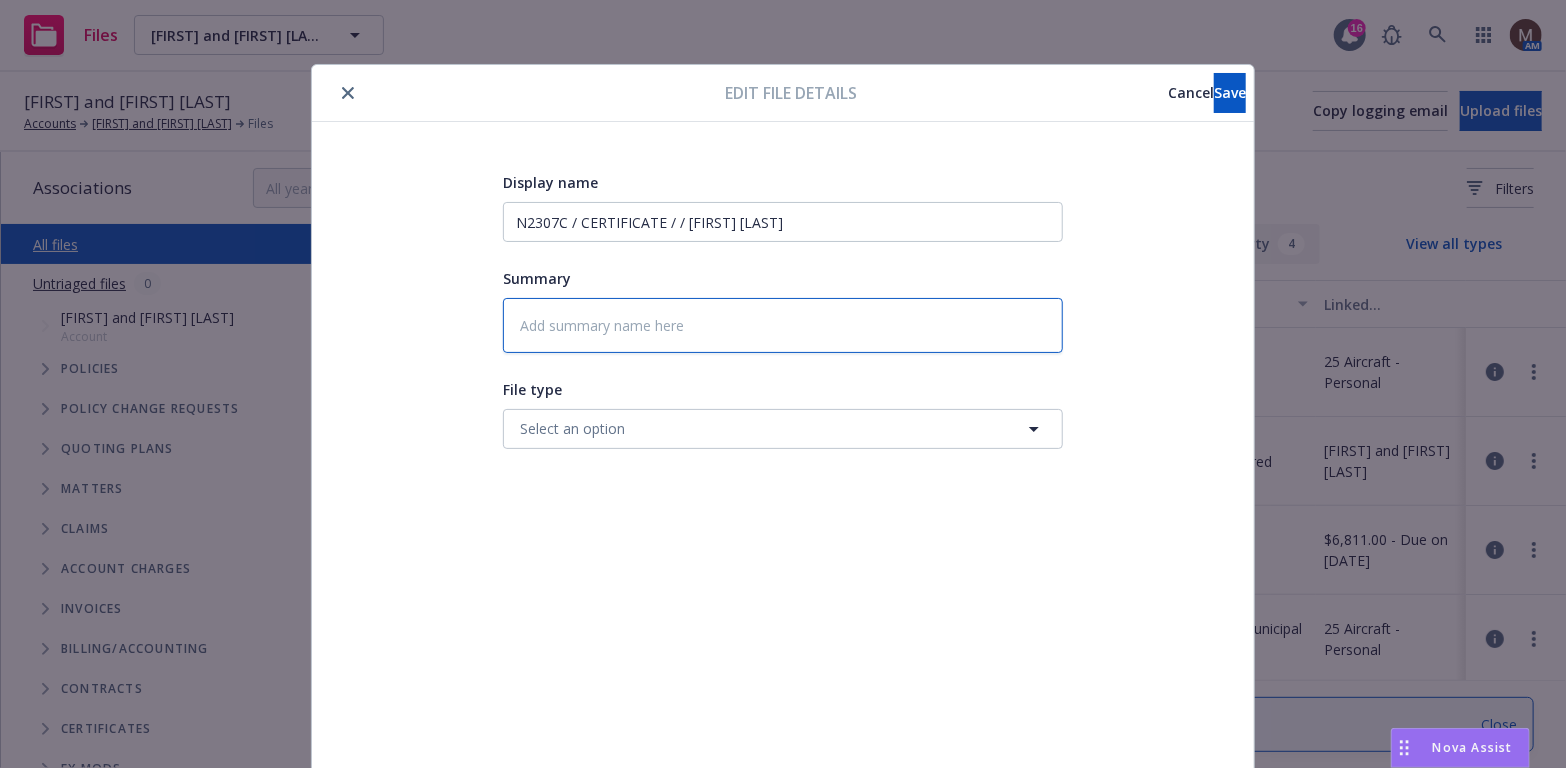 click at bounding box center (783, 325) 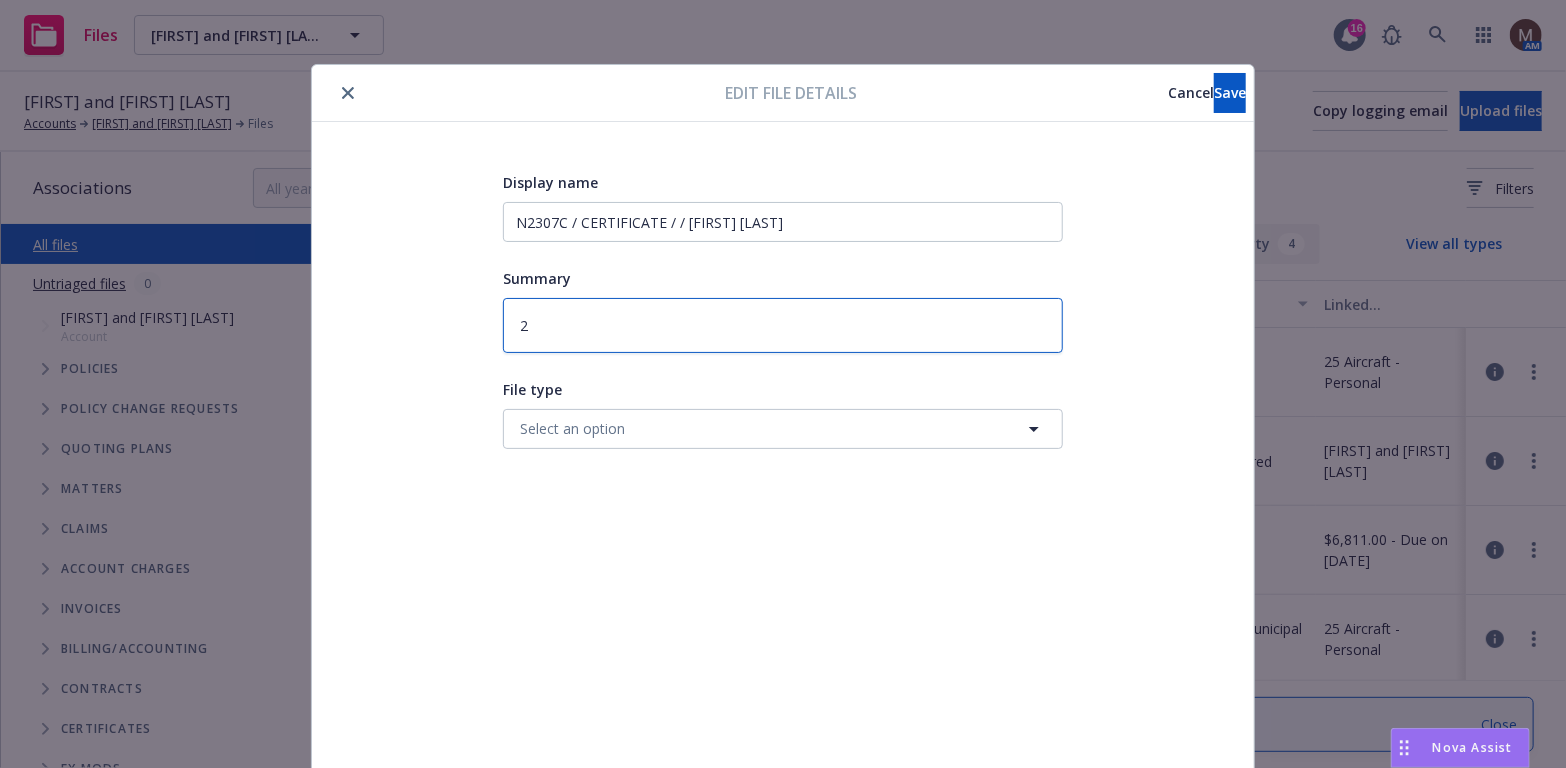type on "x" 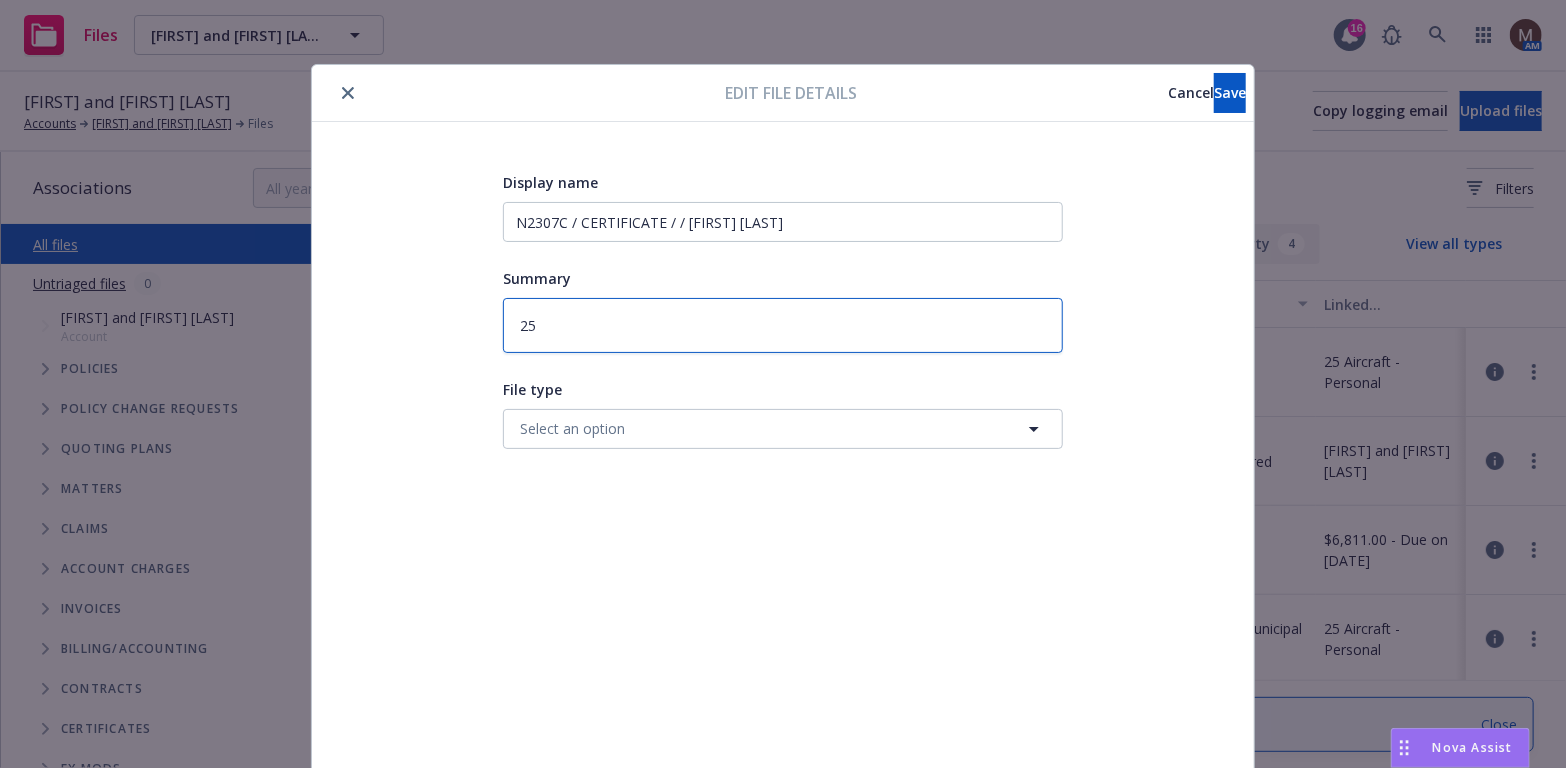 type on "x" 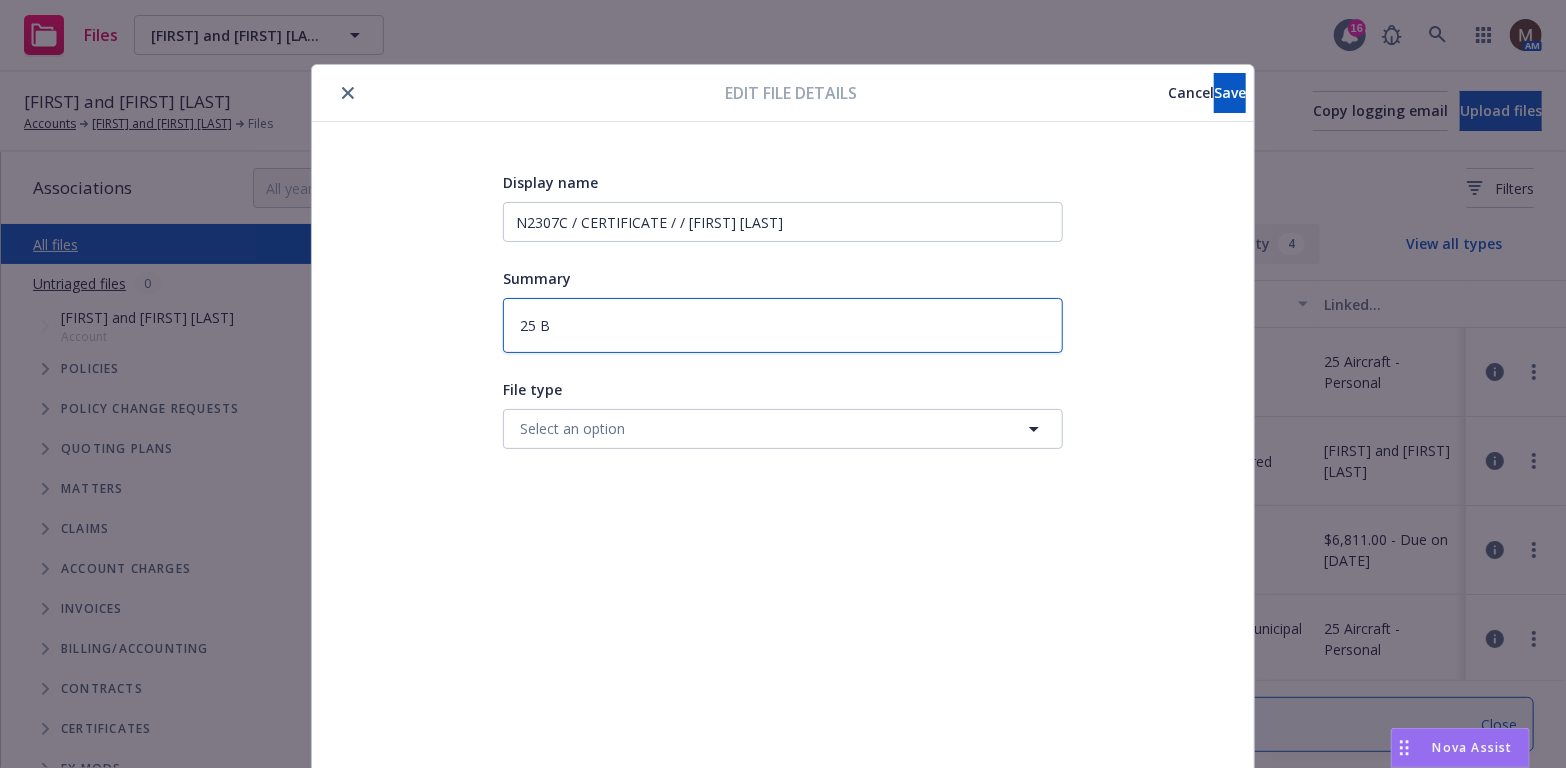 type on "x" 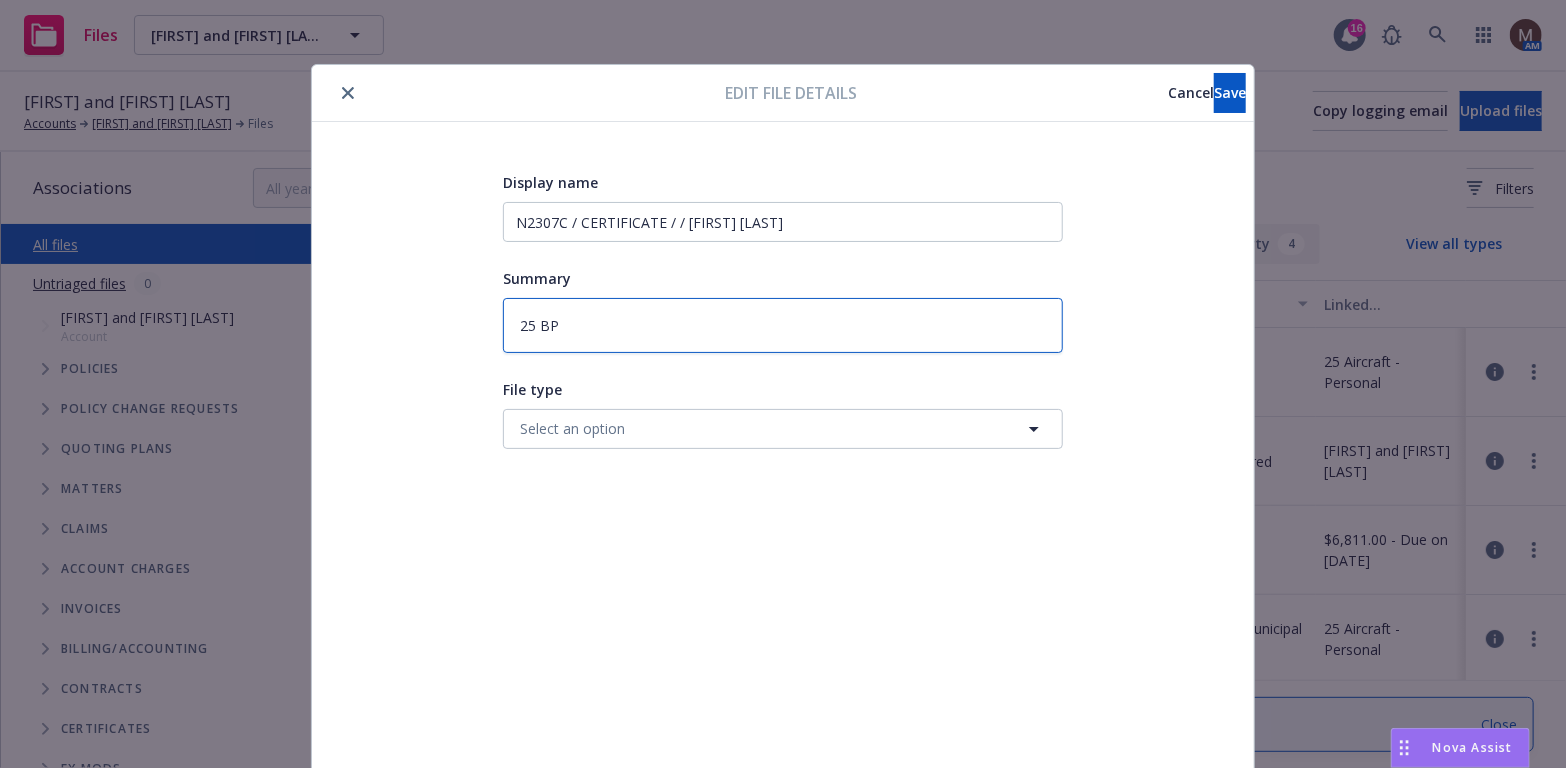 type on "x" 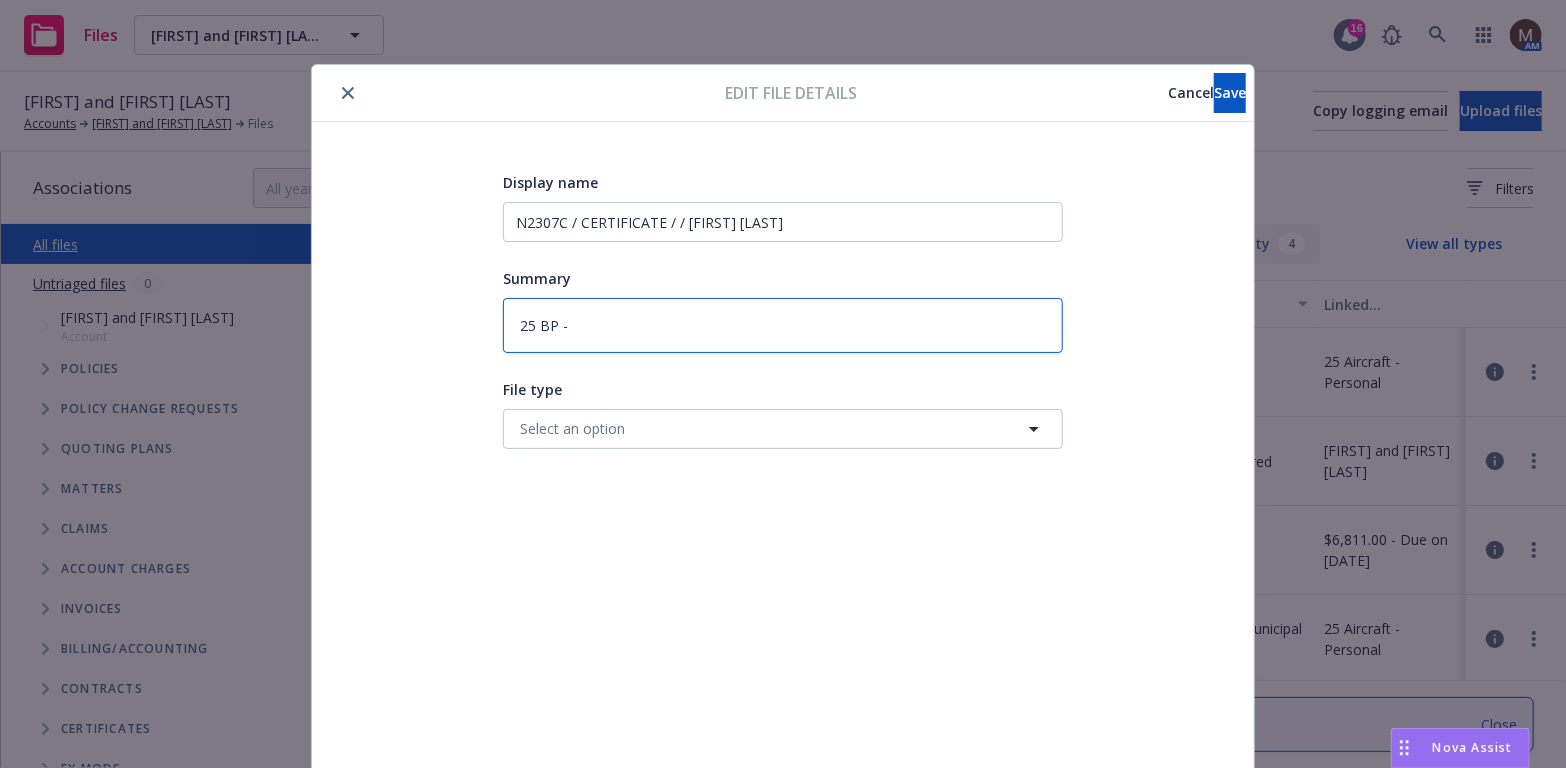 type on "x" 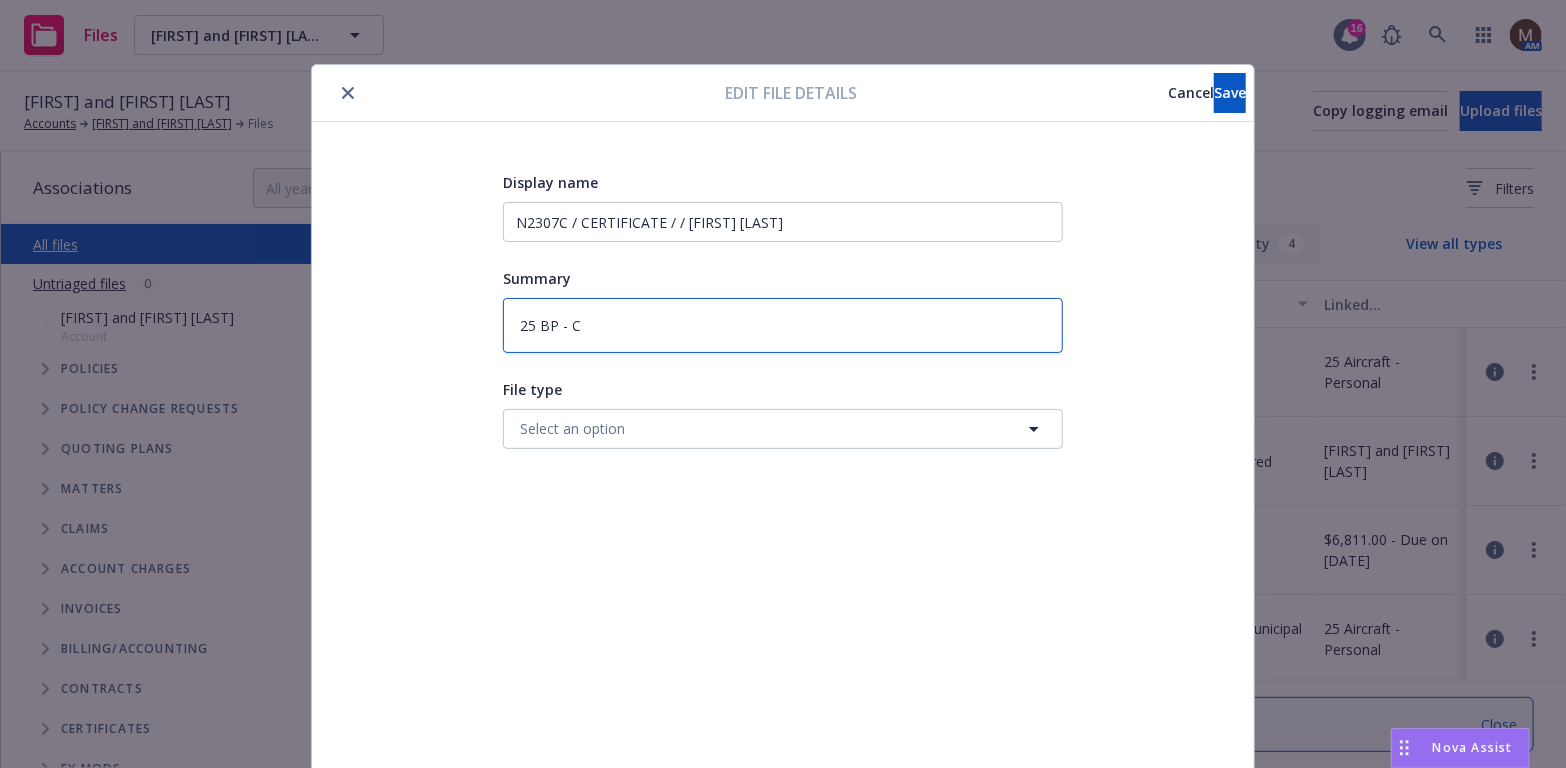 type on "x" 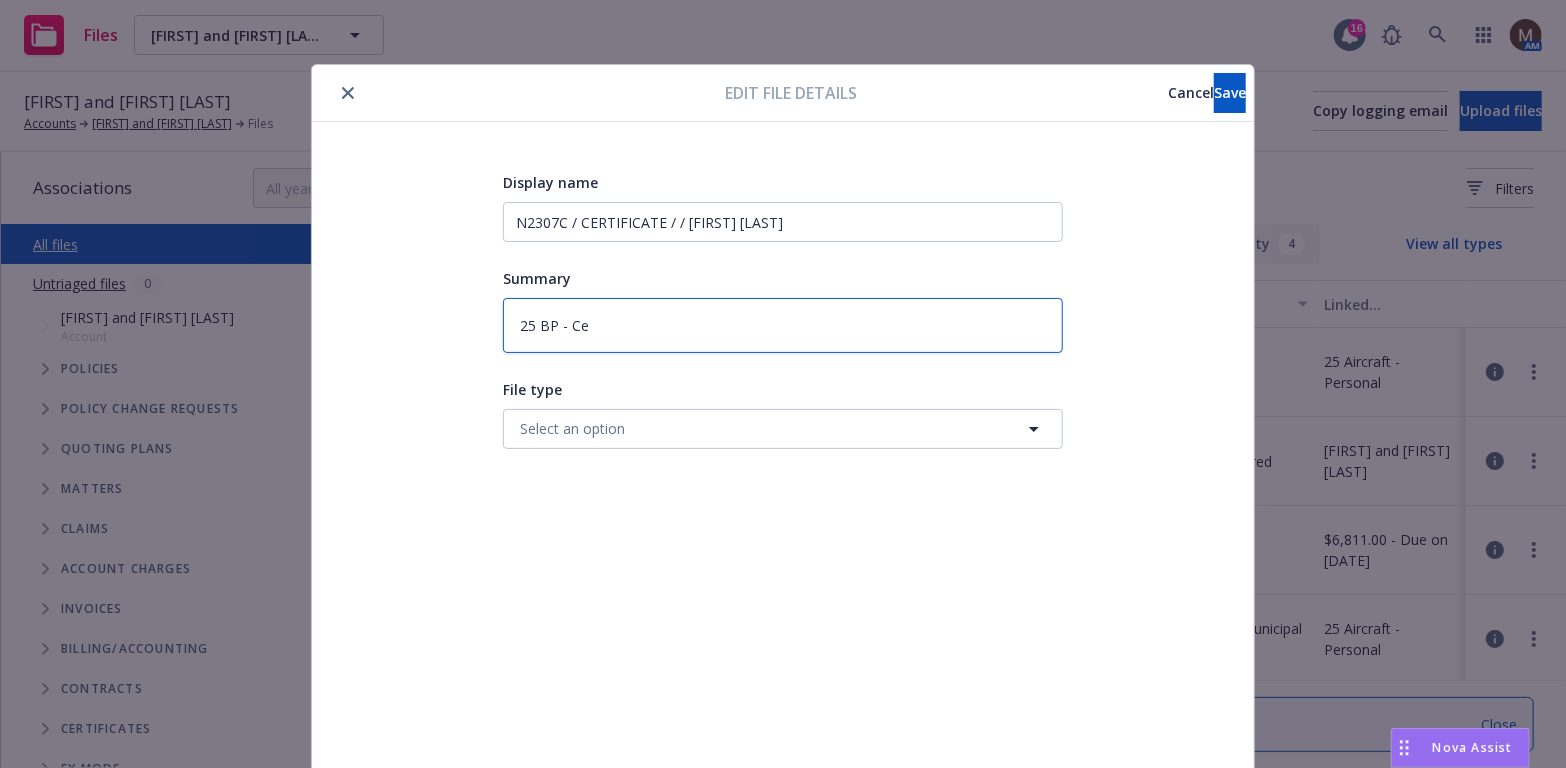 type on "x" 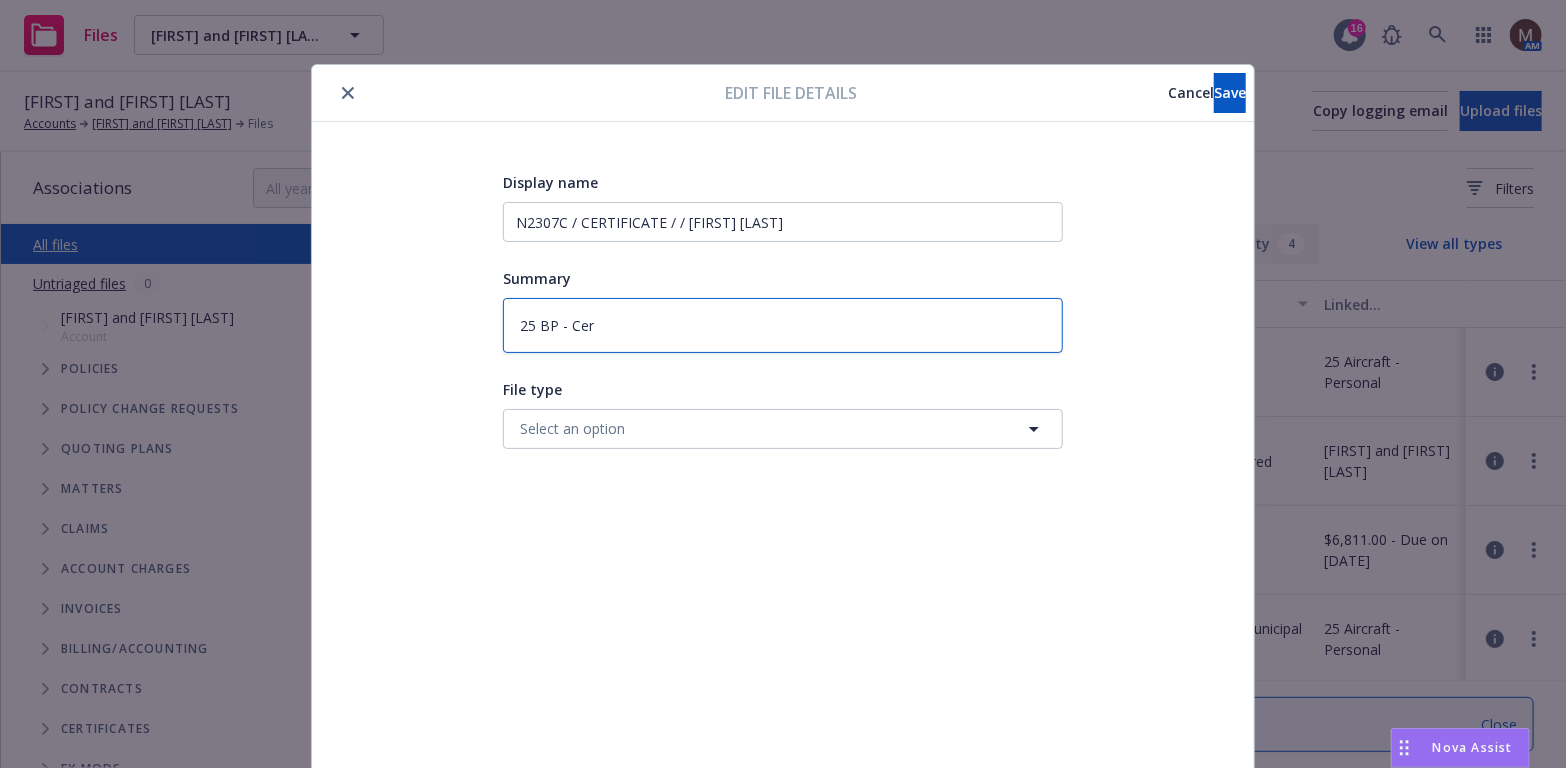 type on "x" 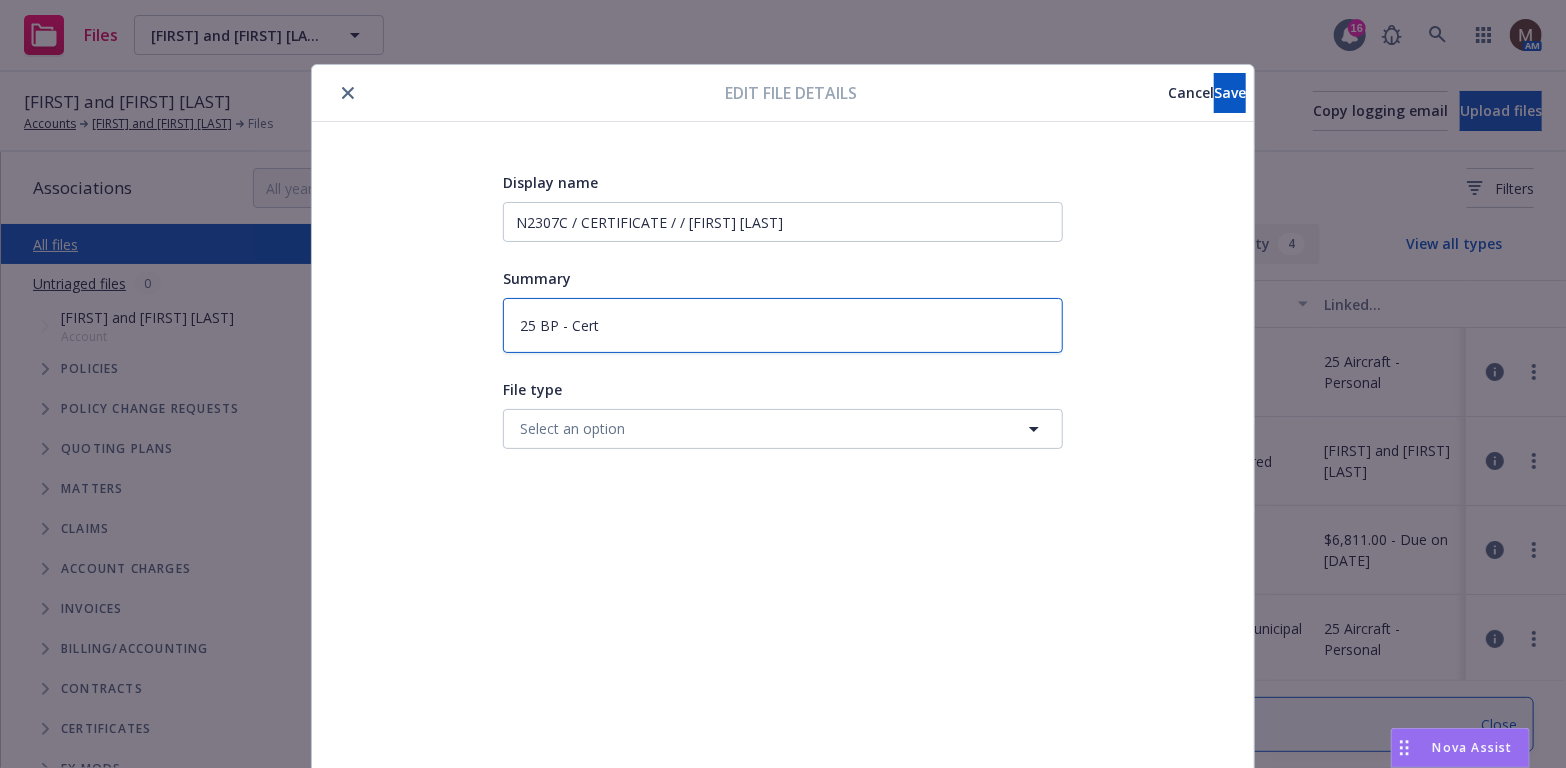 type on "x" 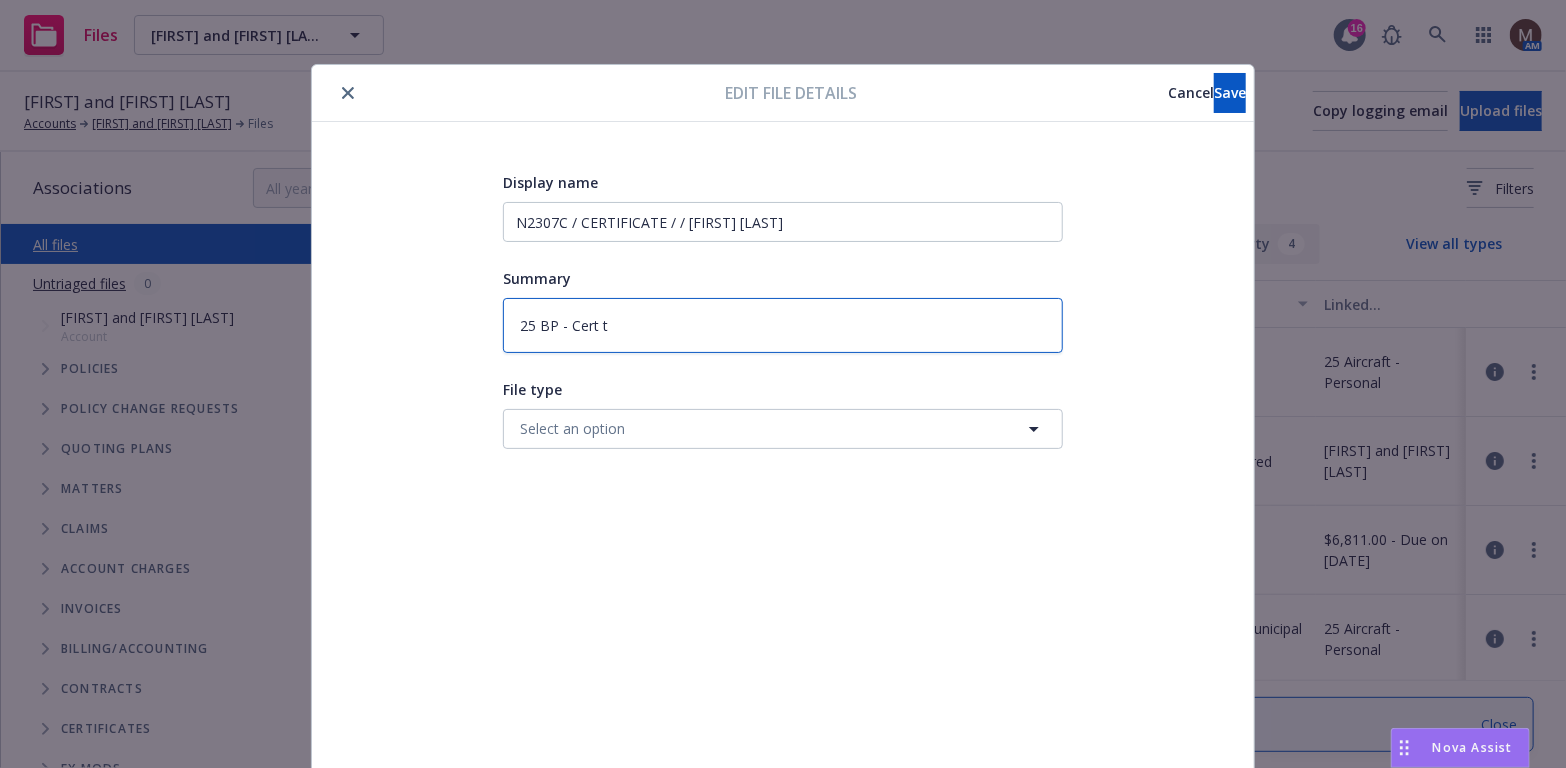 type on "x" 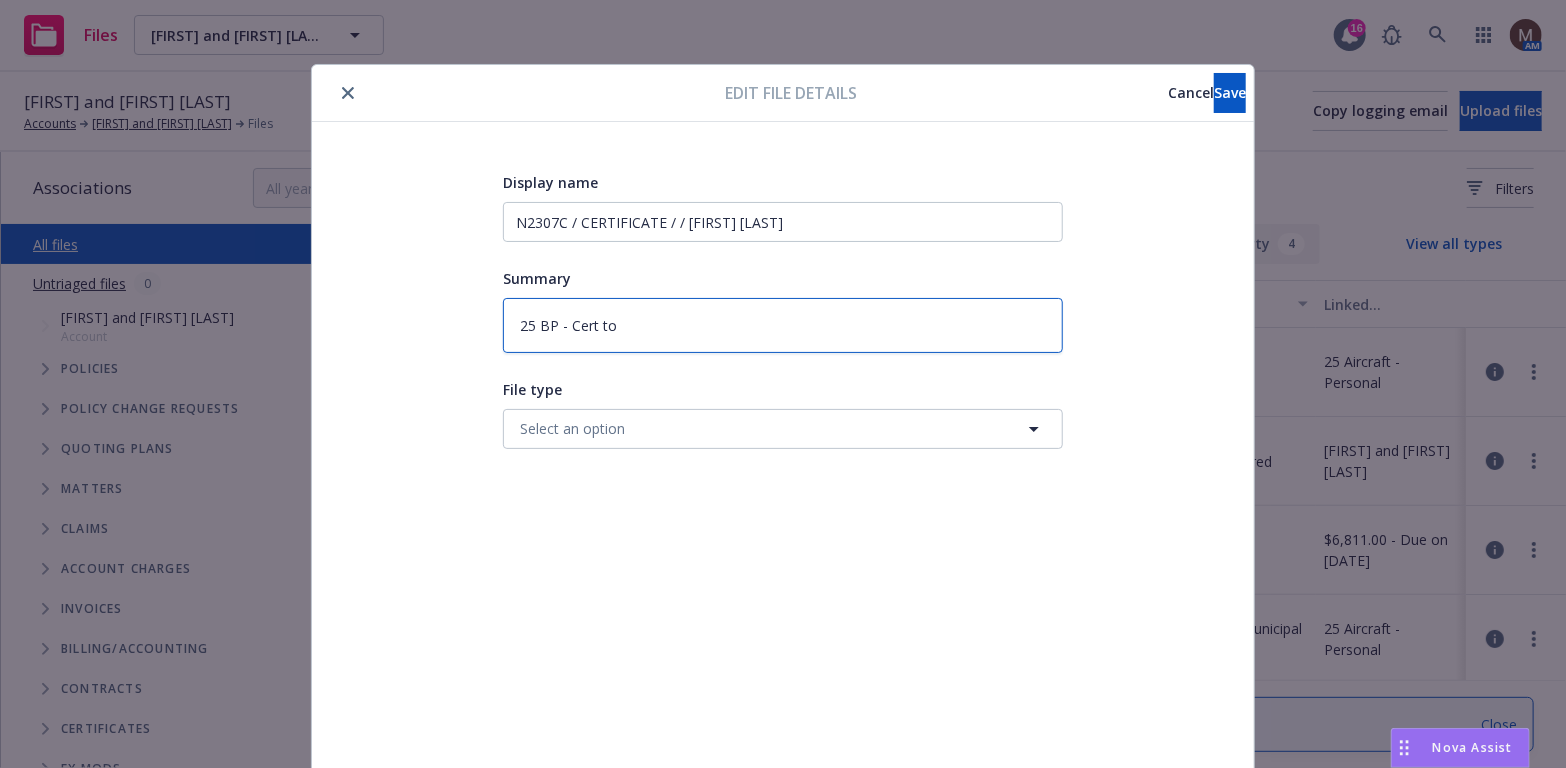 type on "x" 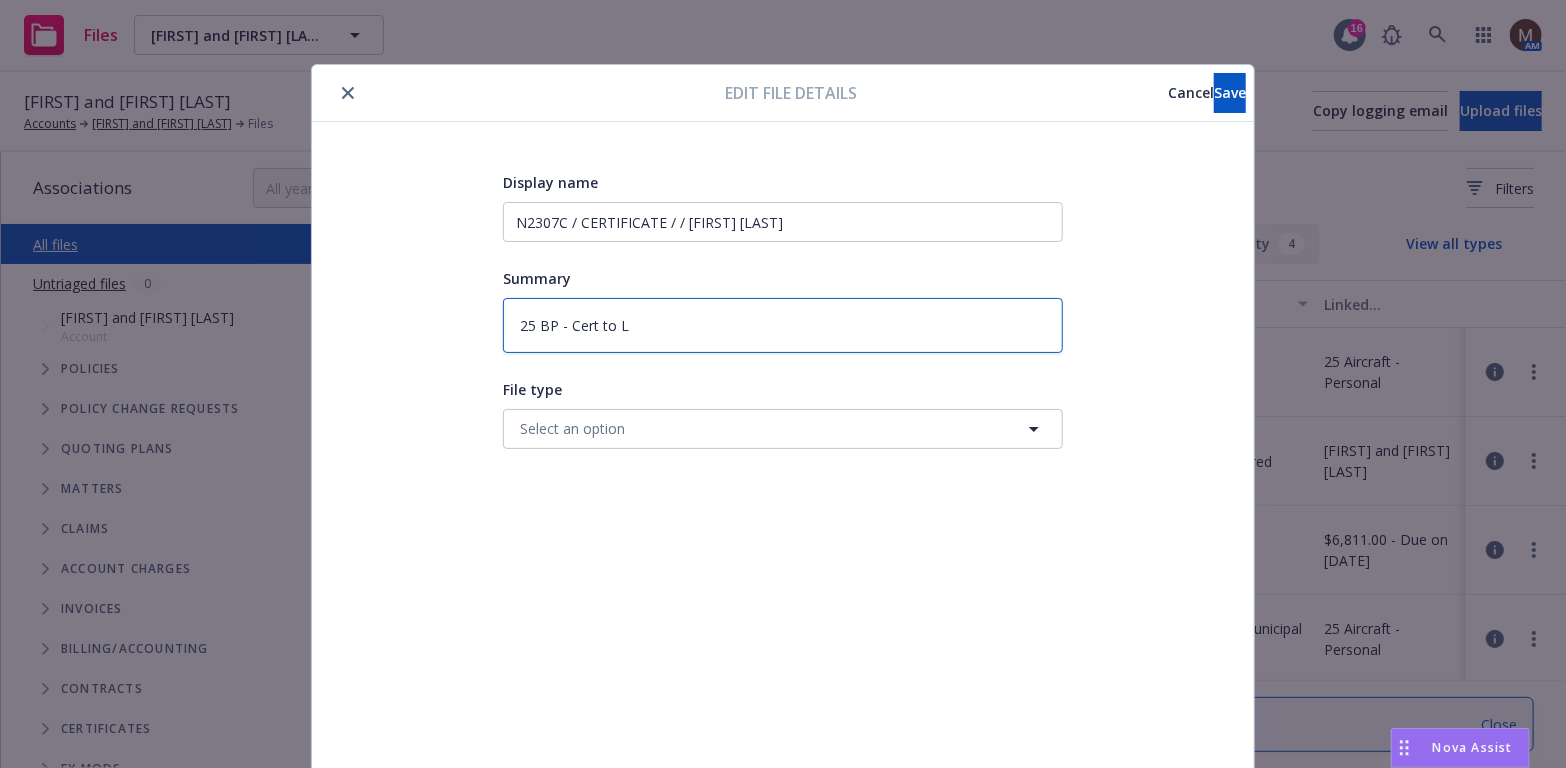 type on "x" 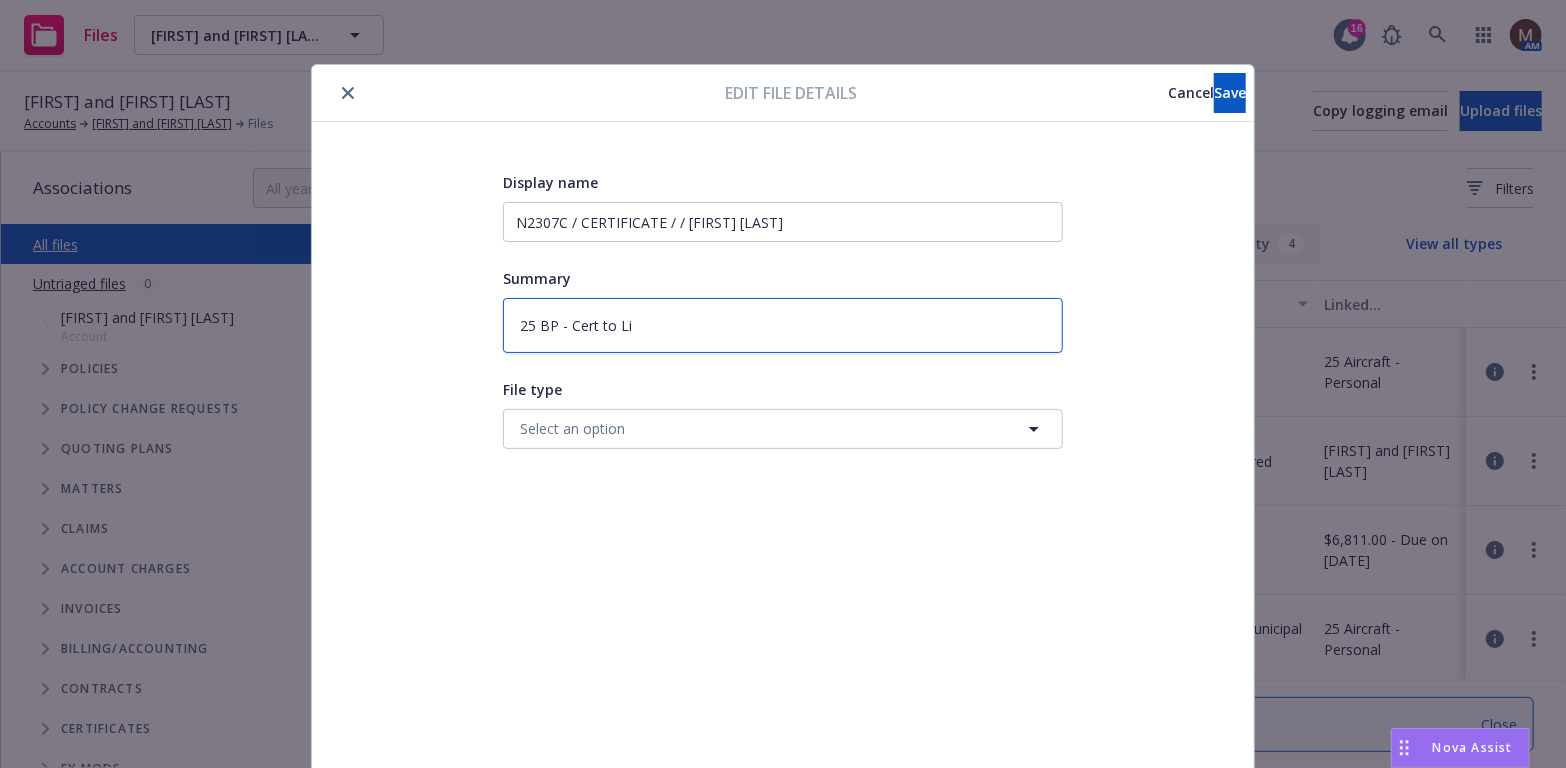 type on "x" 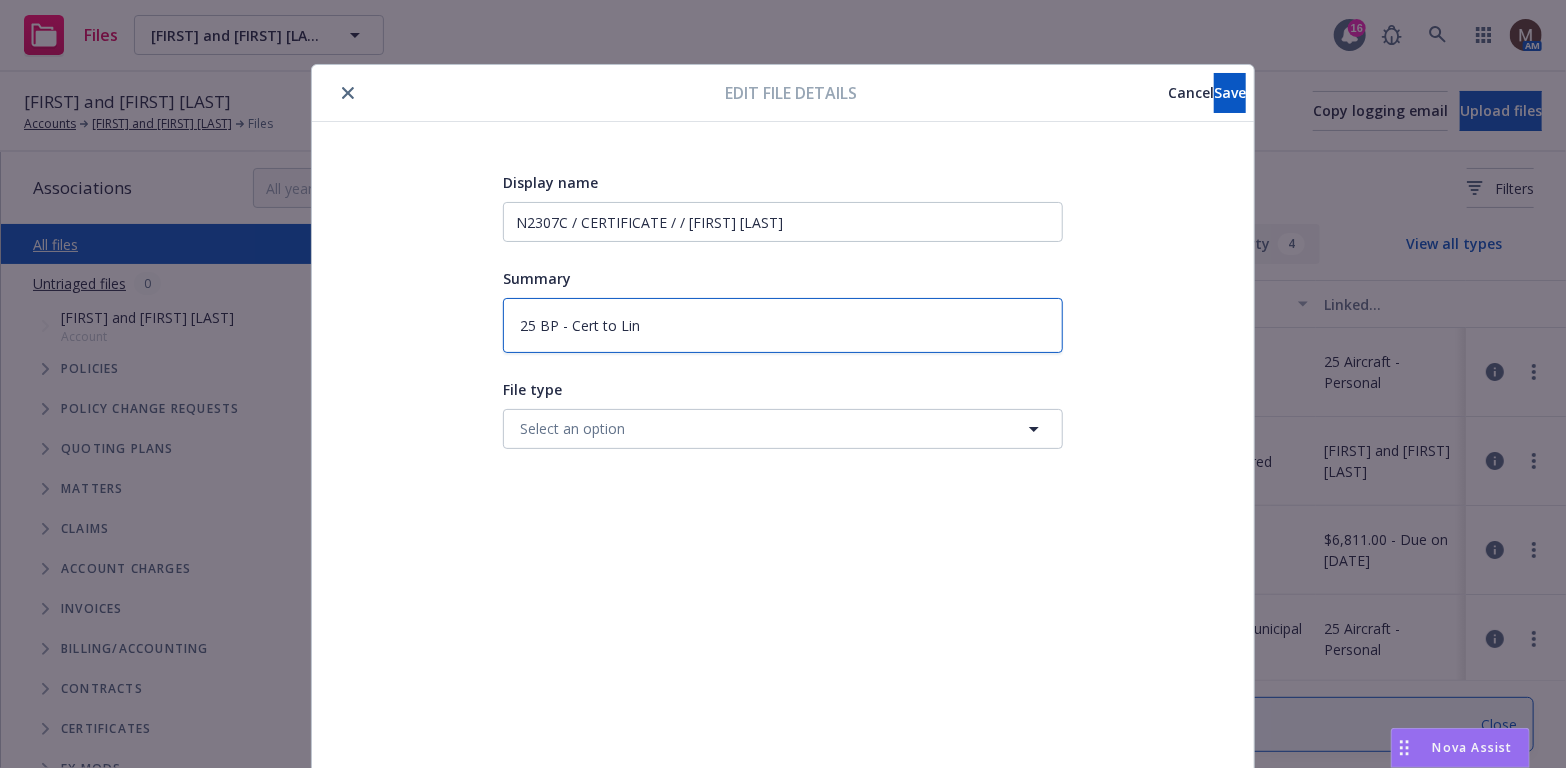 type on "x" 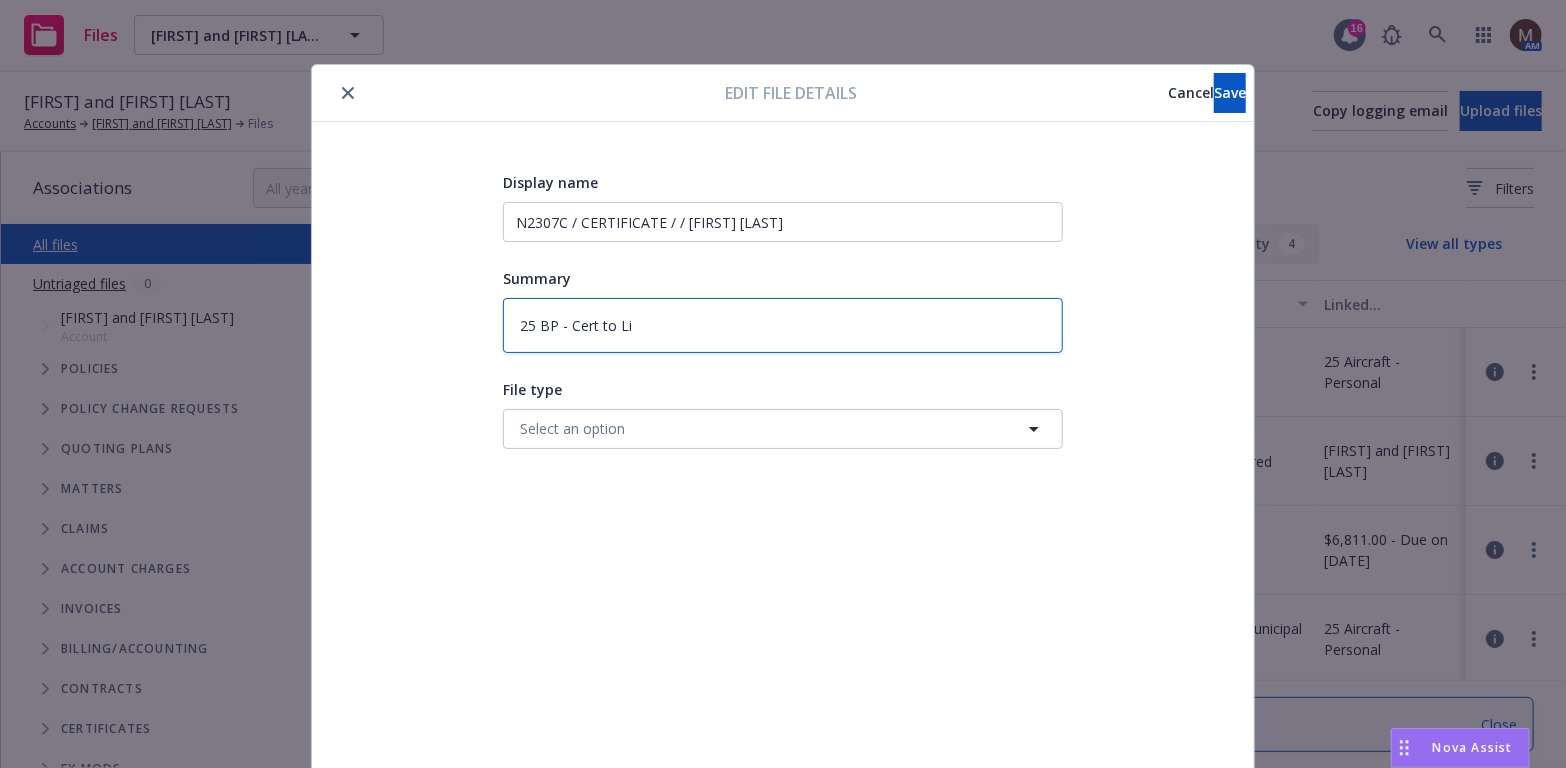 type on "x" 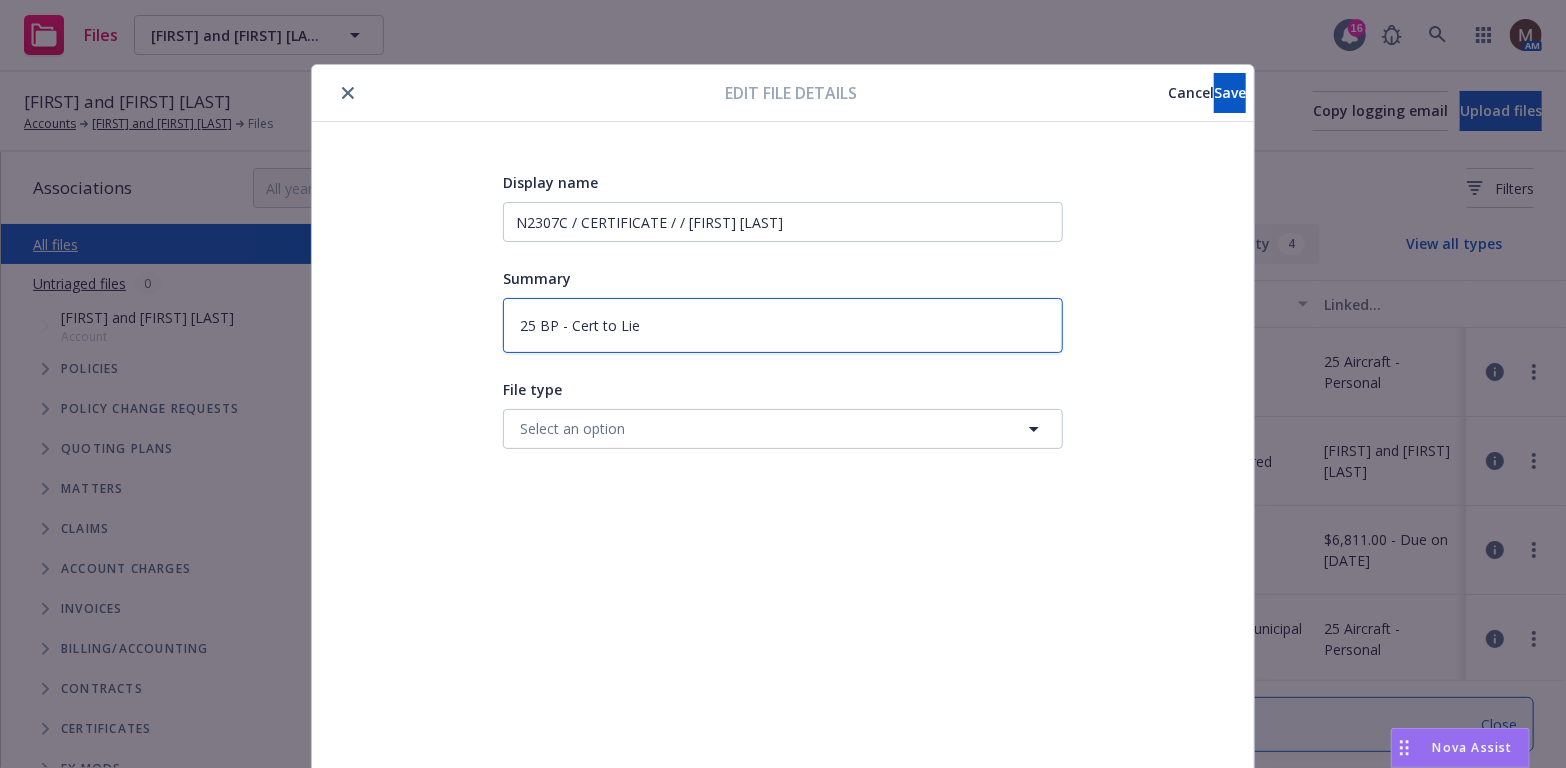 type on "x" 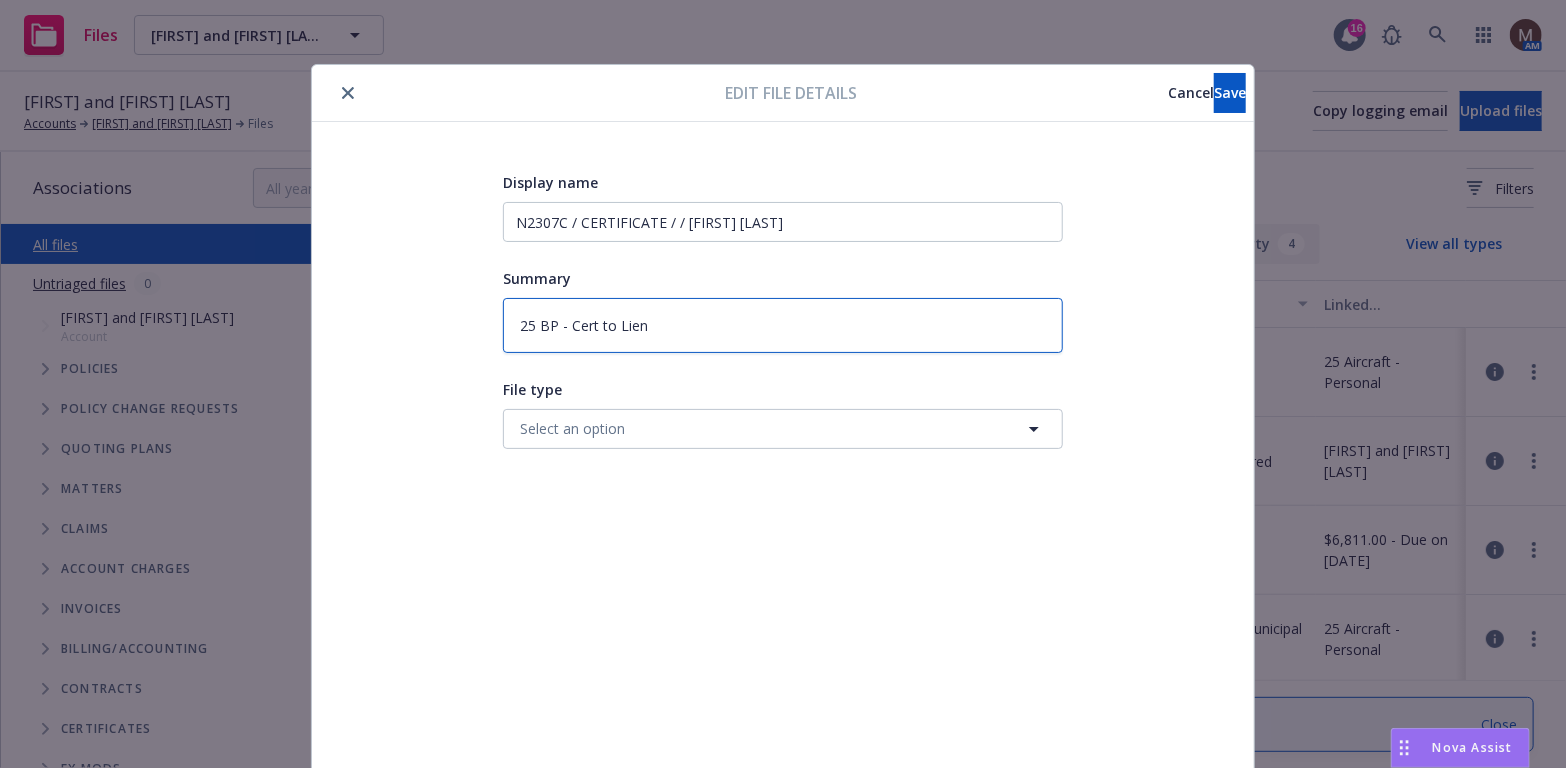 type on "x" 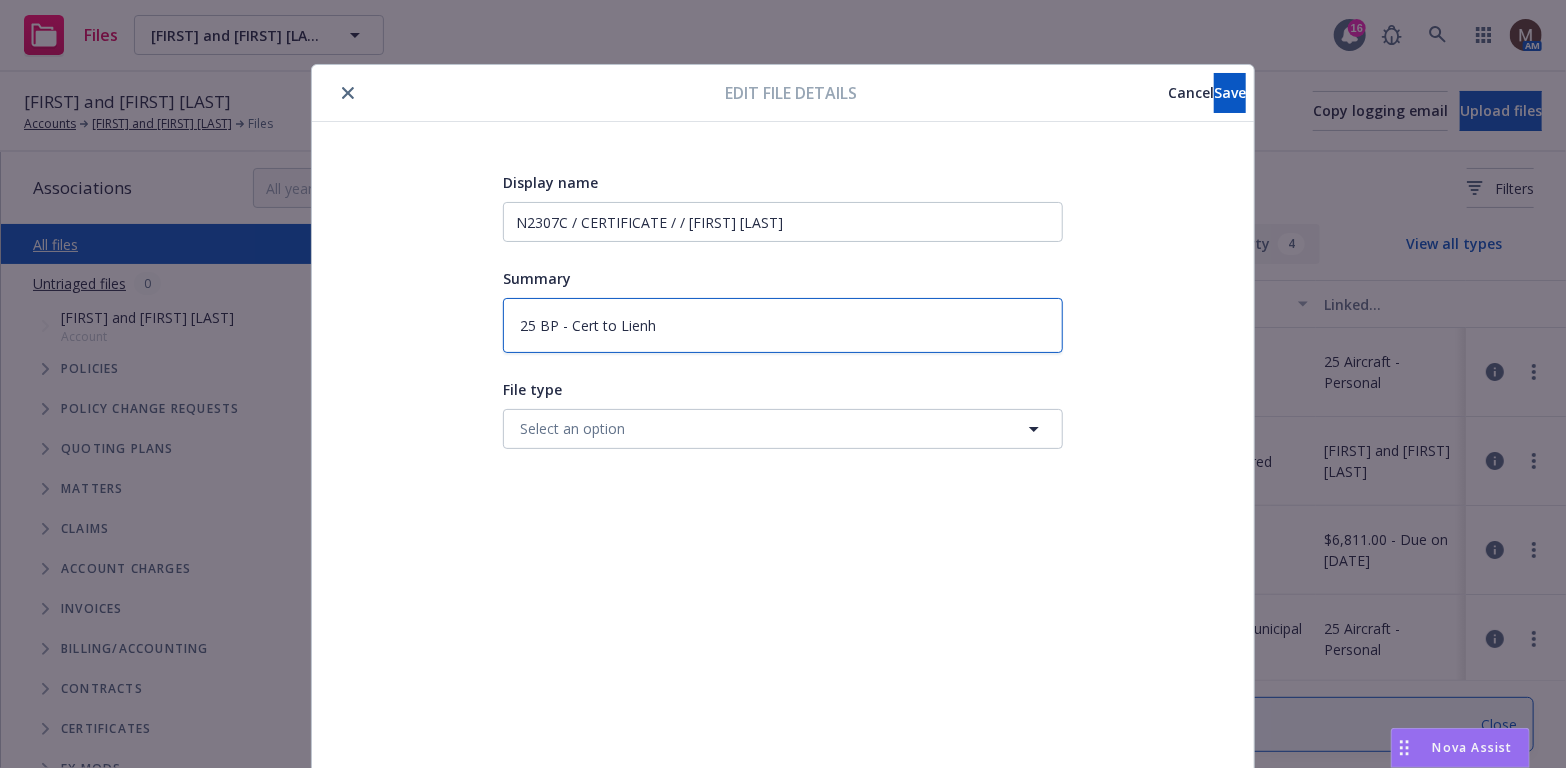 type on "x" 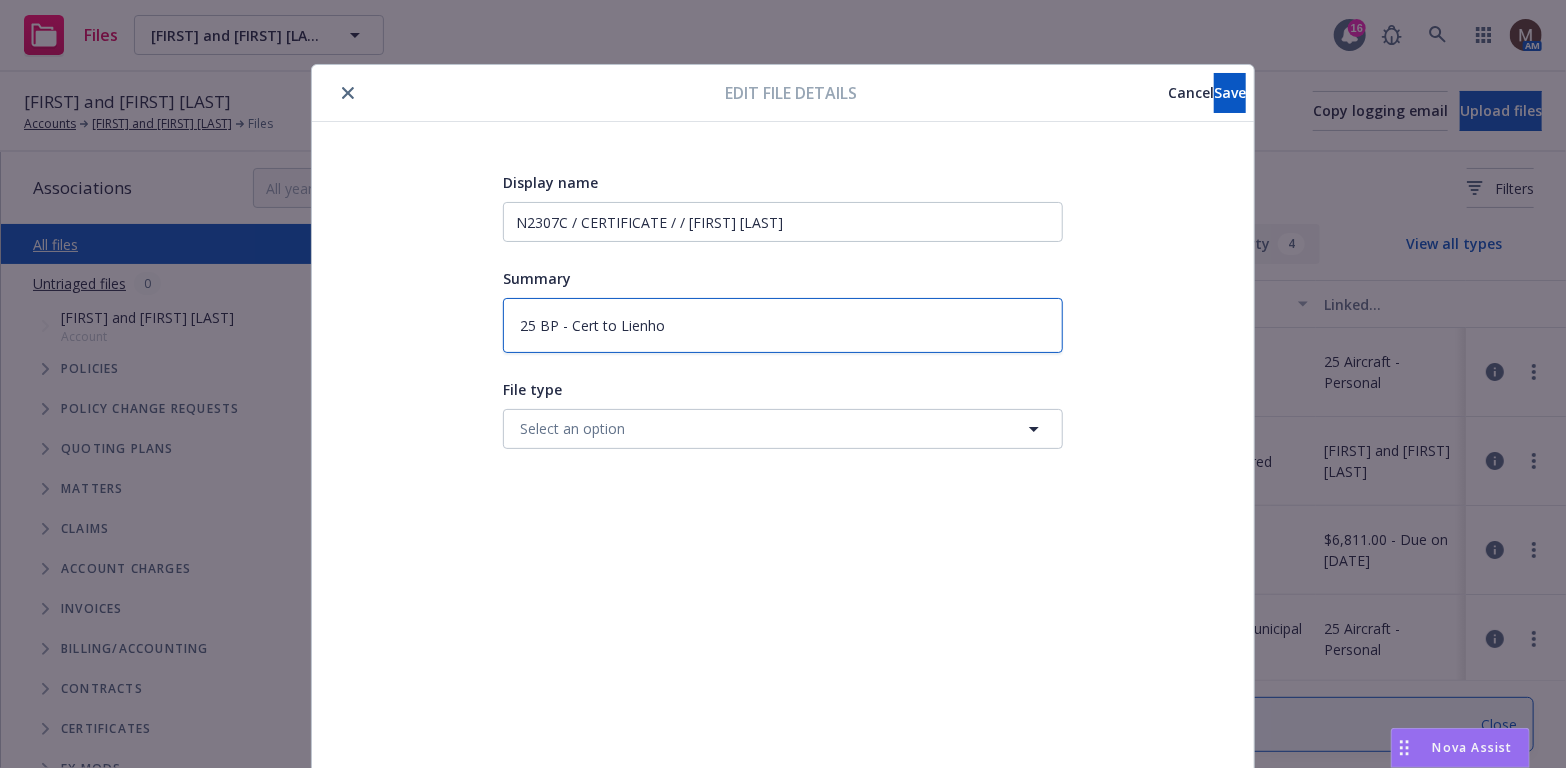 type on "x" 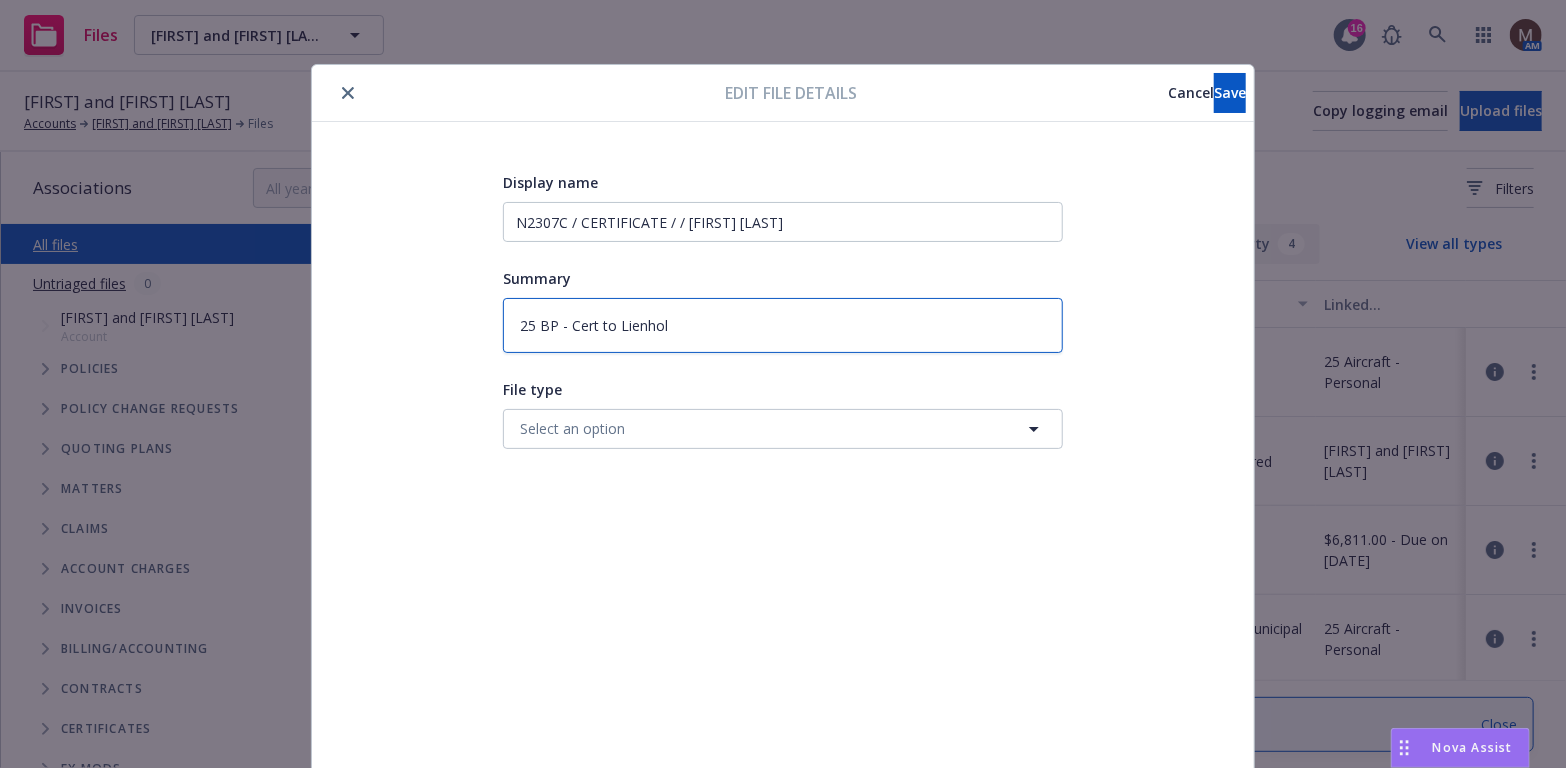 type on "x" 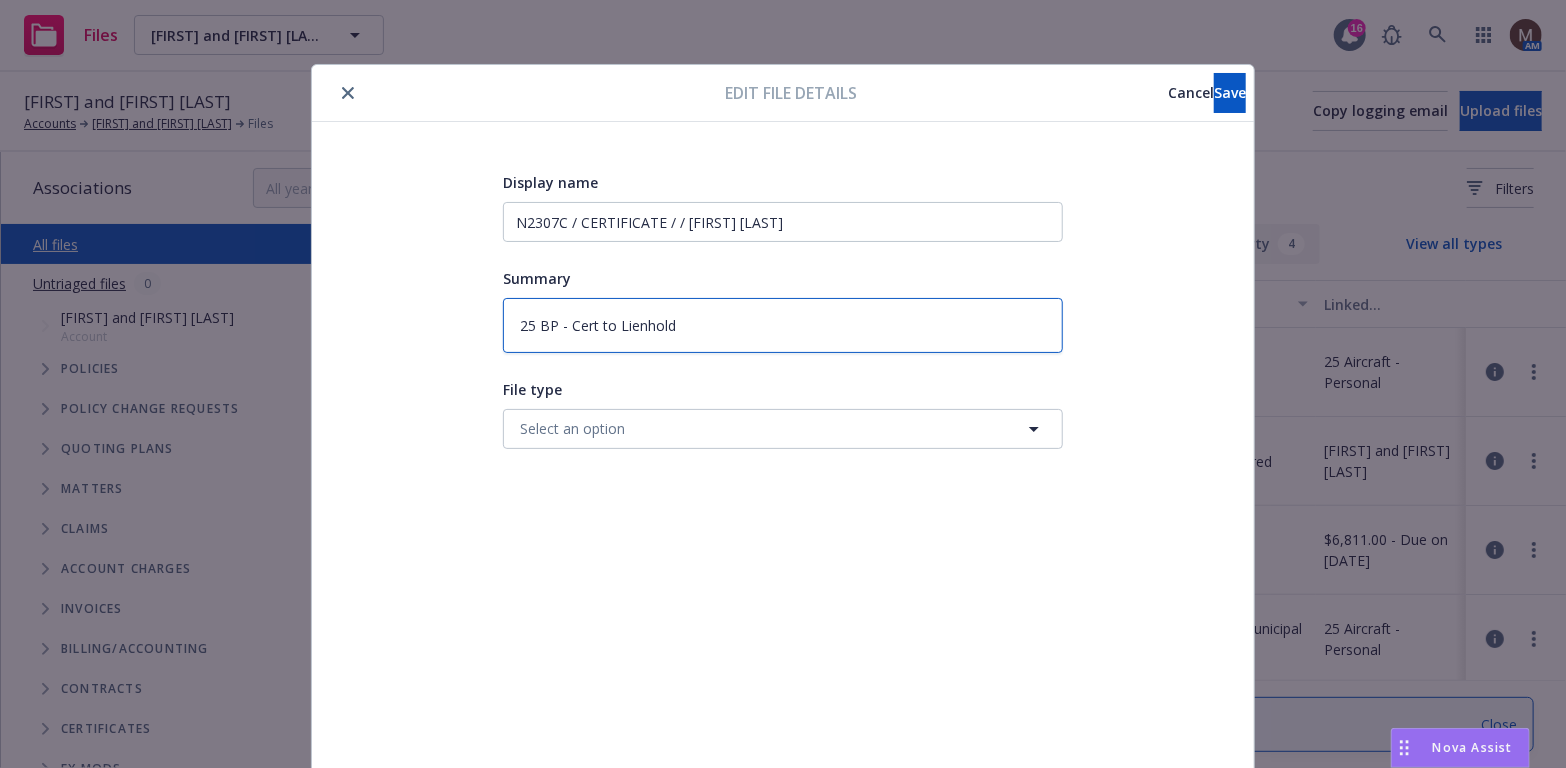 type on "x" 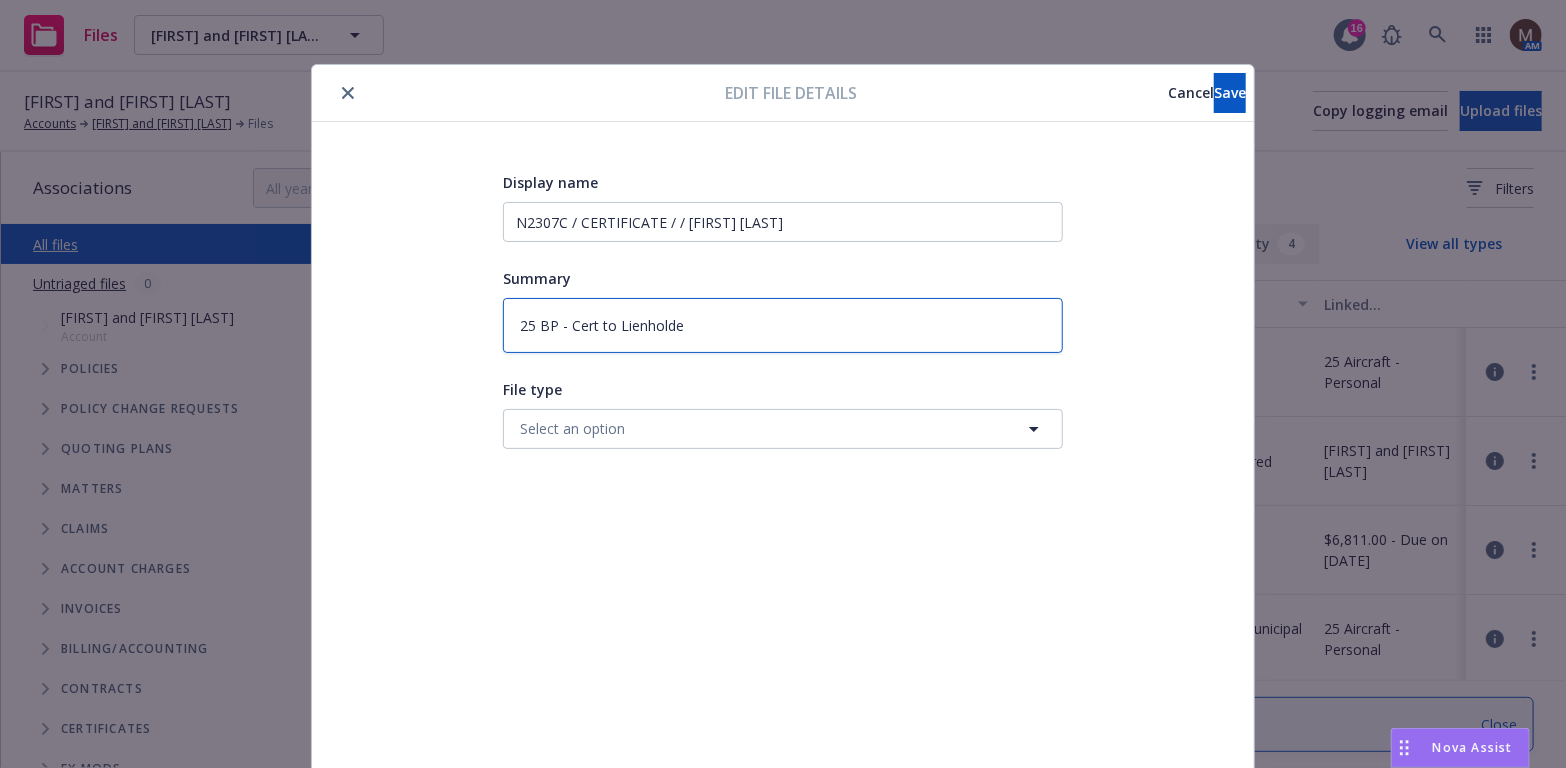 type on "x" 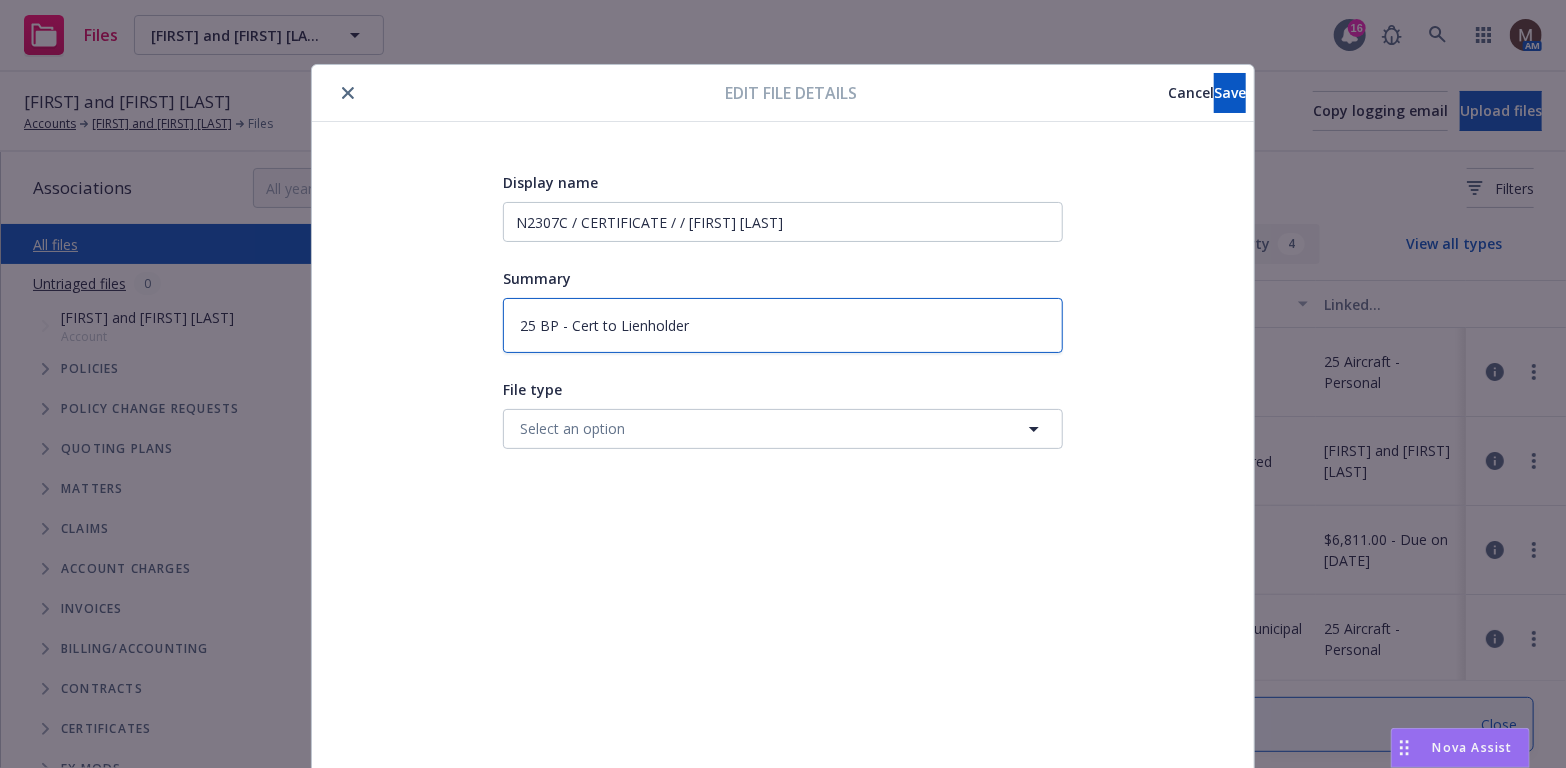 type on "x" 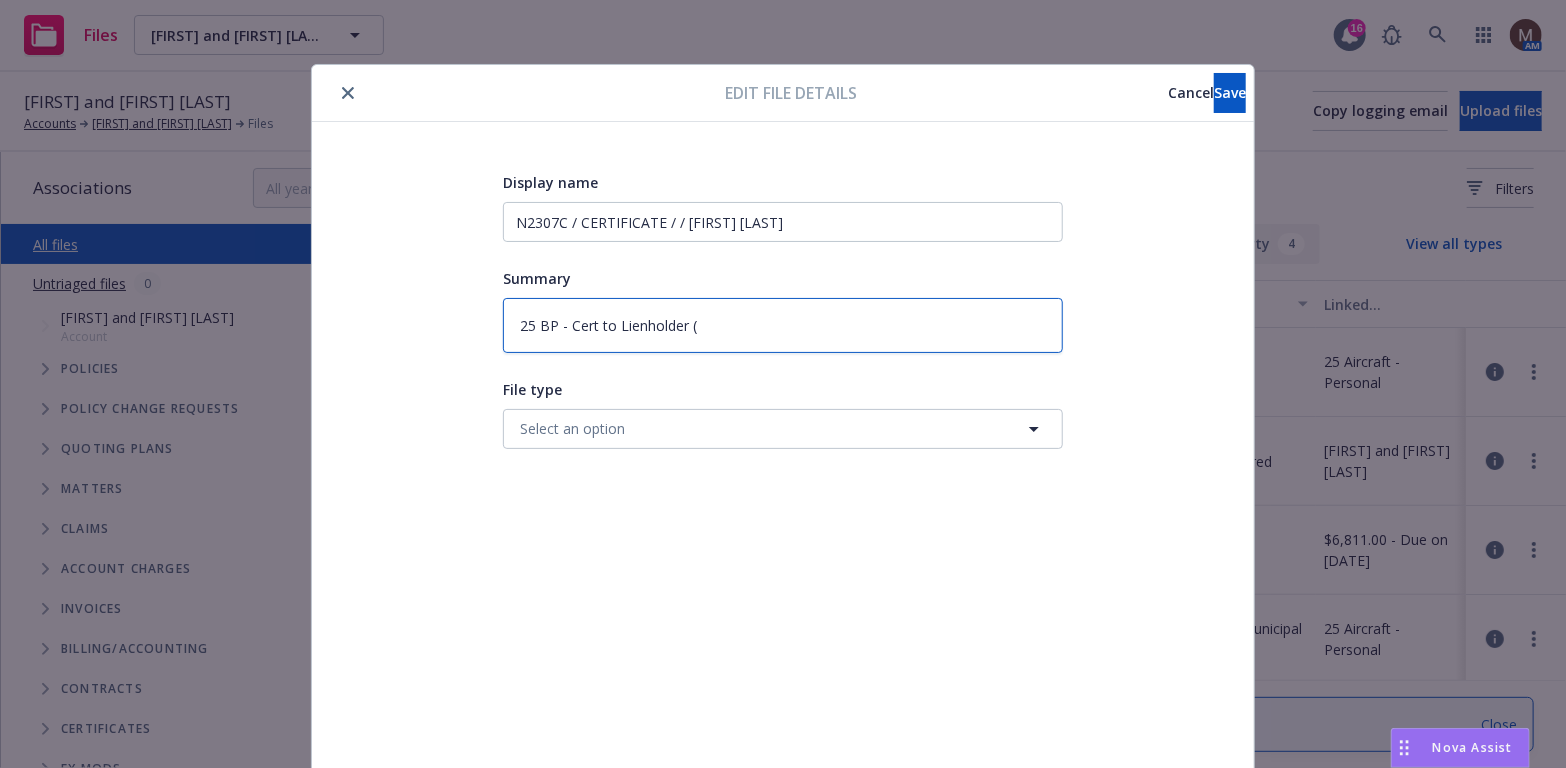type on "x" 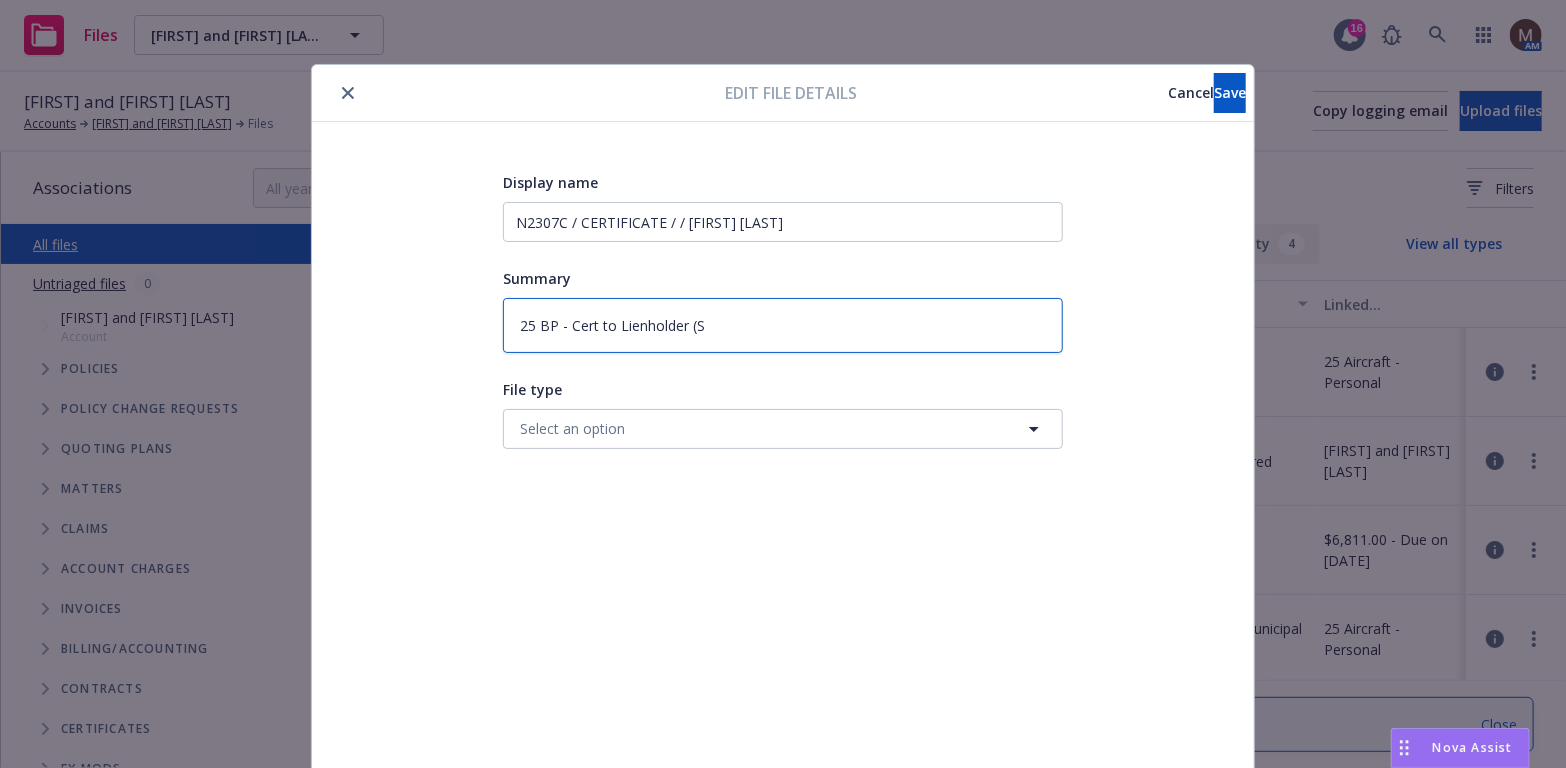 type on "x" 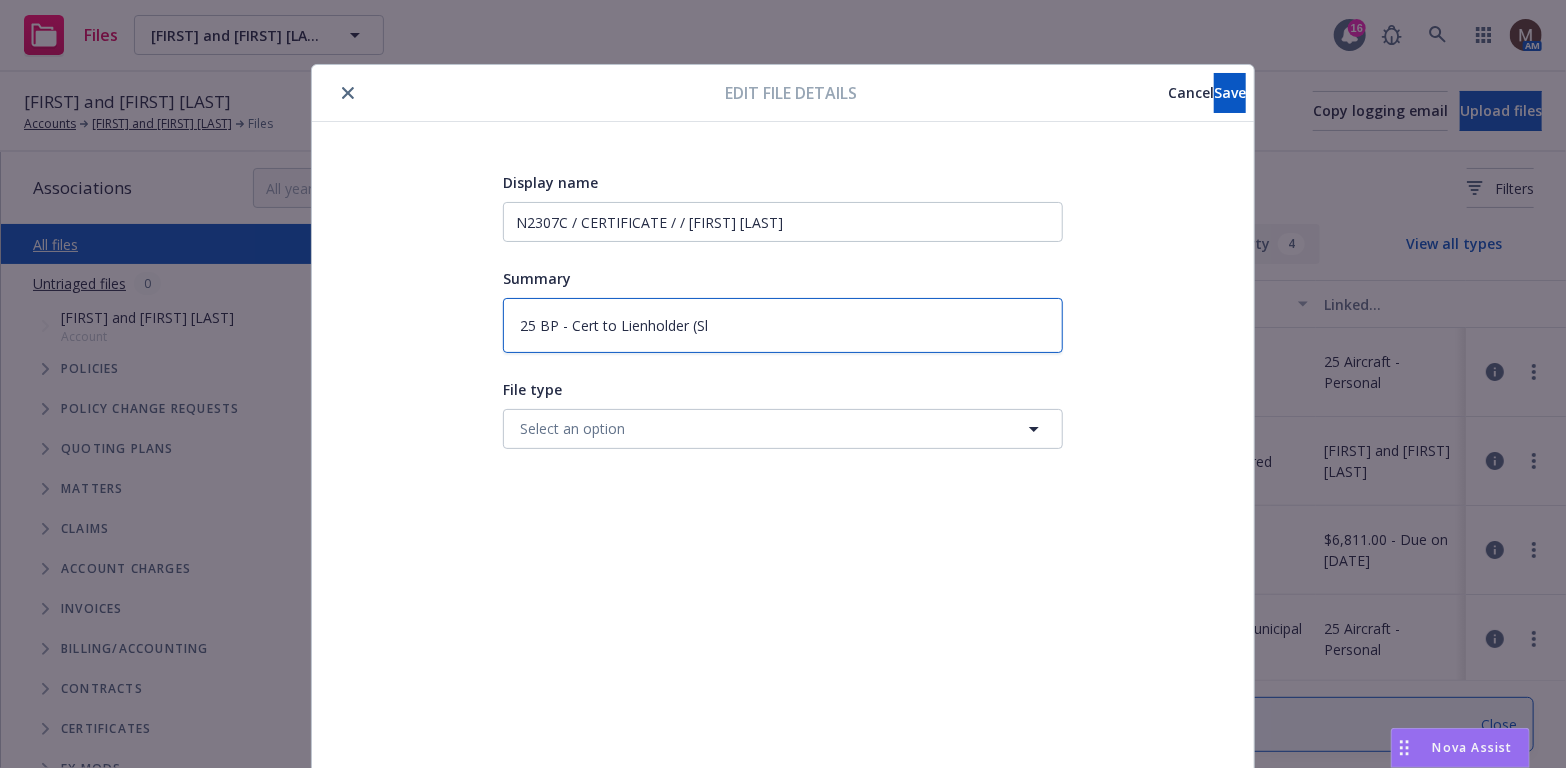 type on "x" 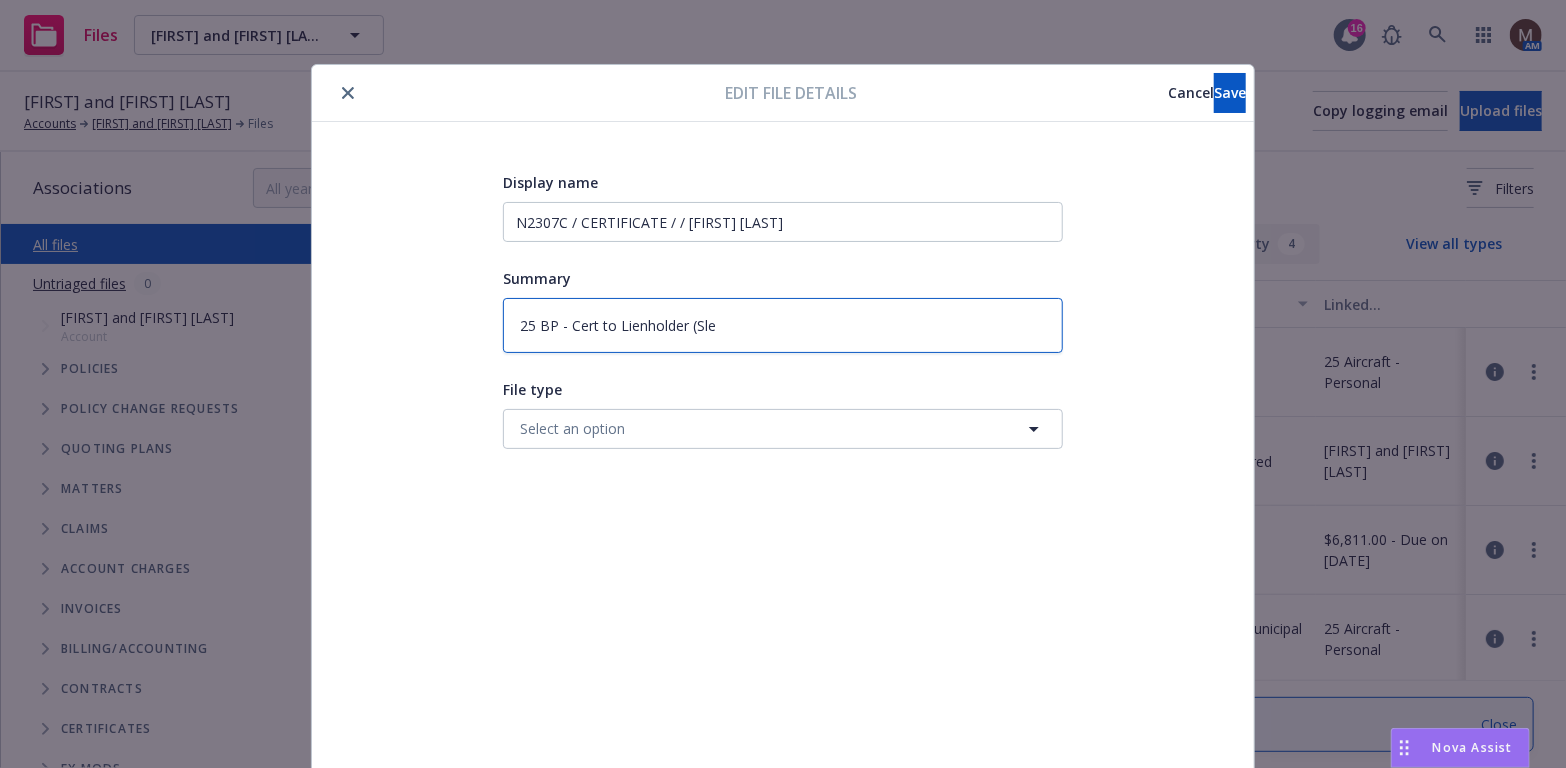 type on "x" 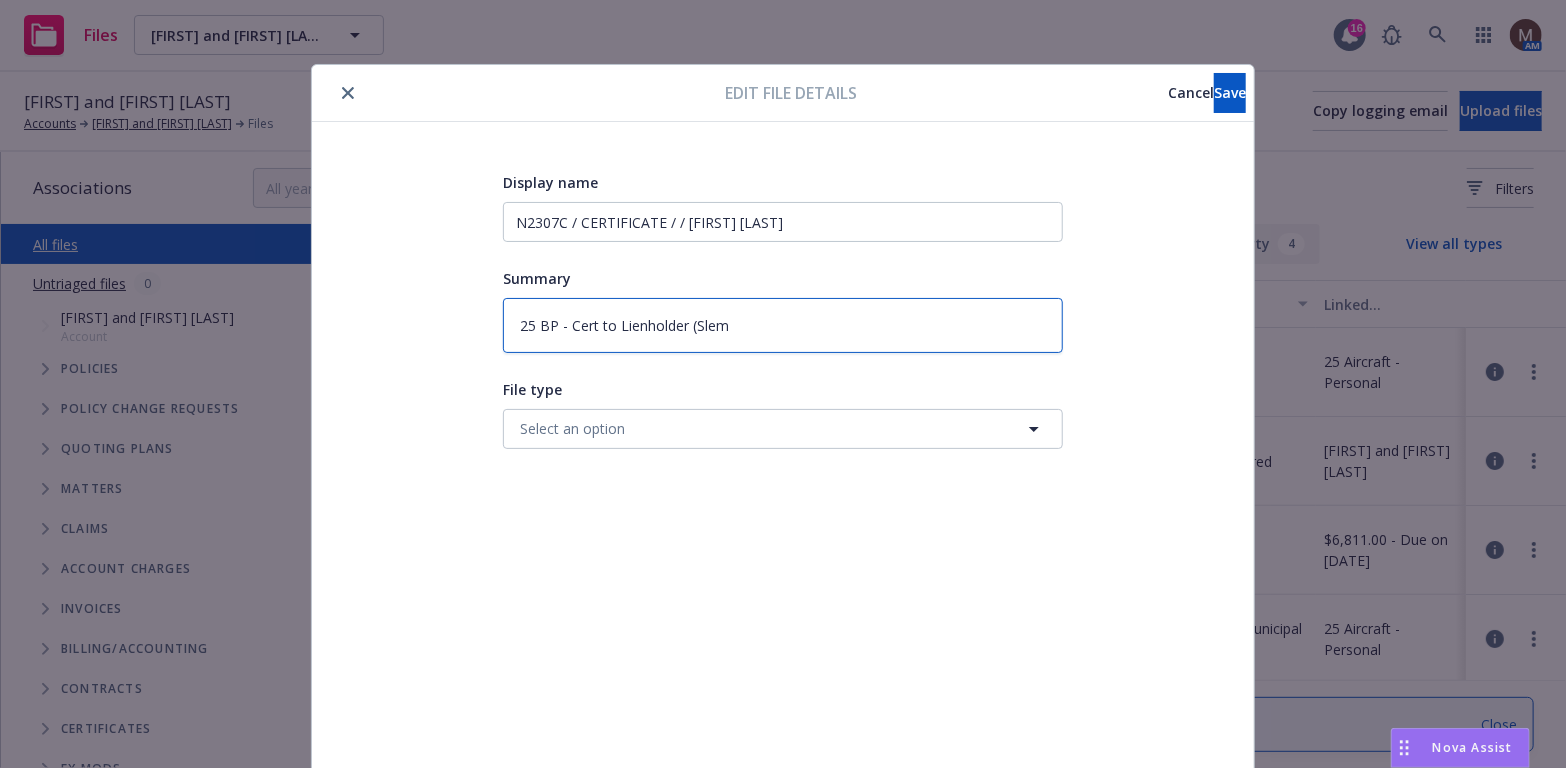 type on "x" 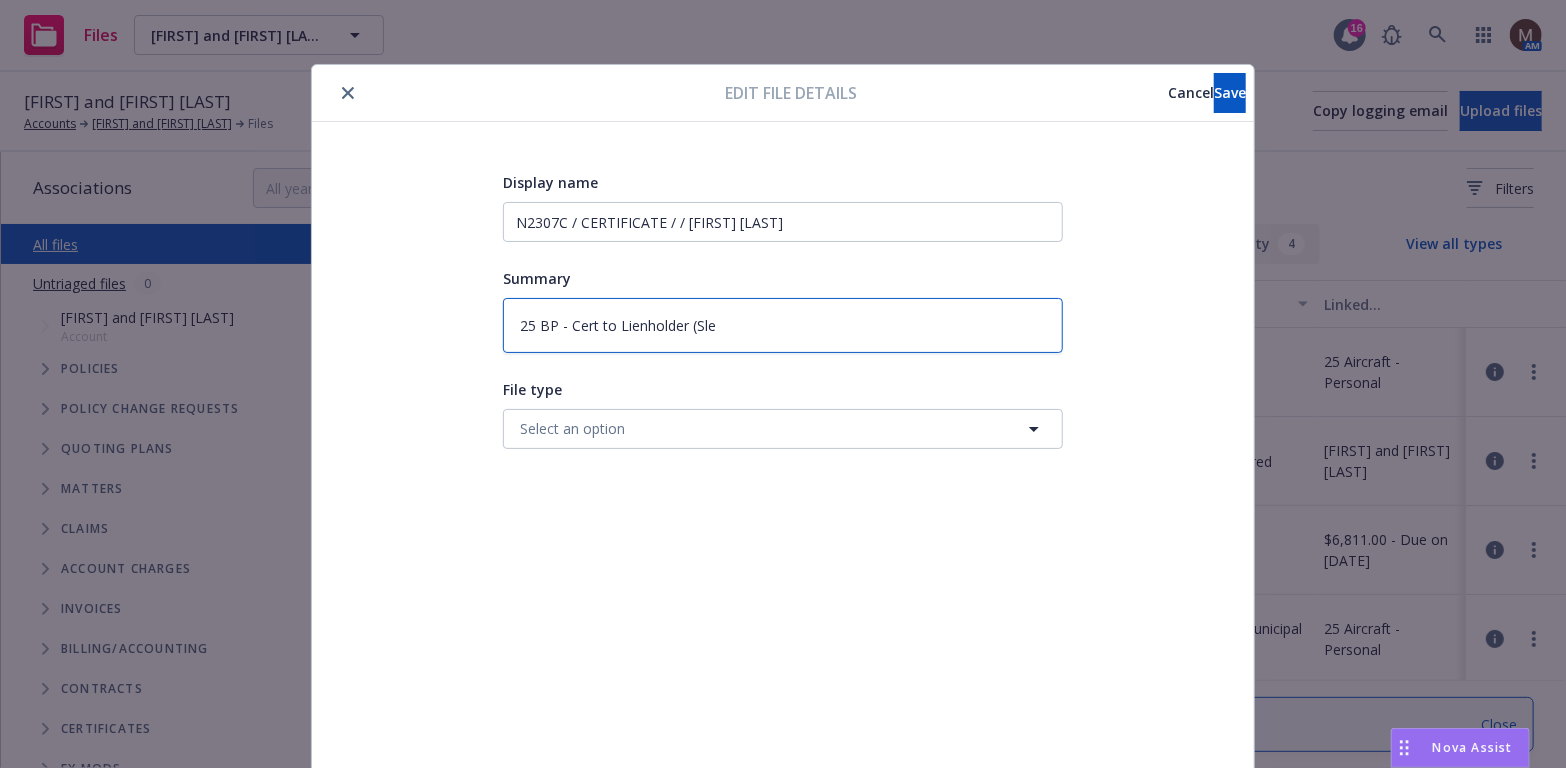 type on "x" 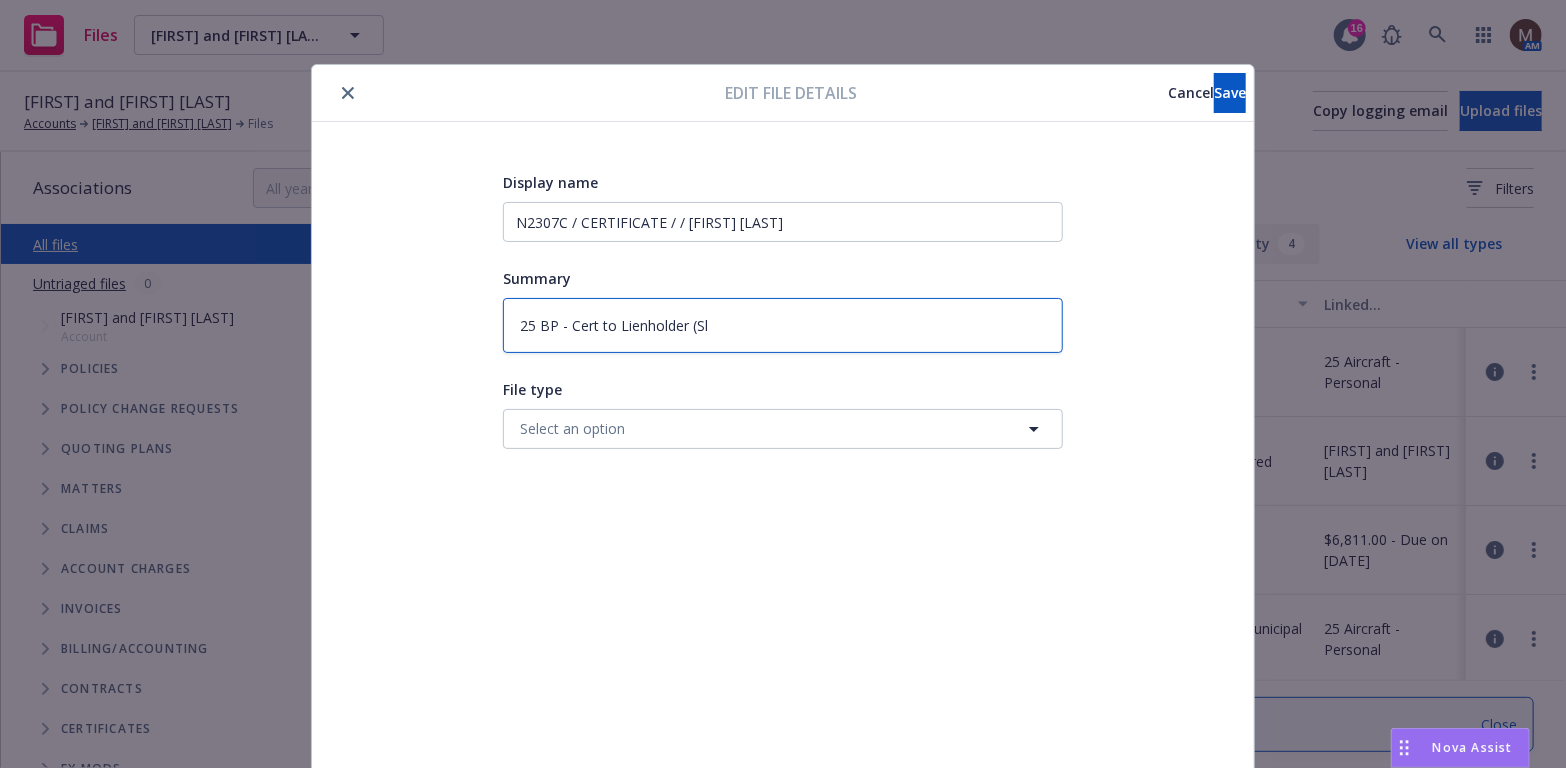 type on "x" 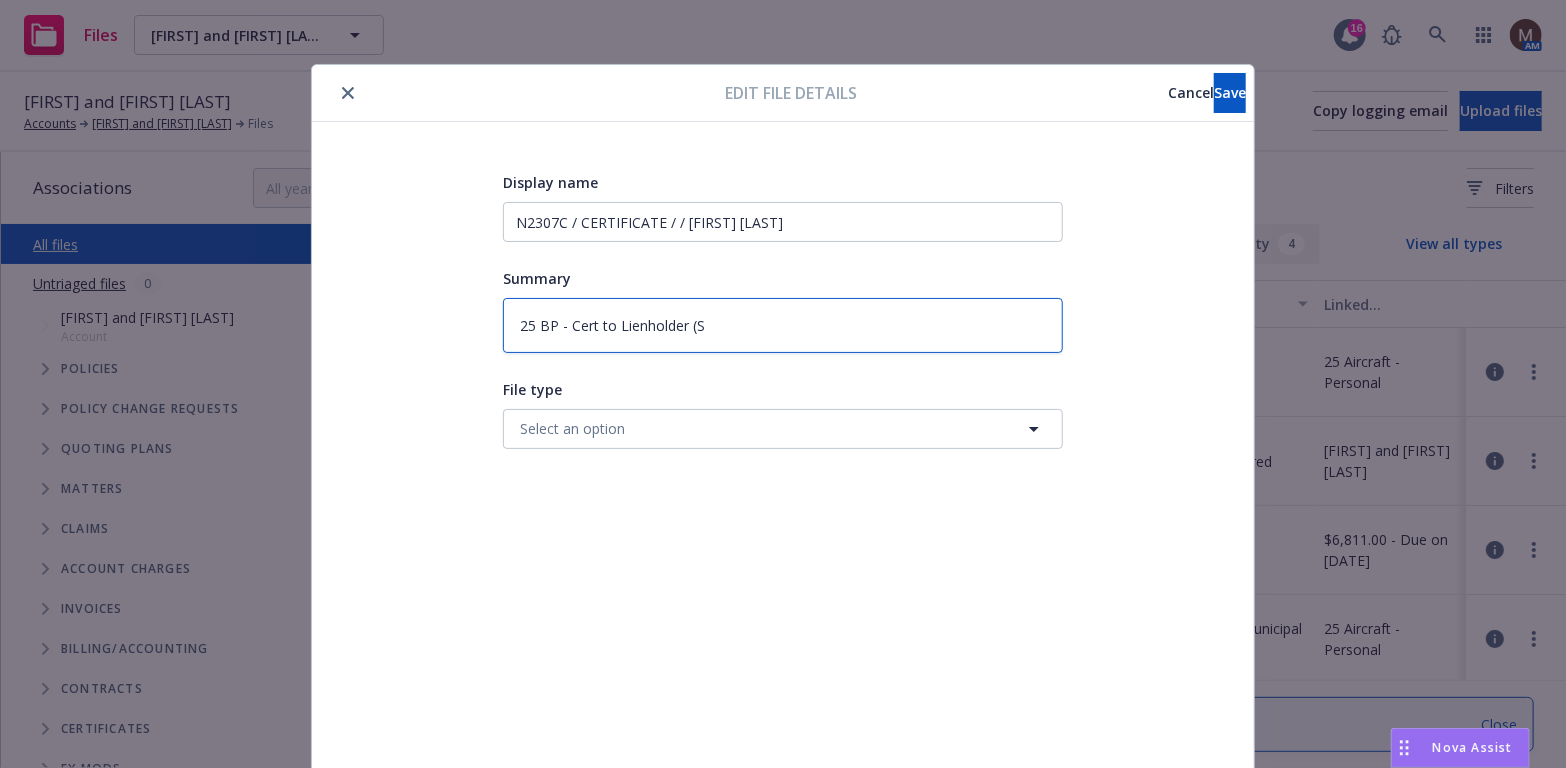 type on "x" 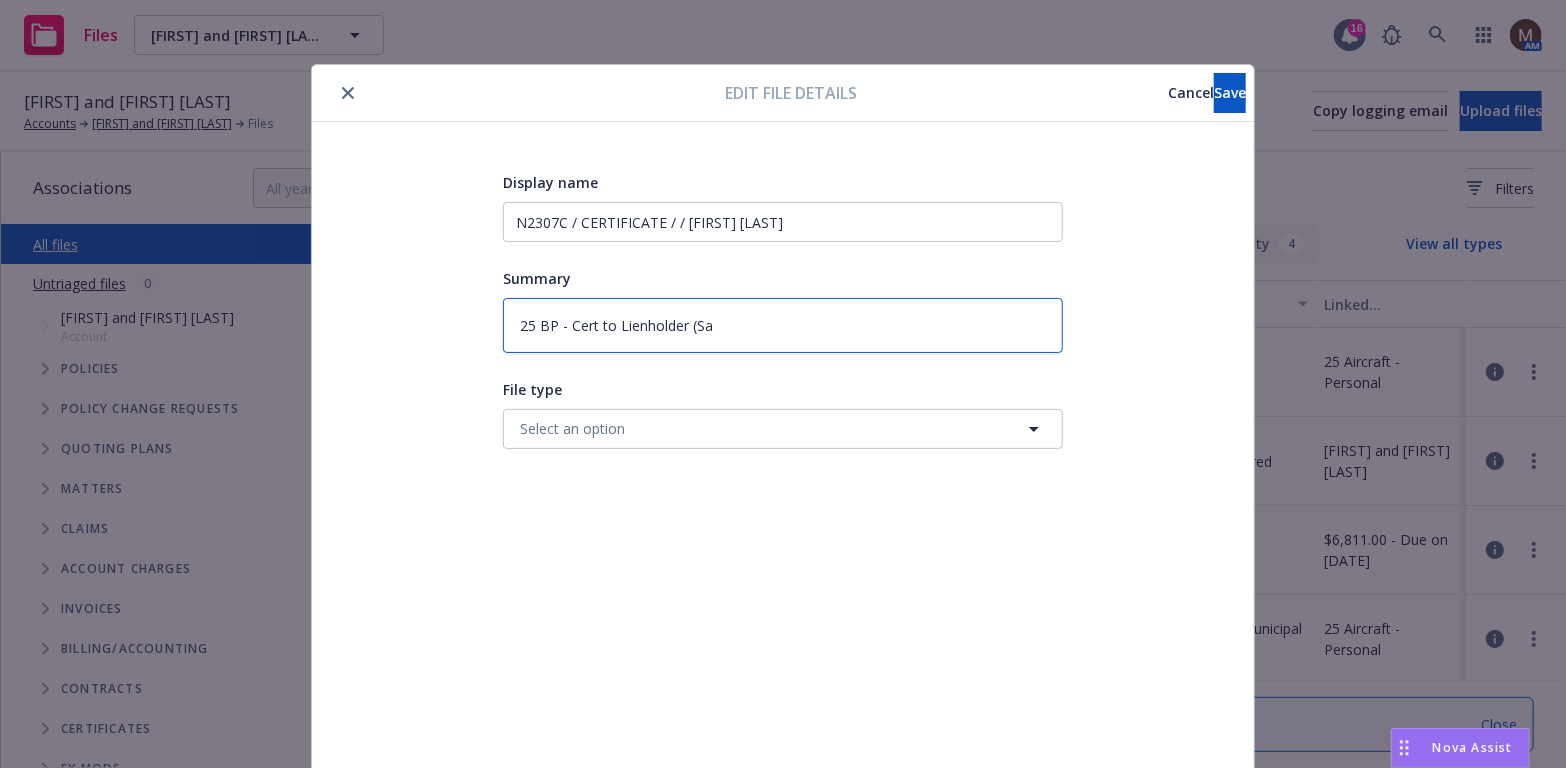 type on "x" 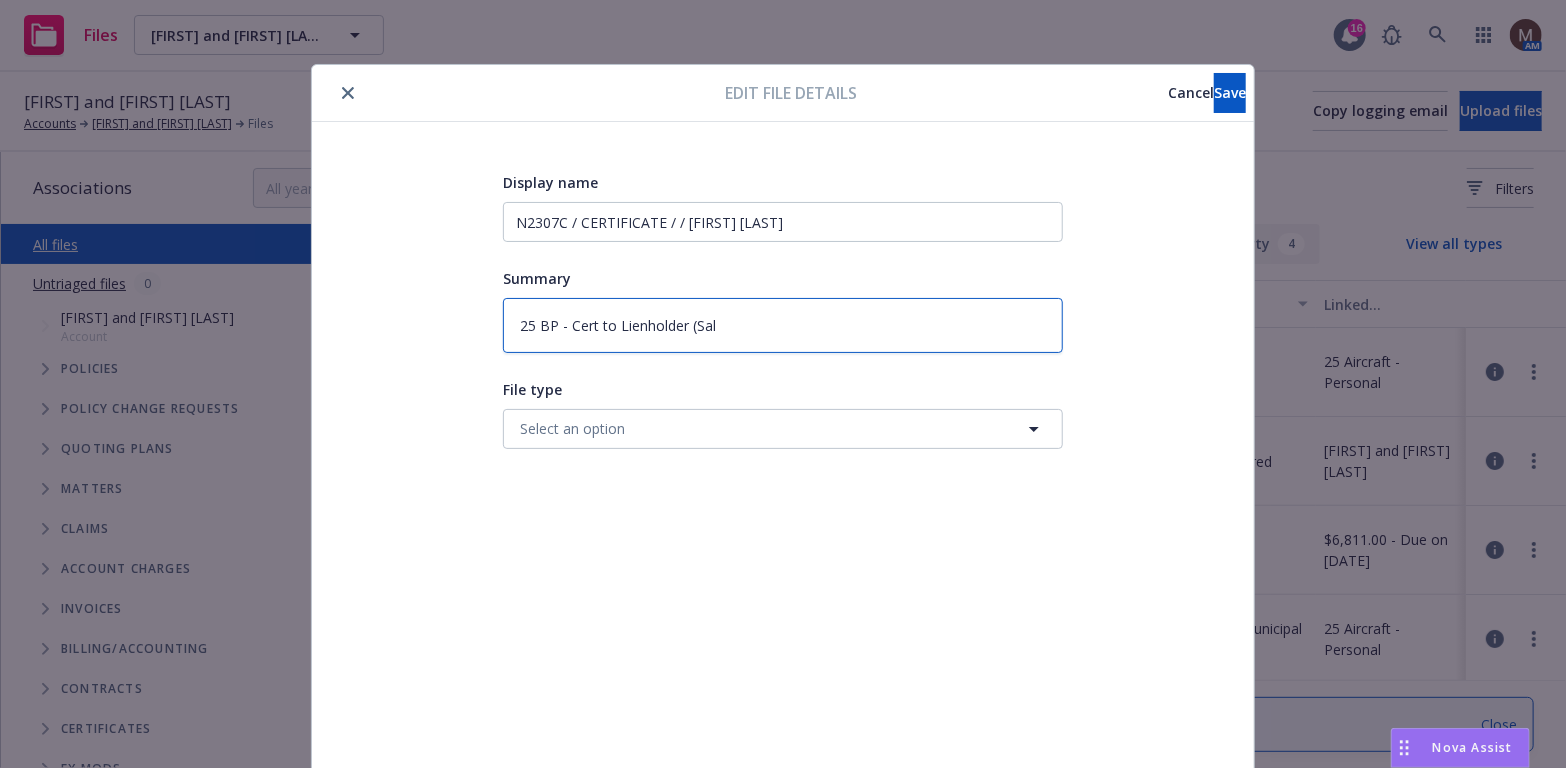 type on "x" 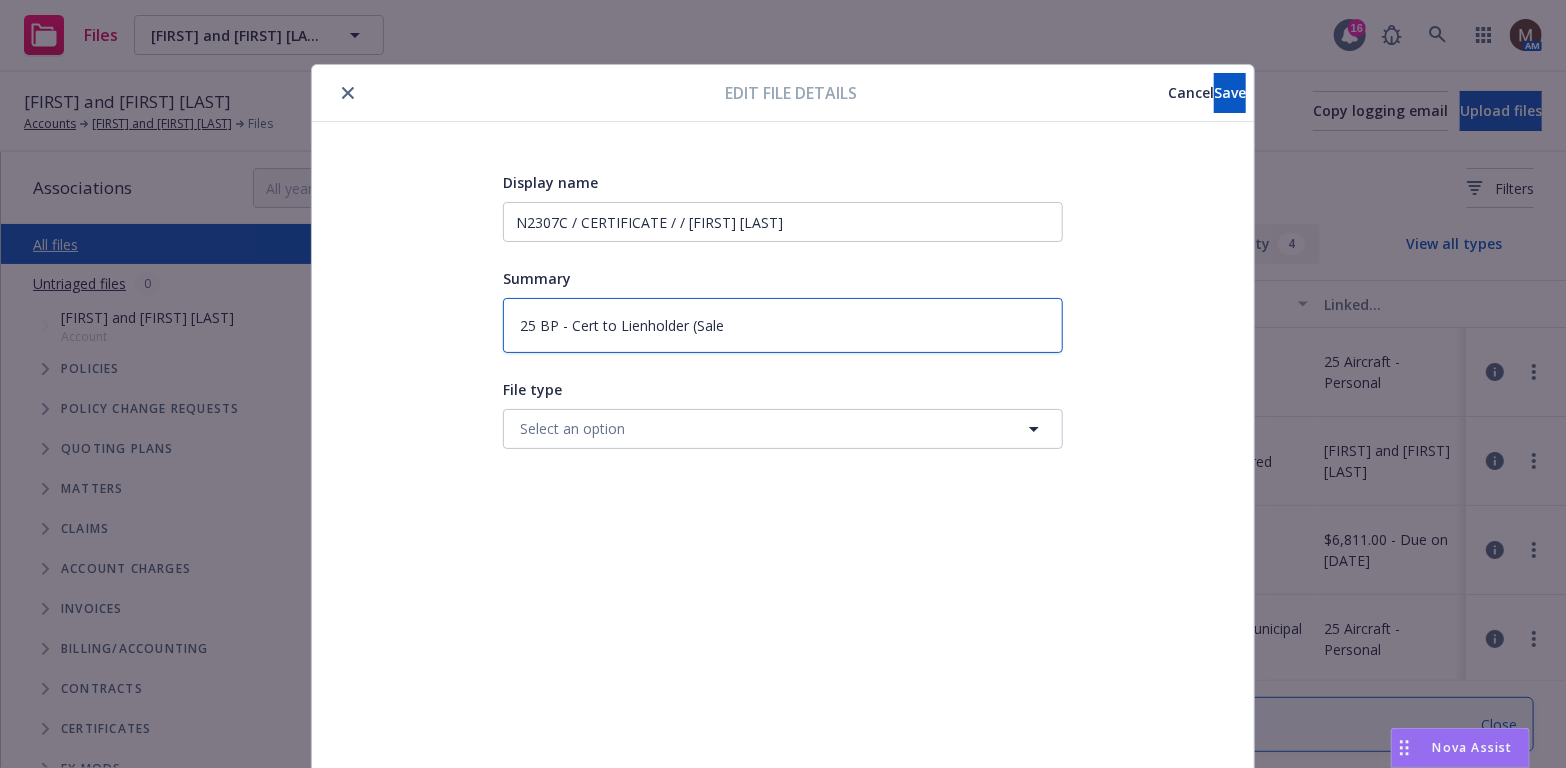 type on "x" 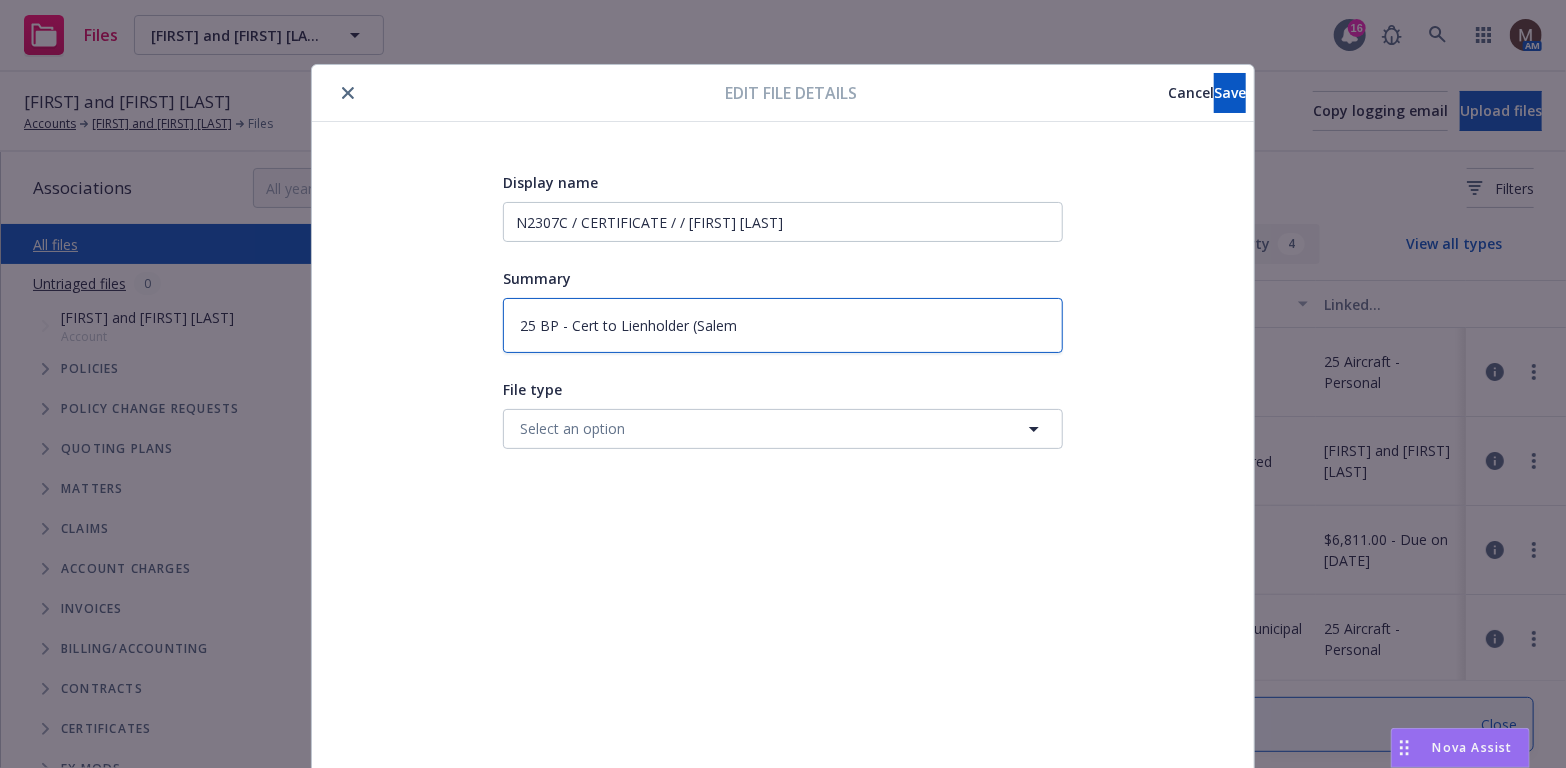 type on "x" 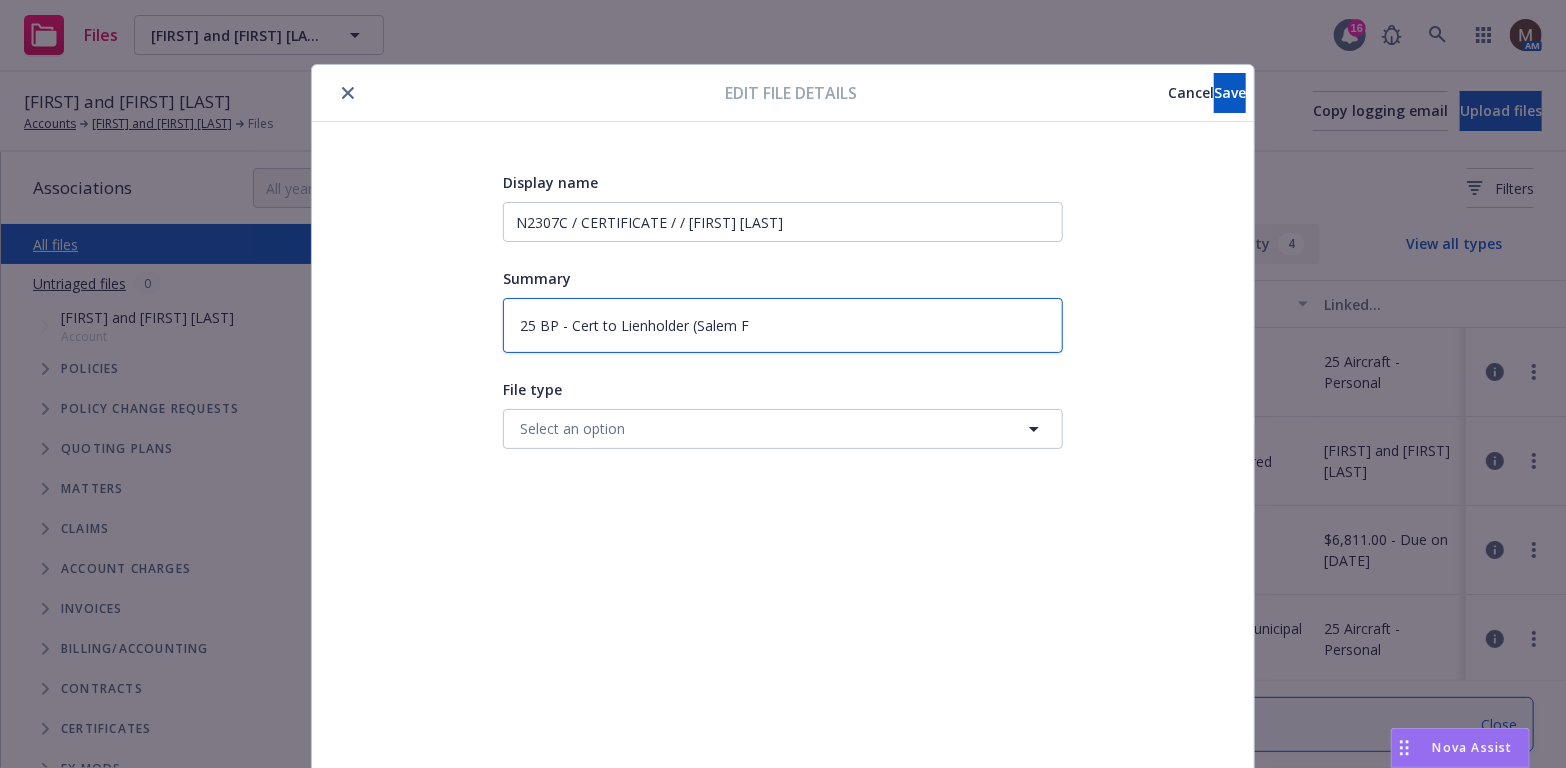 type on "x" 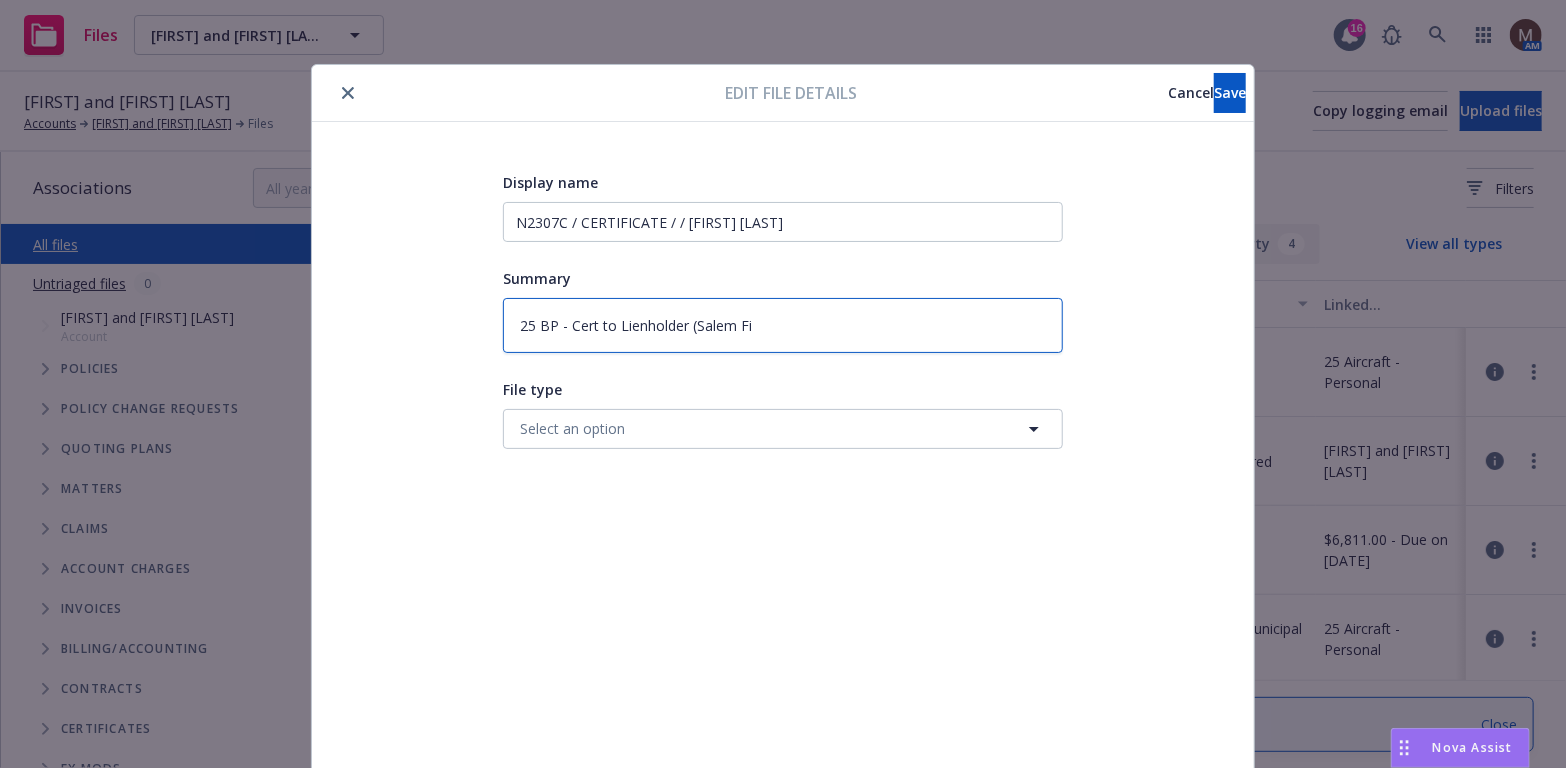 type on "x" 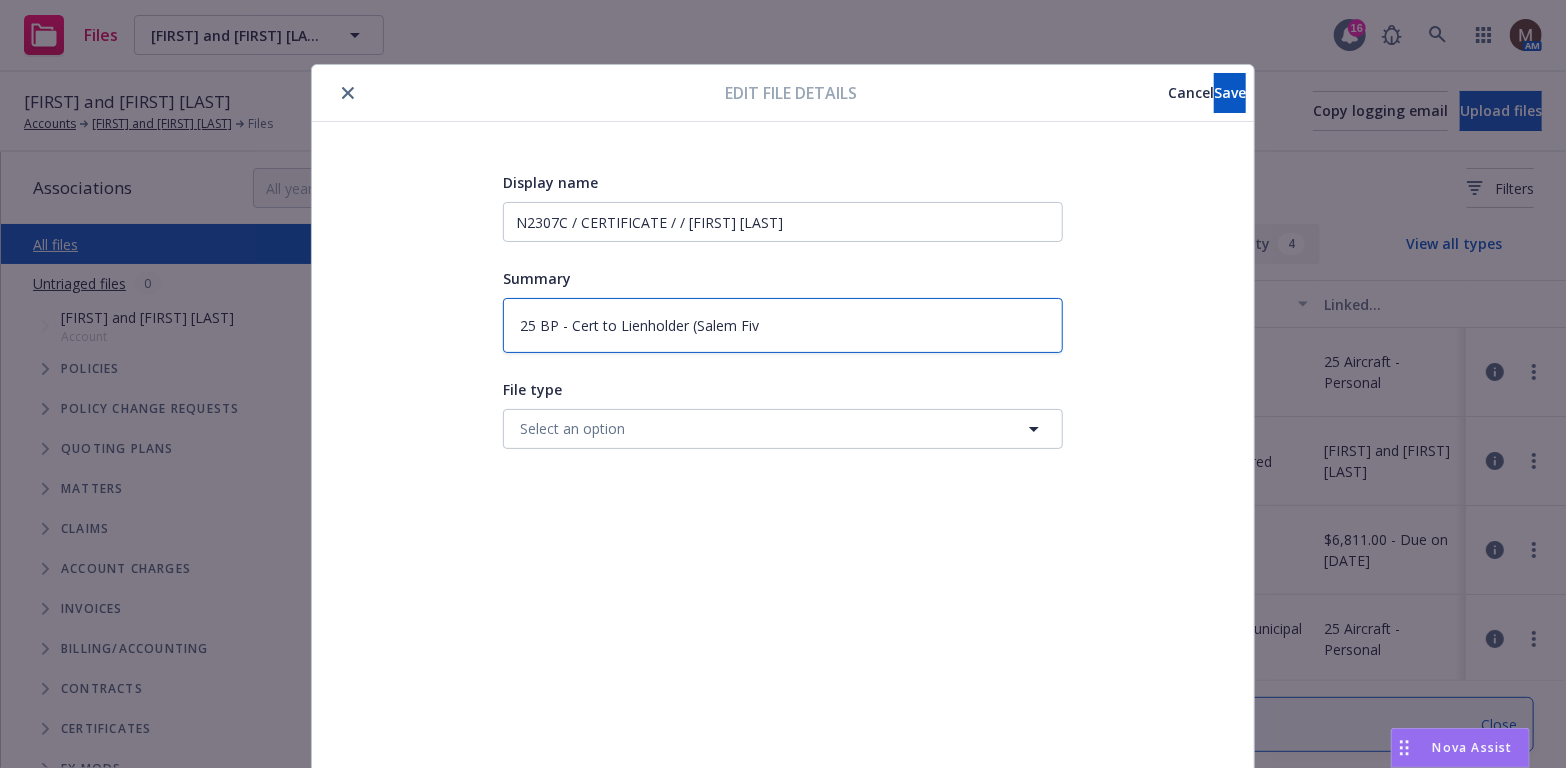 type on "x" 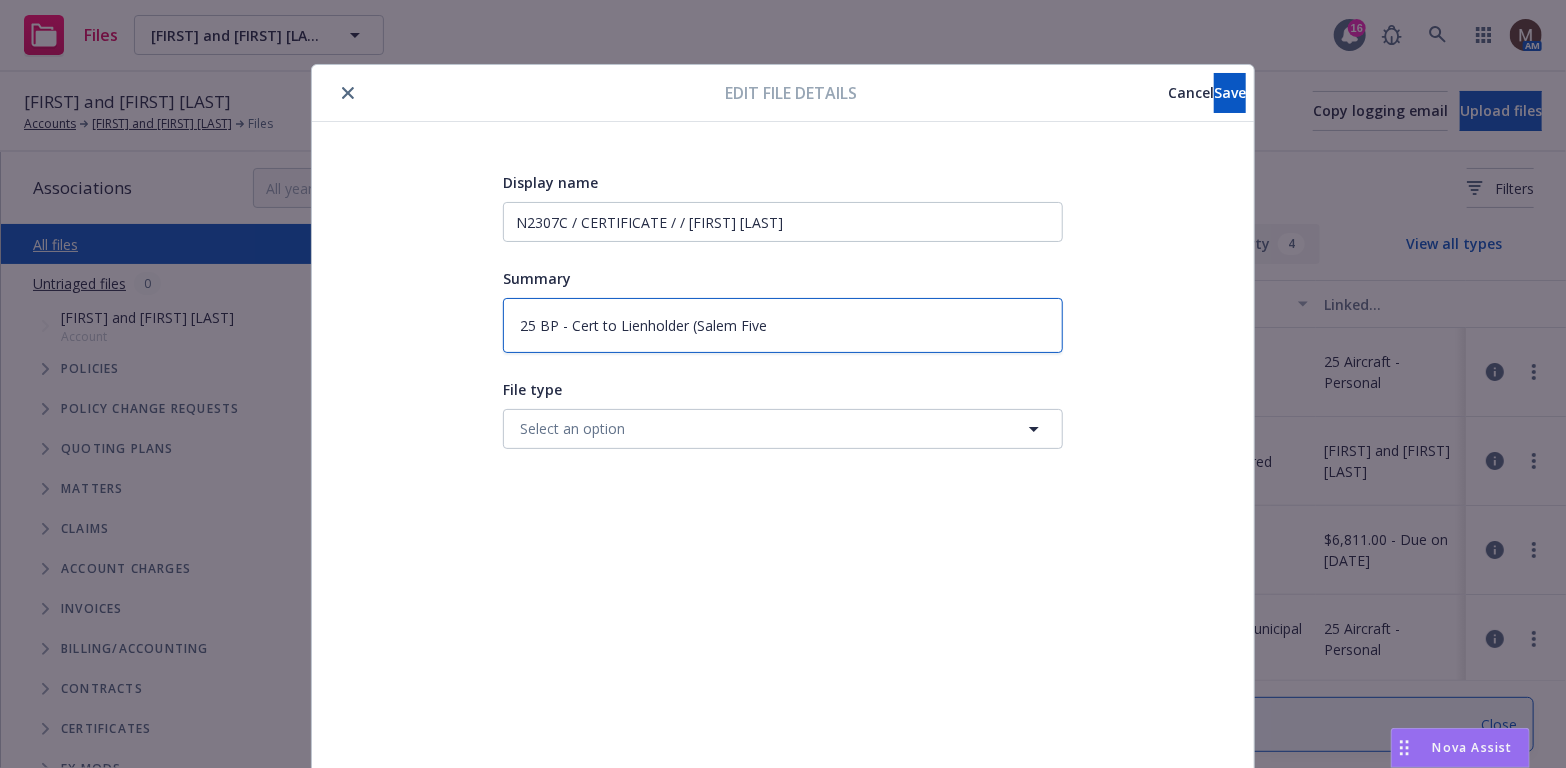 type on "x" 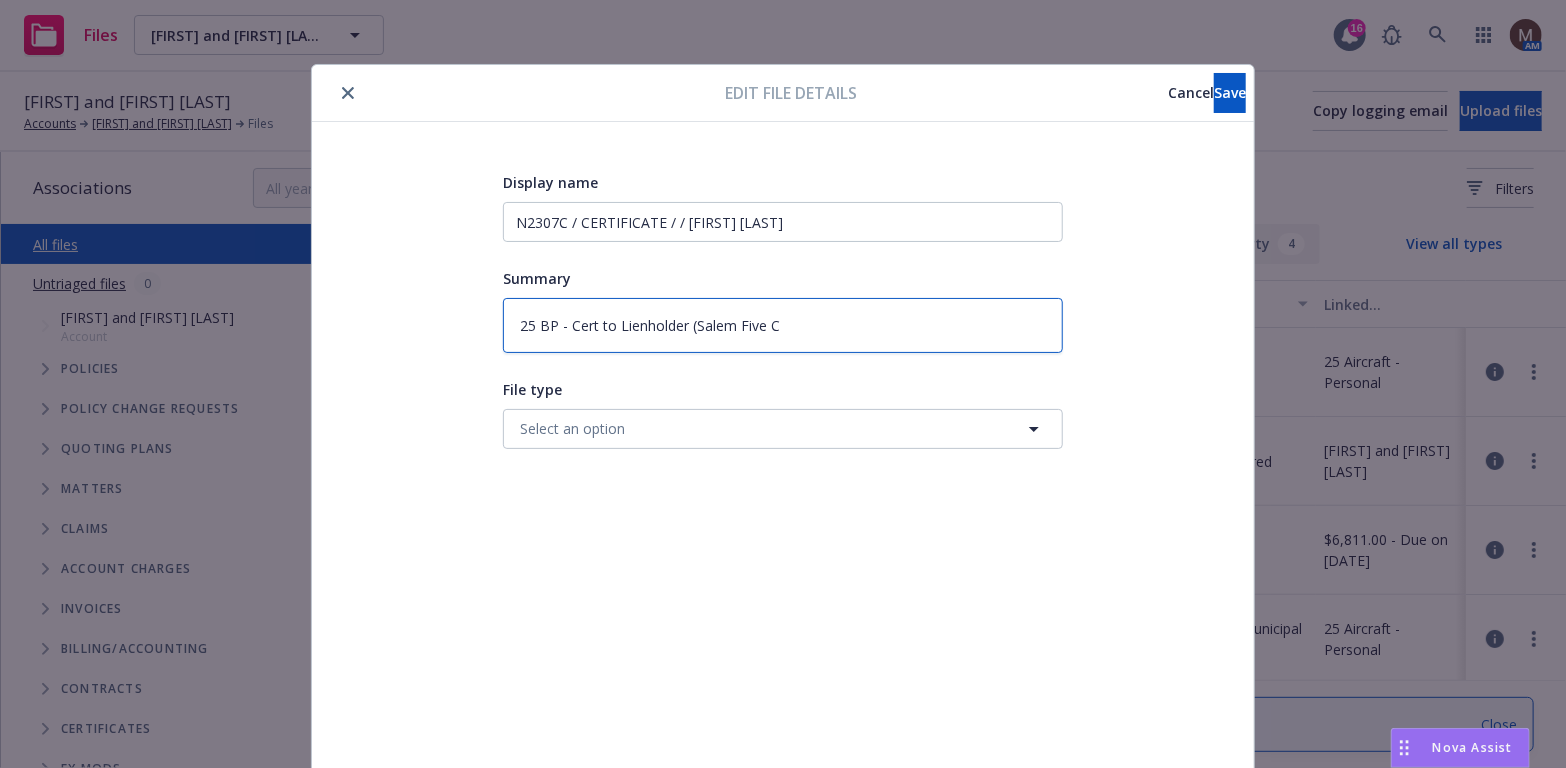 type on "x" 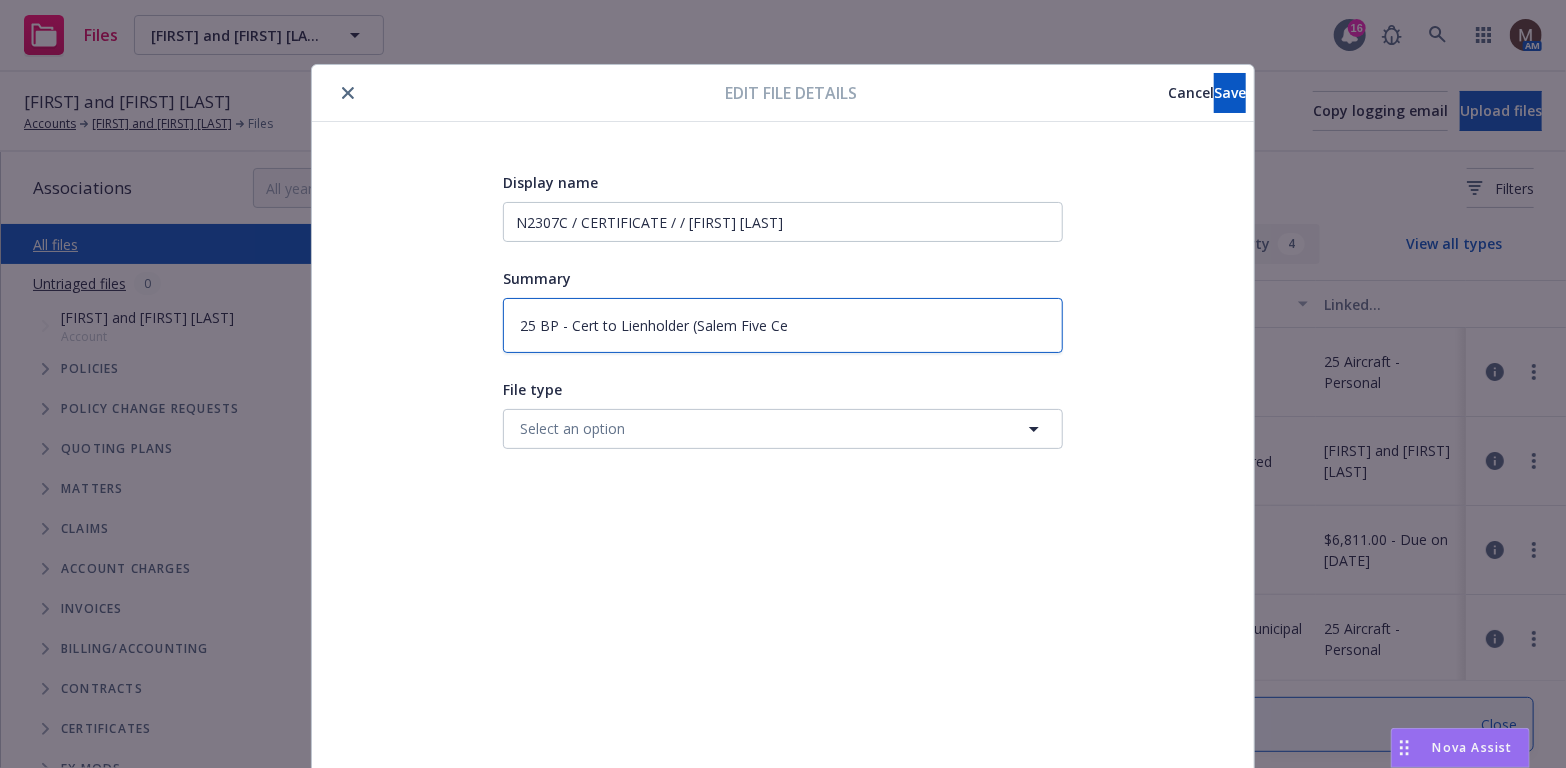 type on "x" 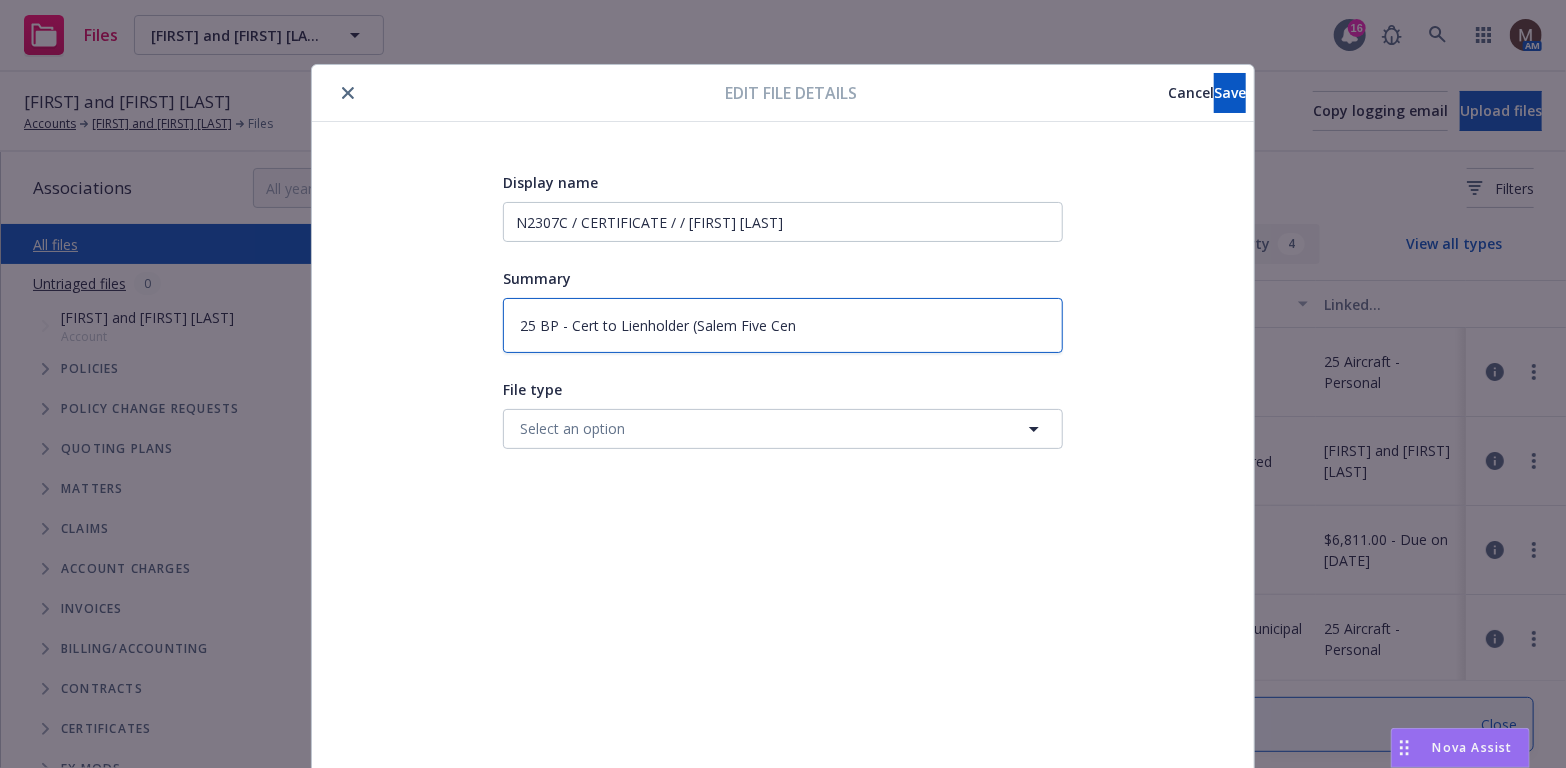 type on "x" 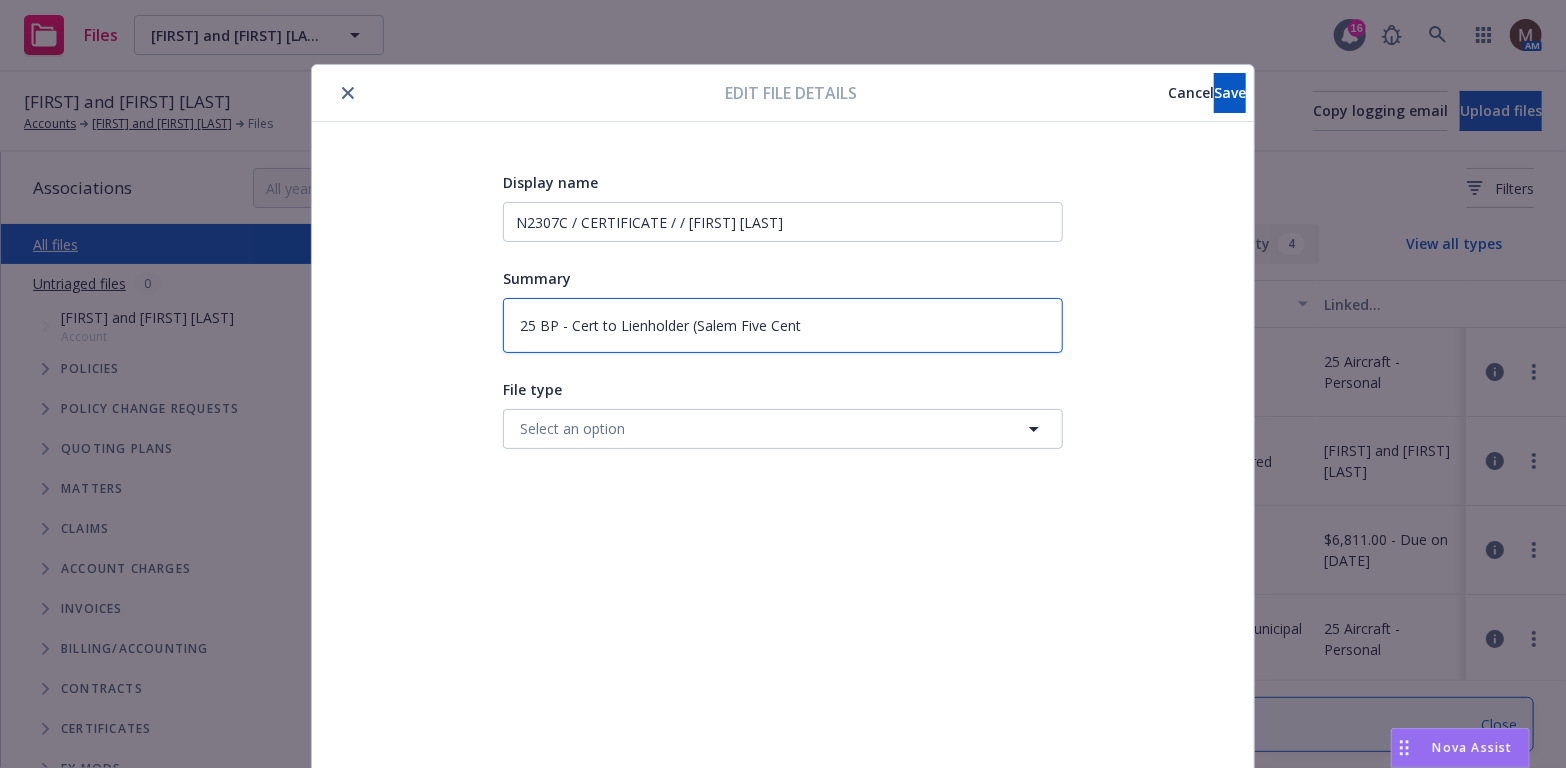type on "x" 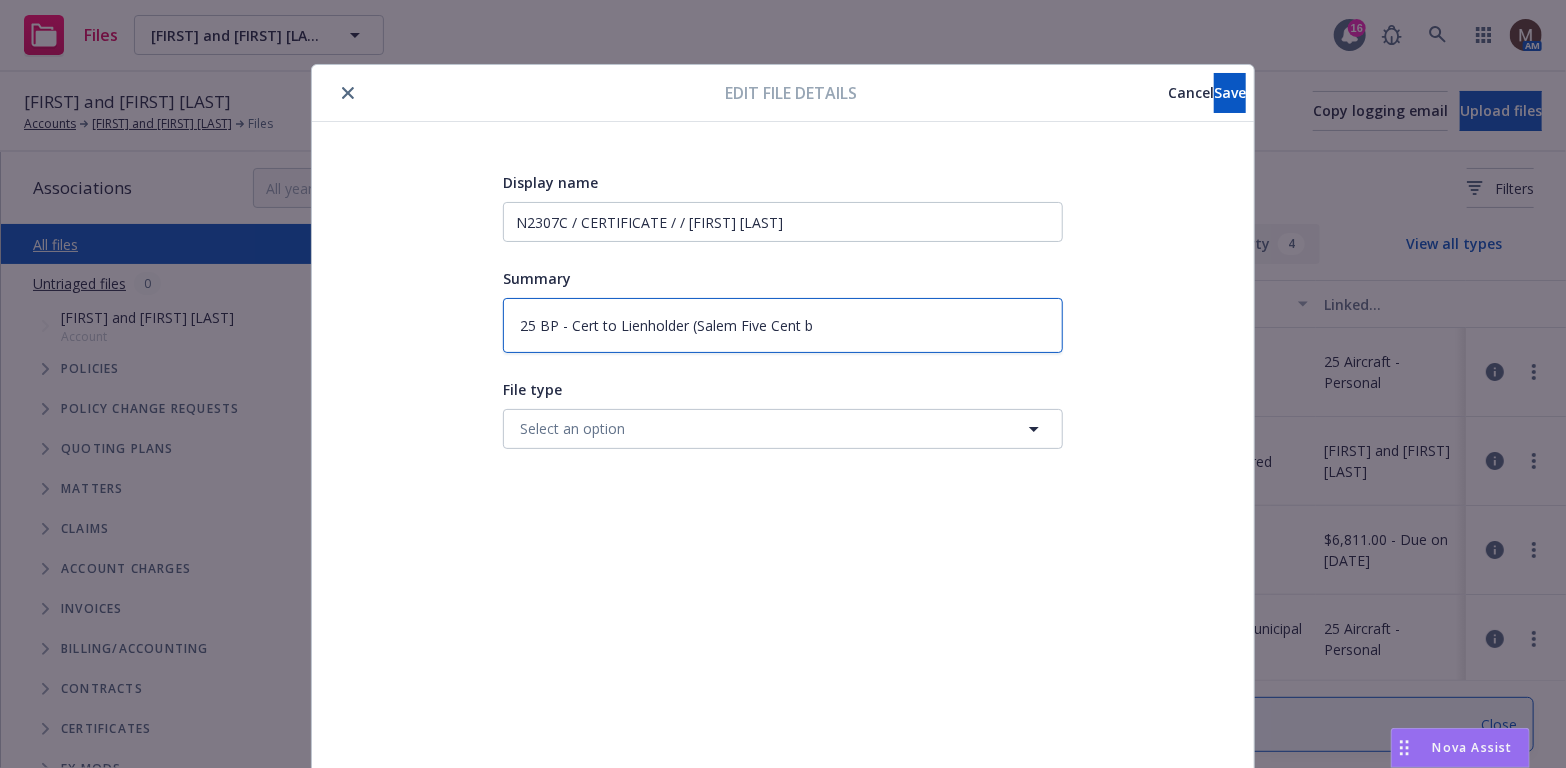 type on "x" 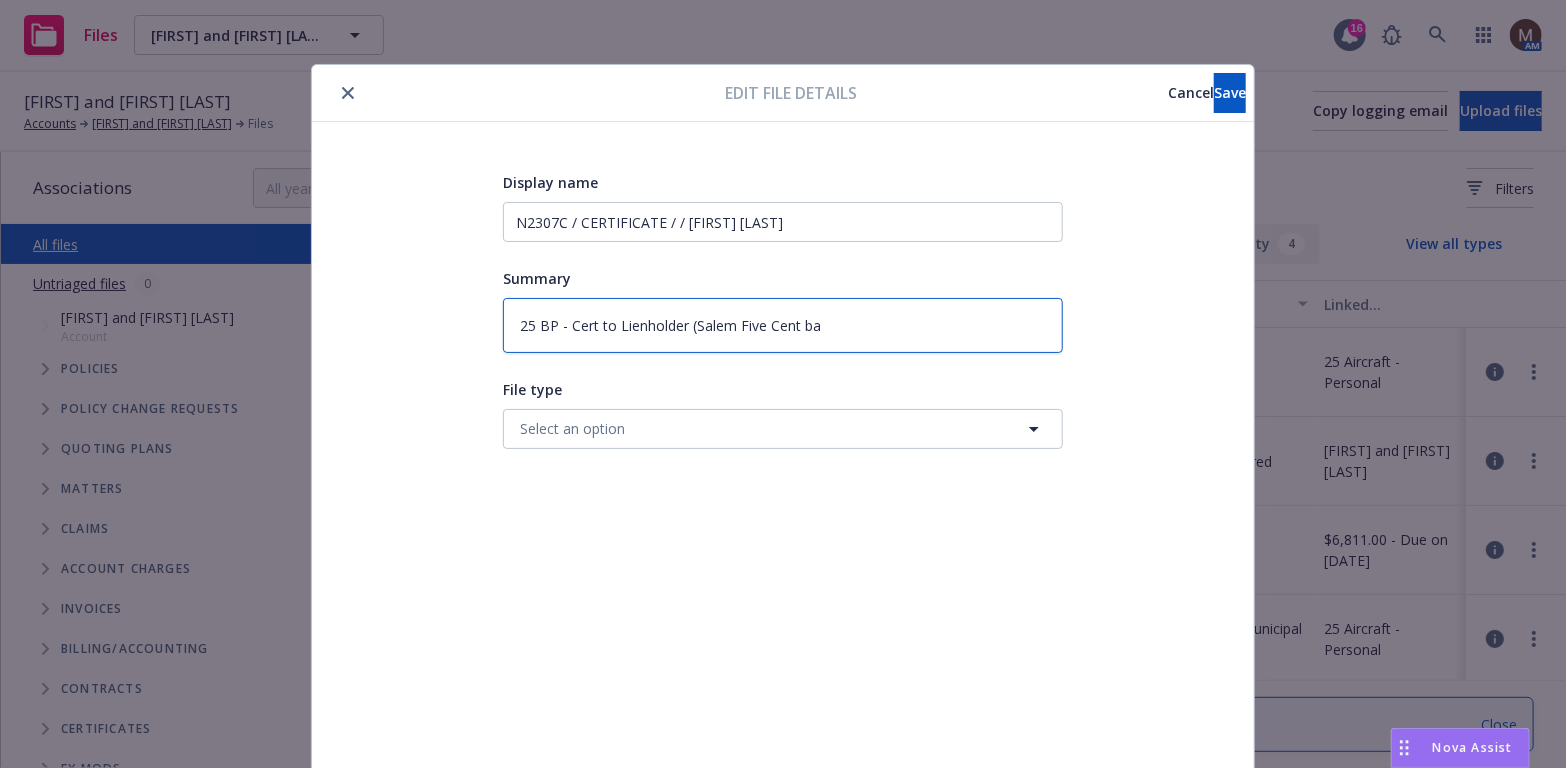 type on "x" 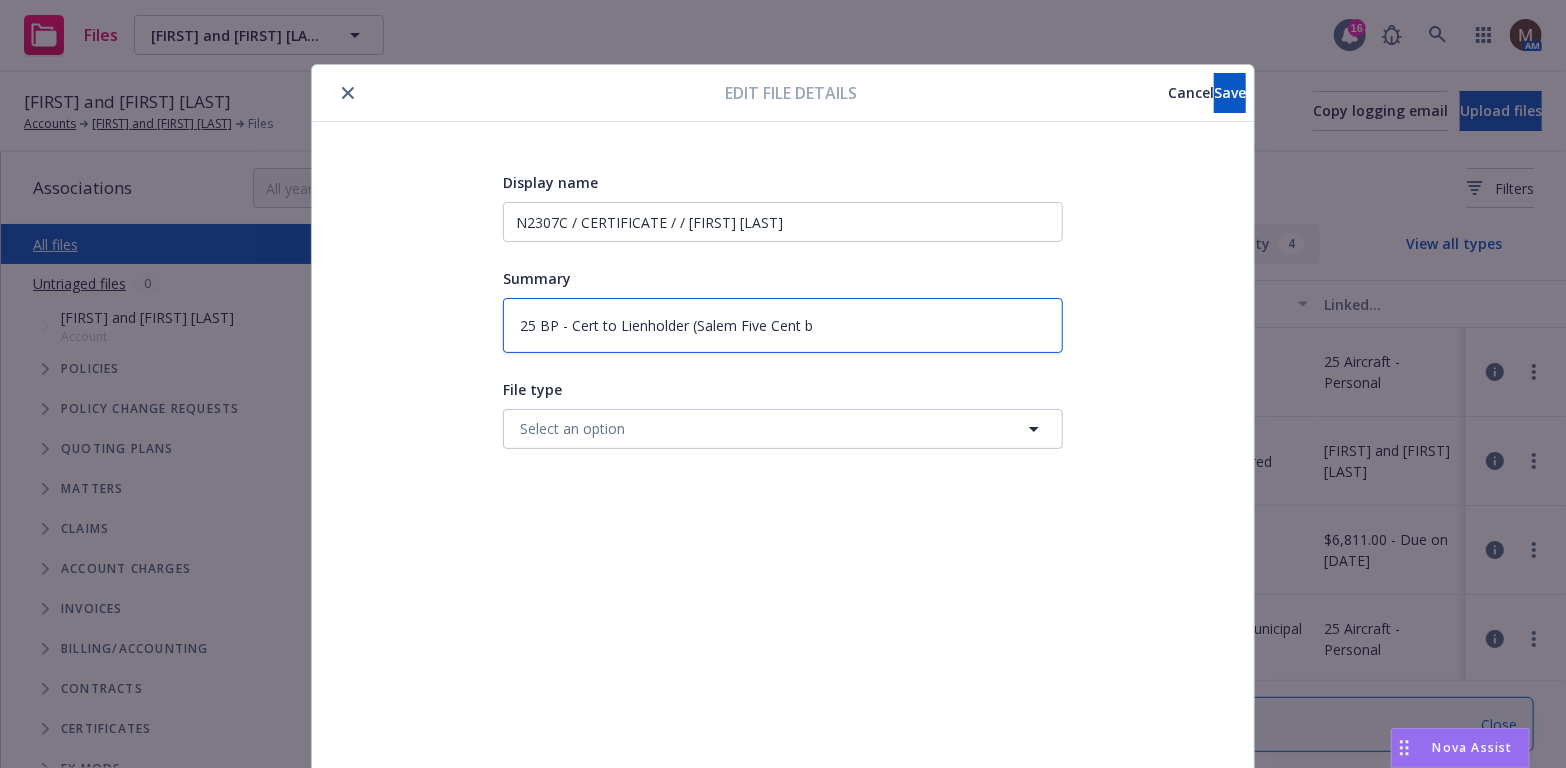 type 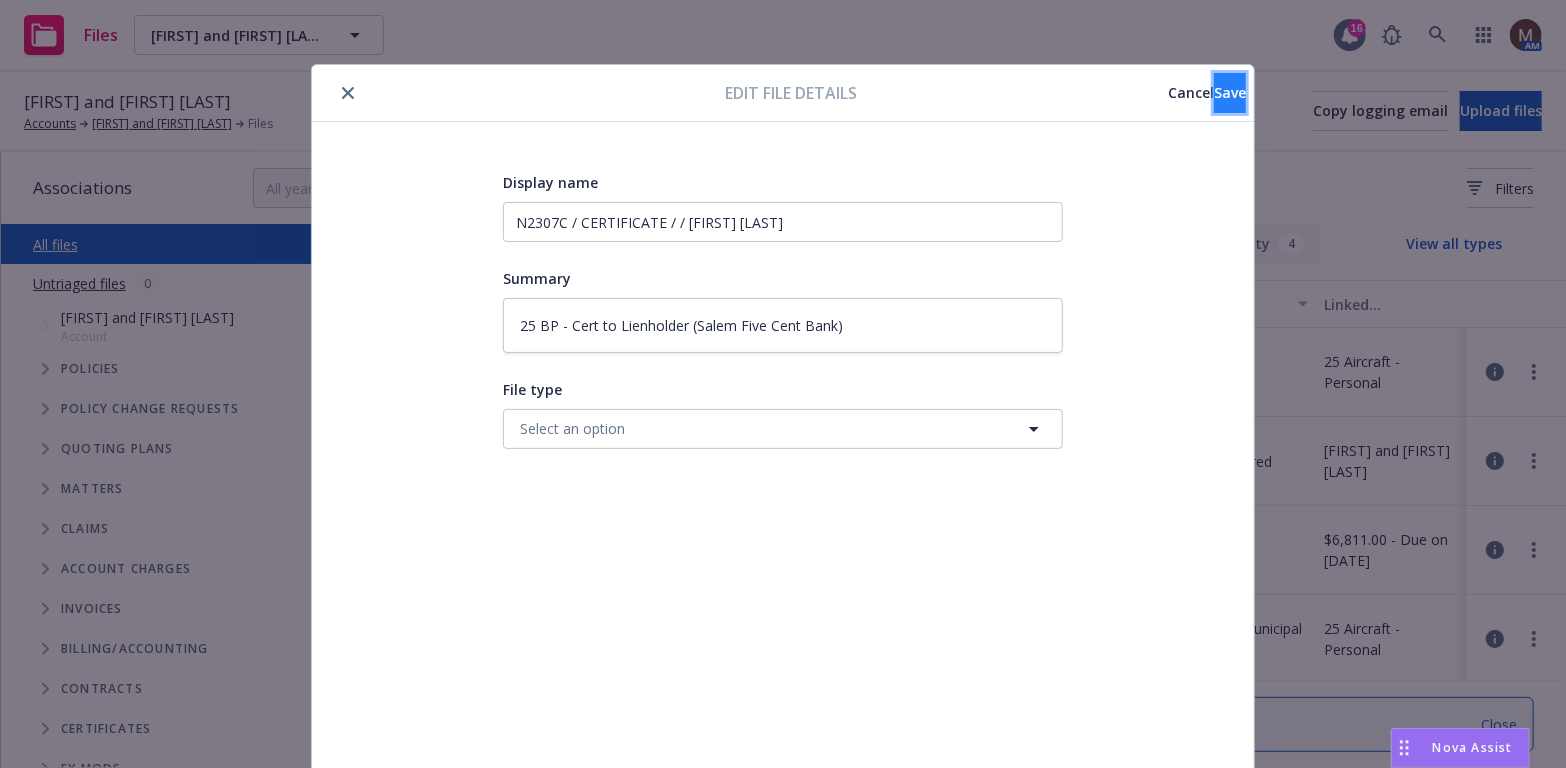 click on "Save" at bounding box center (1230, 92) 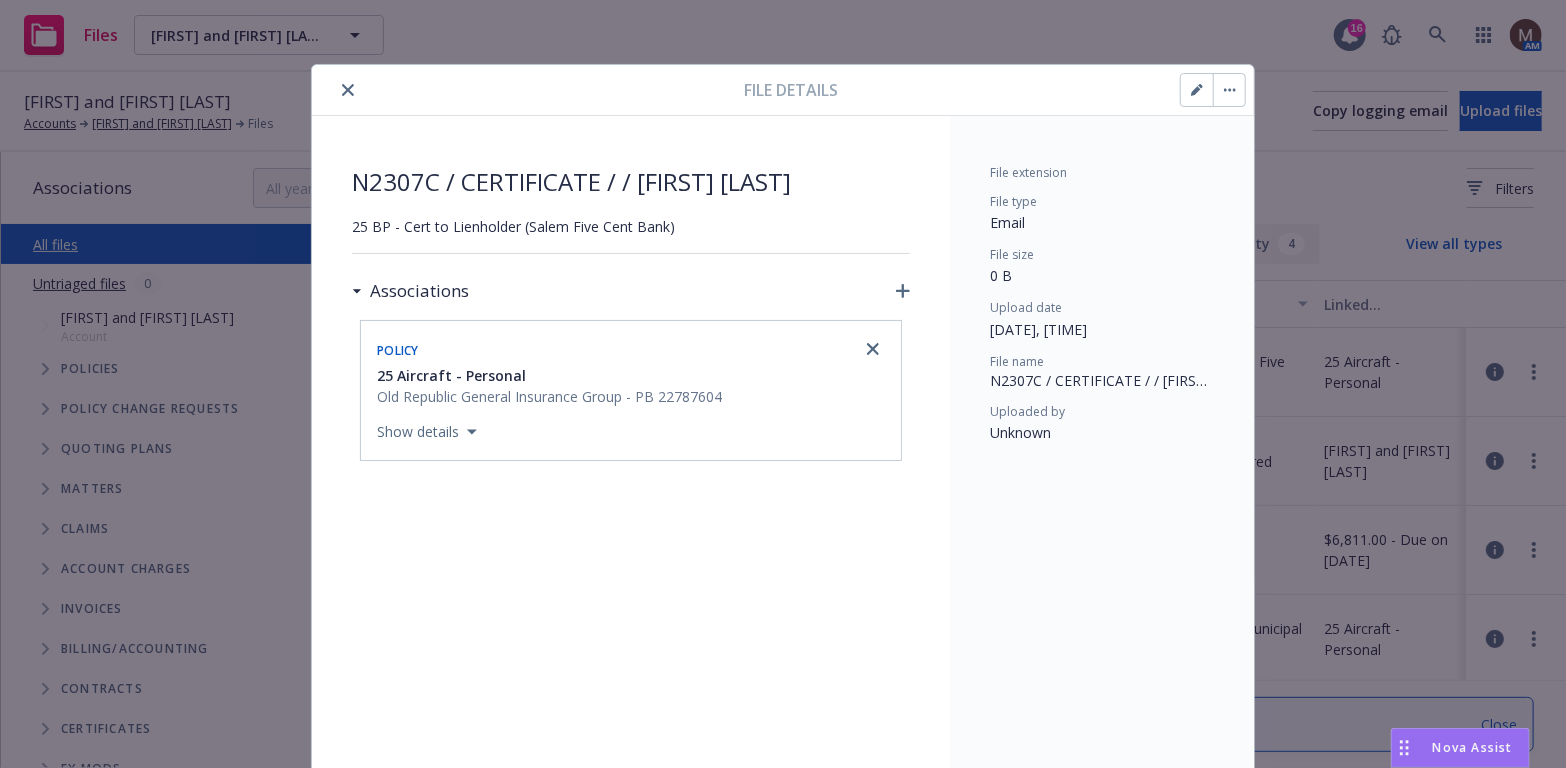 click 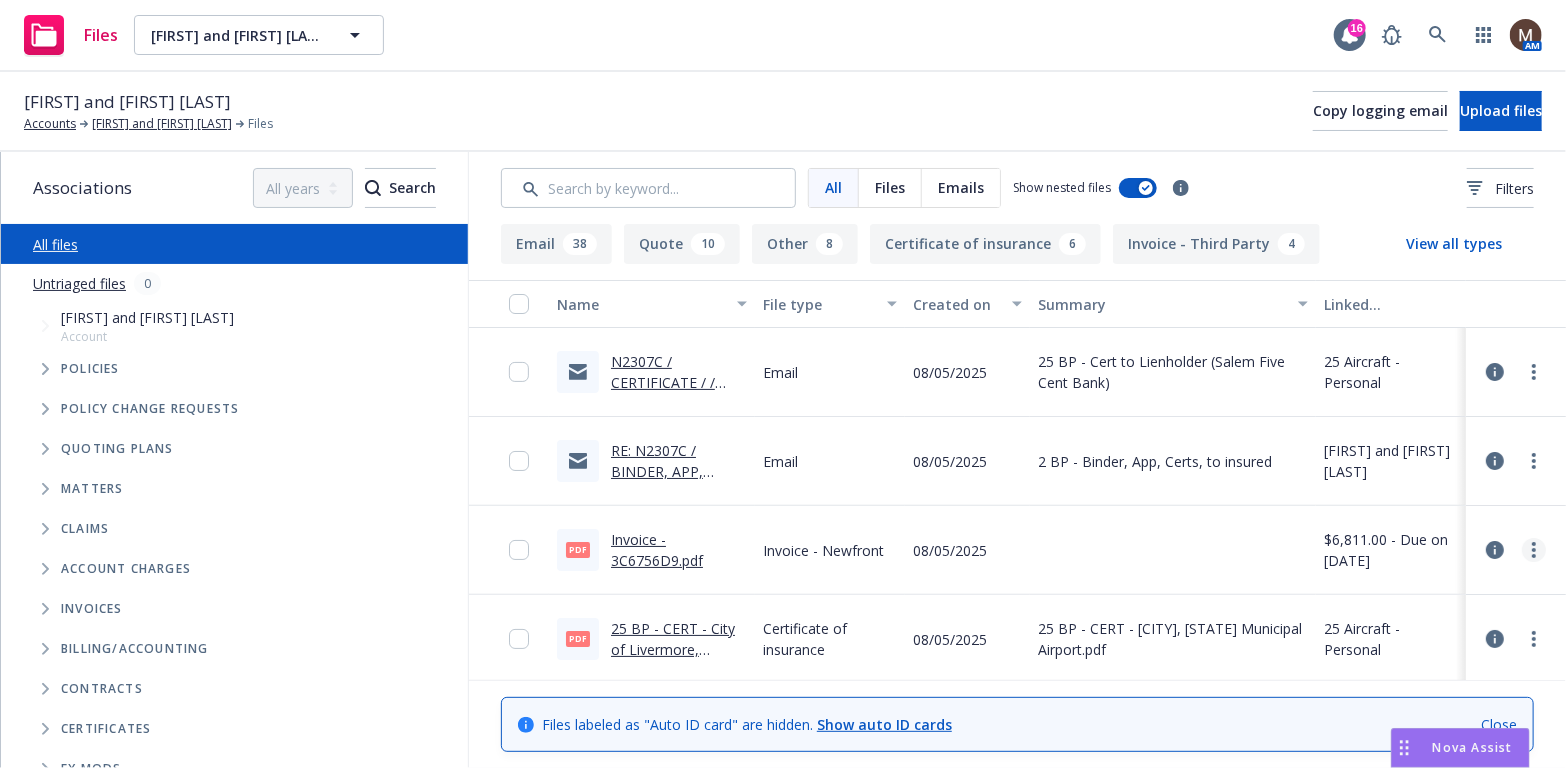 click 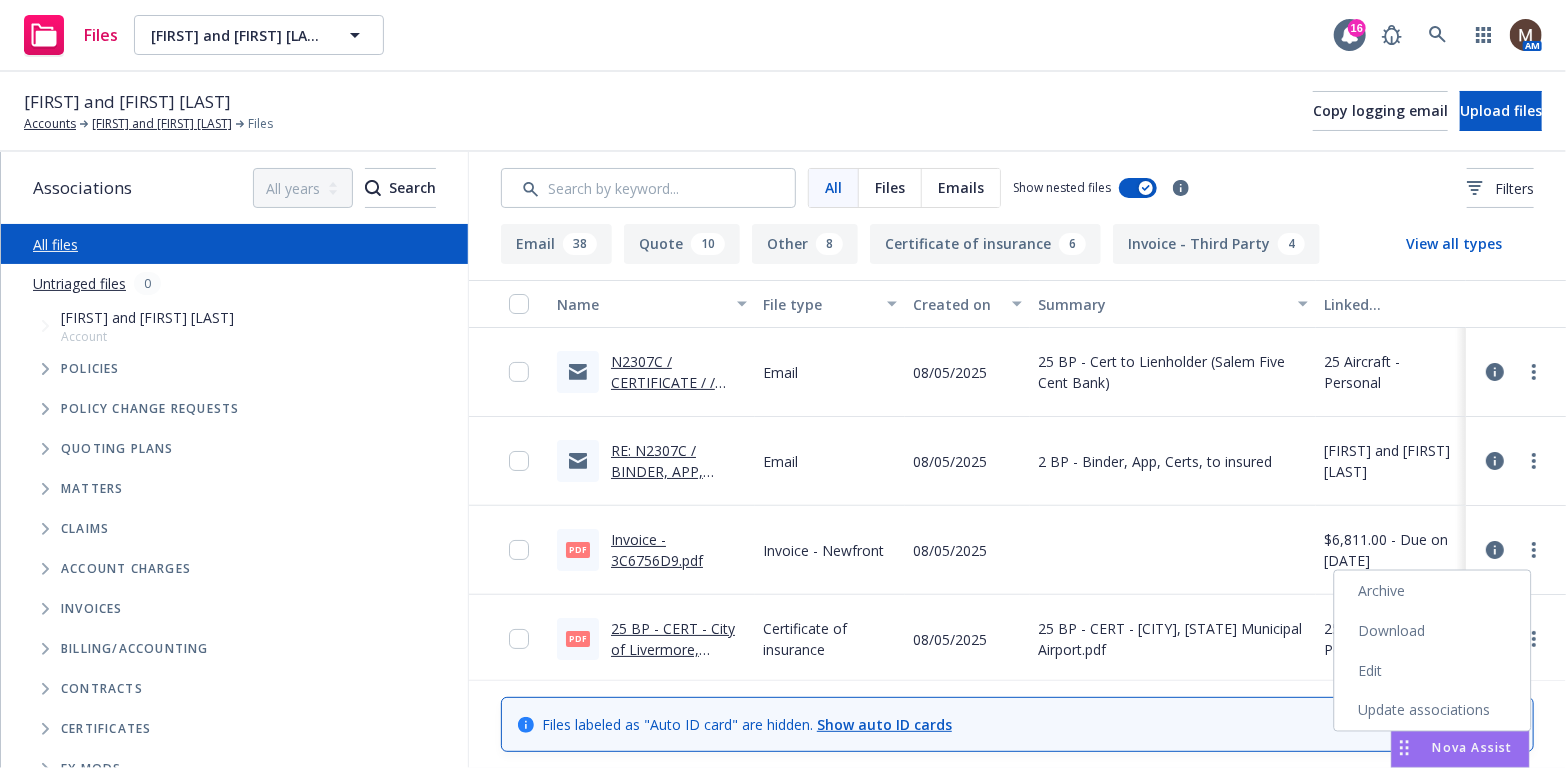 click on "Edit" at bounding box center [1433, 671] 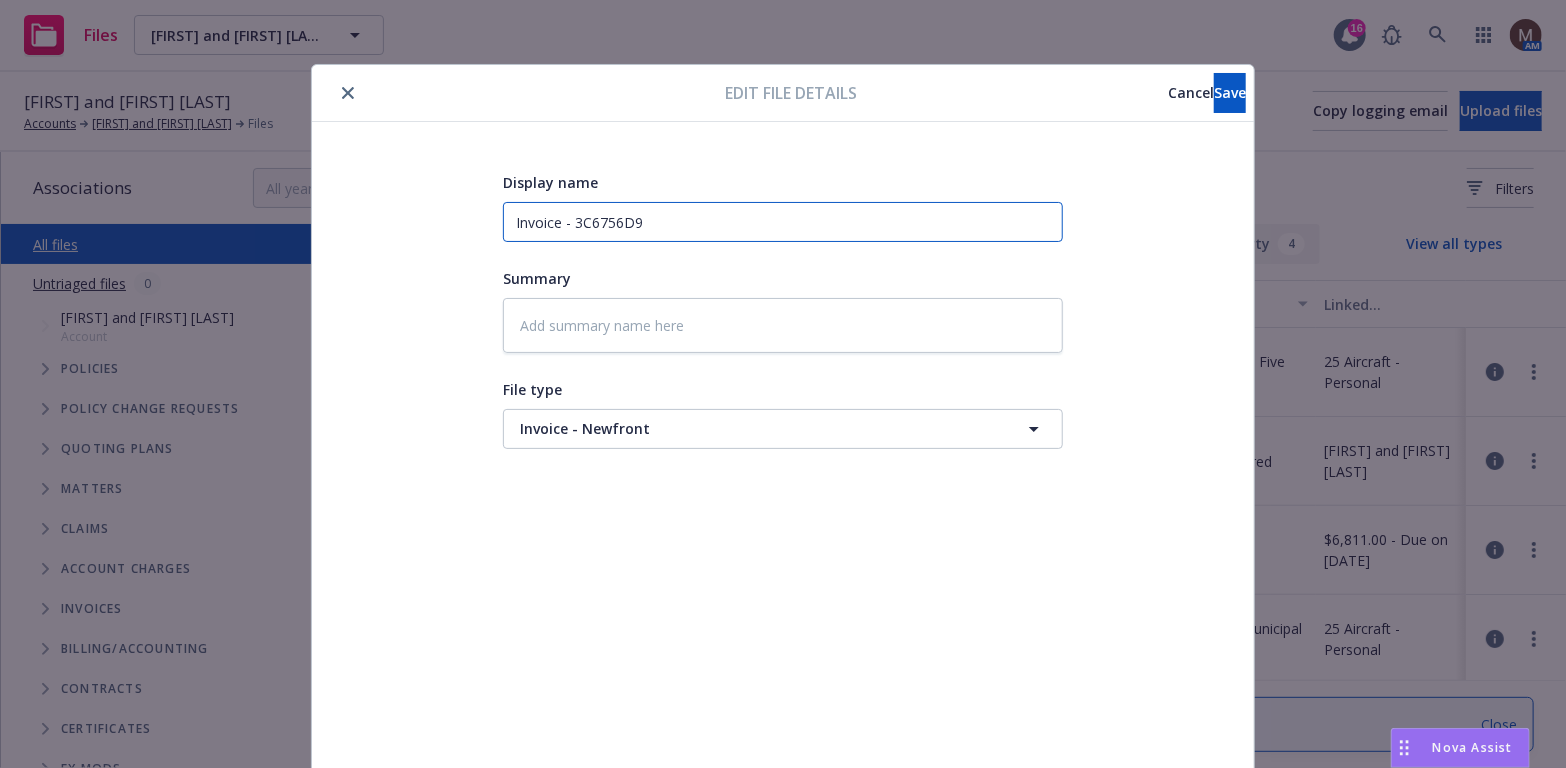 drag, startPoint x: 688, startPoint y: 231, endPoint x: 473, endPoint y: 197, distance: 217.67177 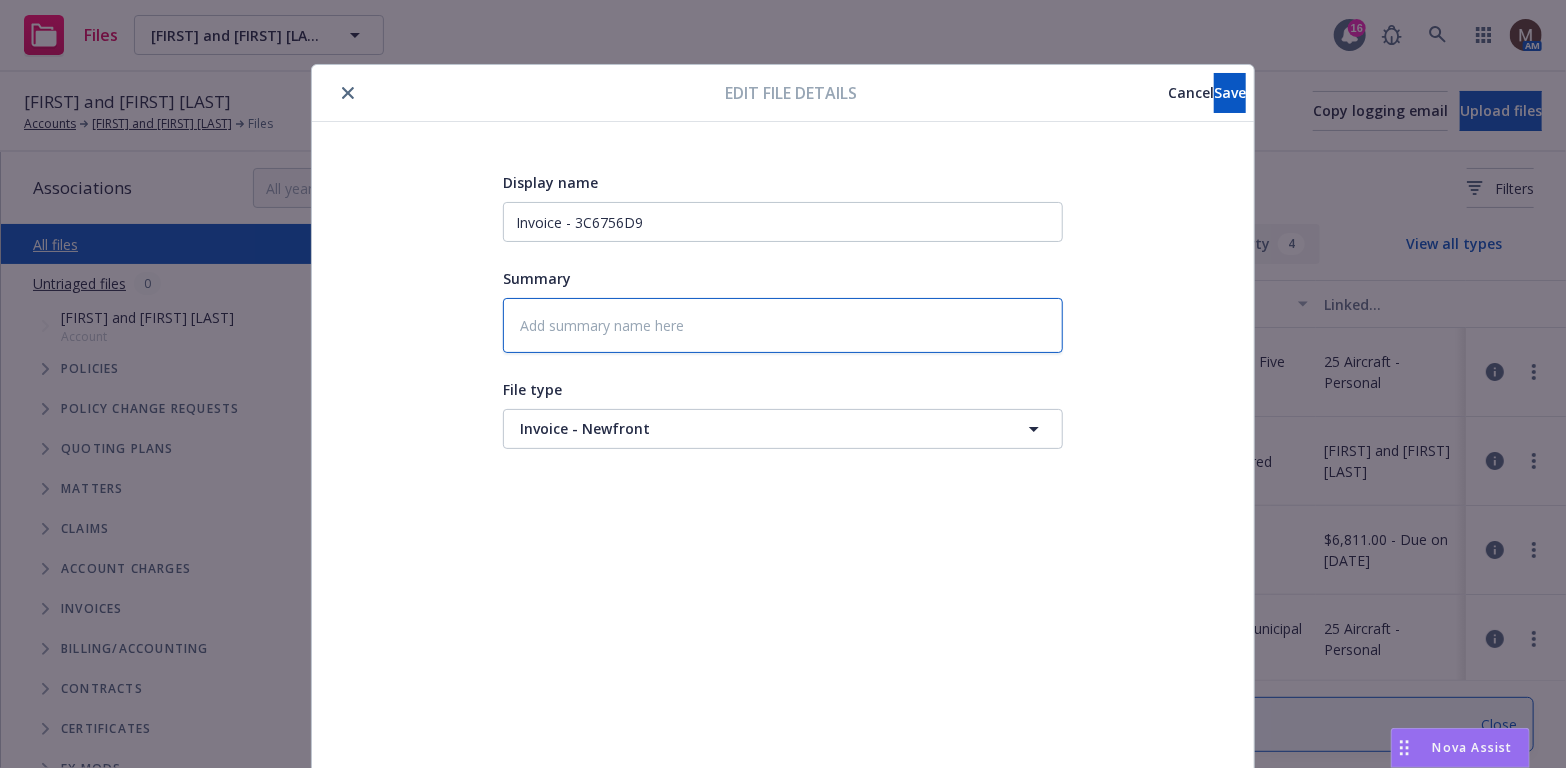 click at bounding box center [783, 325] 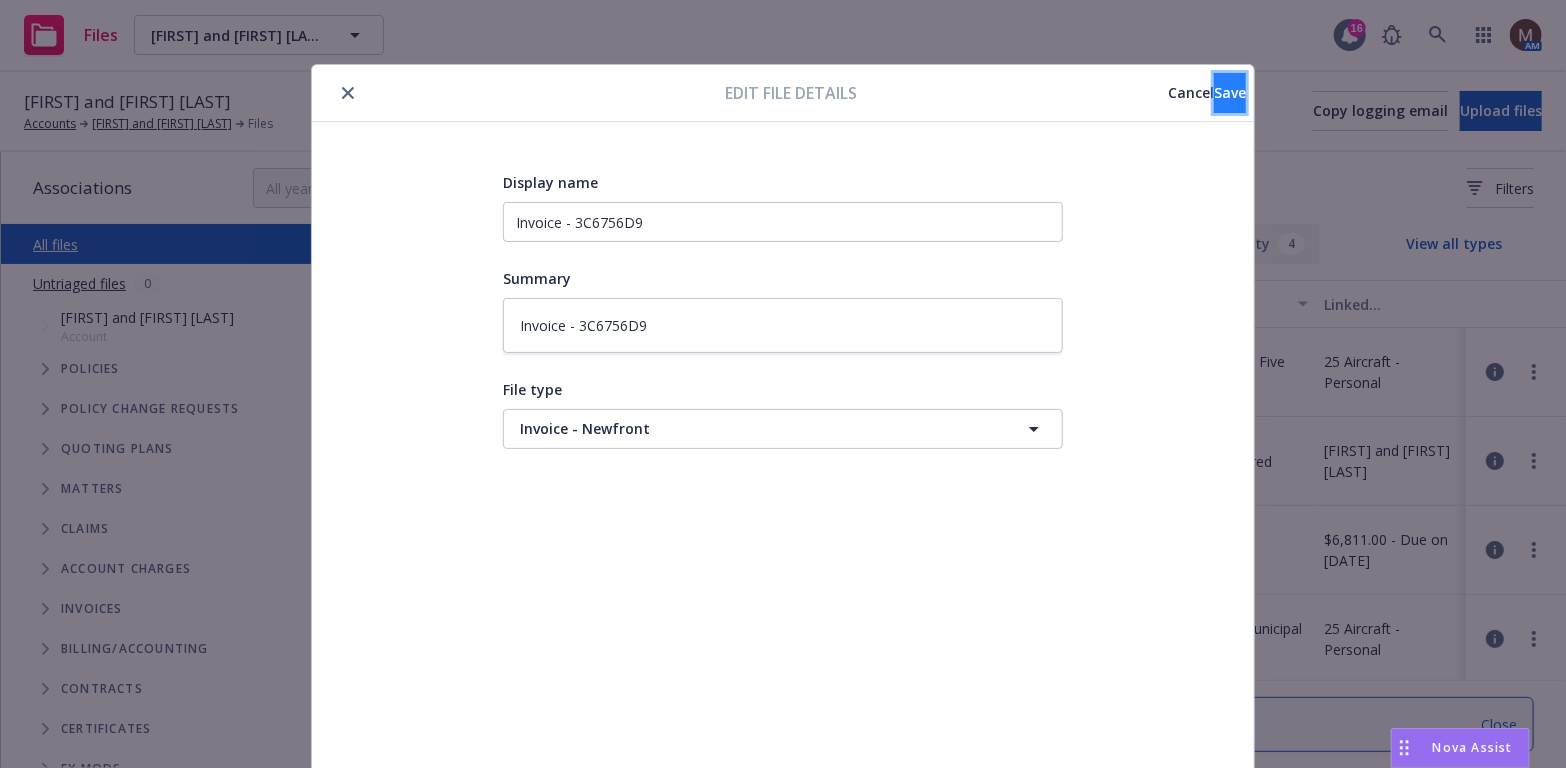 click on "Save" at bounding box center (1230, 92) 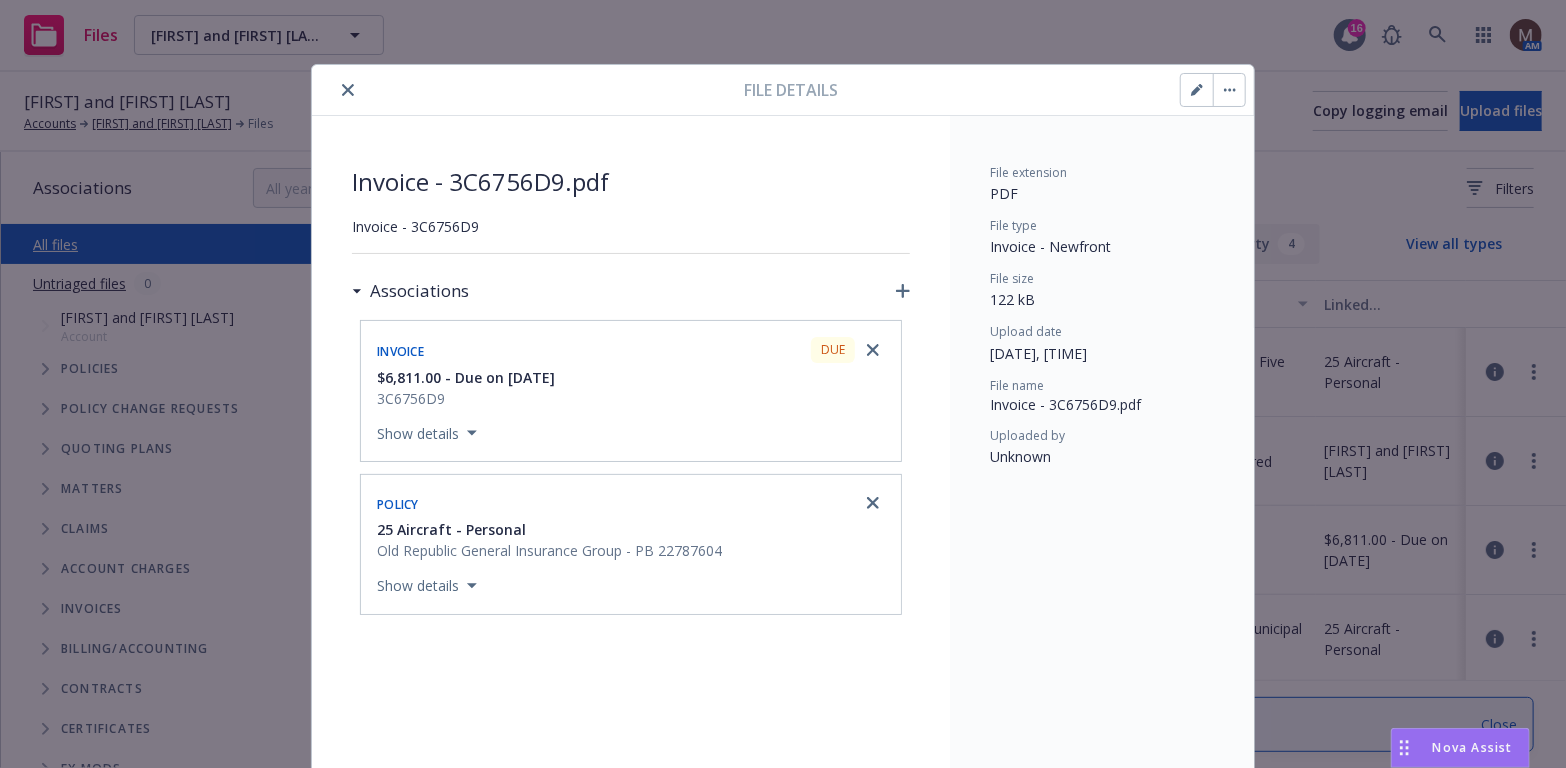 click at bounding box center [348, 90] 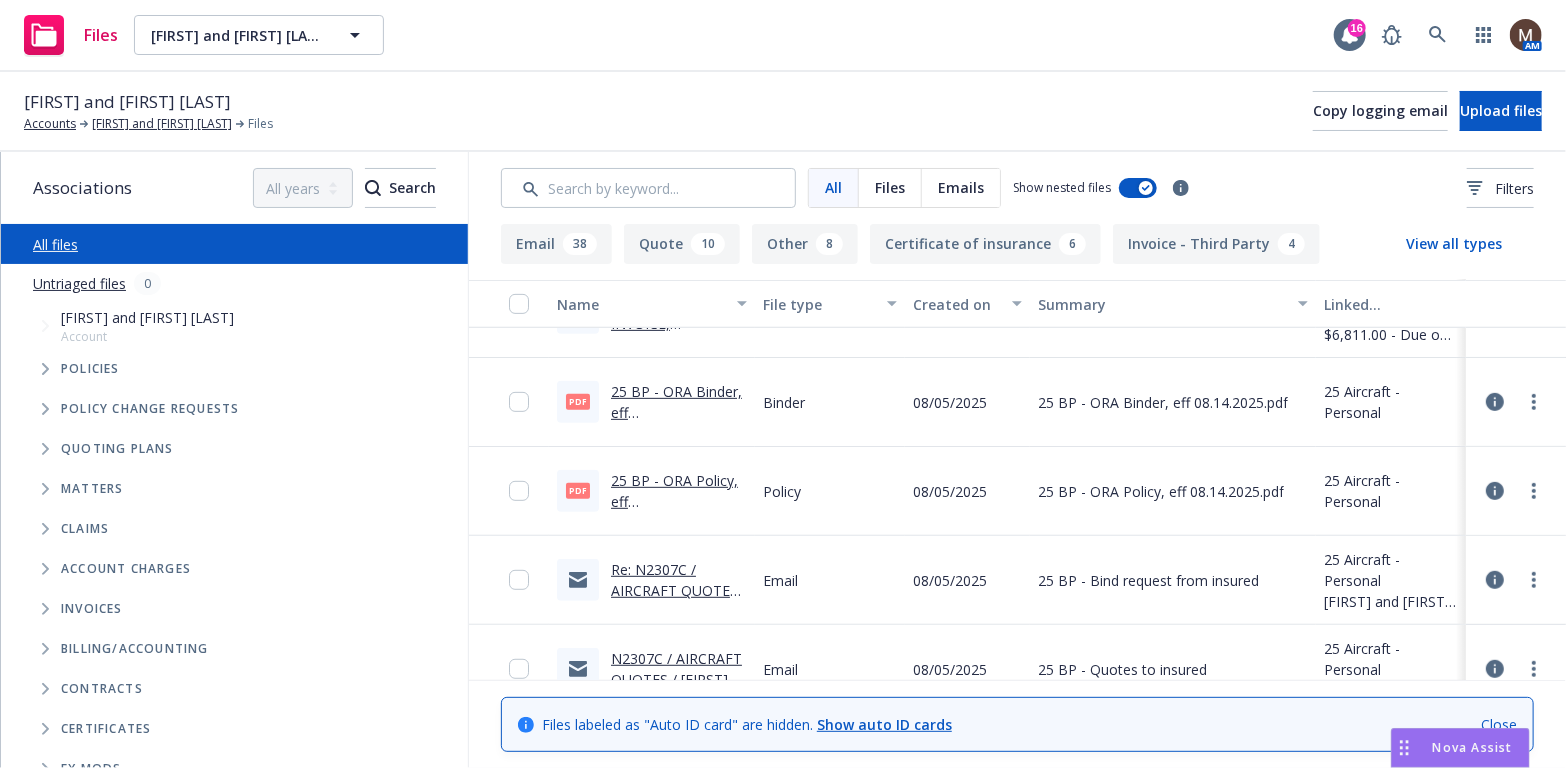 scroll, scrollTop: 0, scrollLeft: 0, axis: both 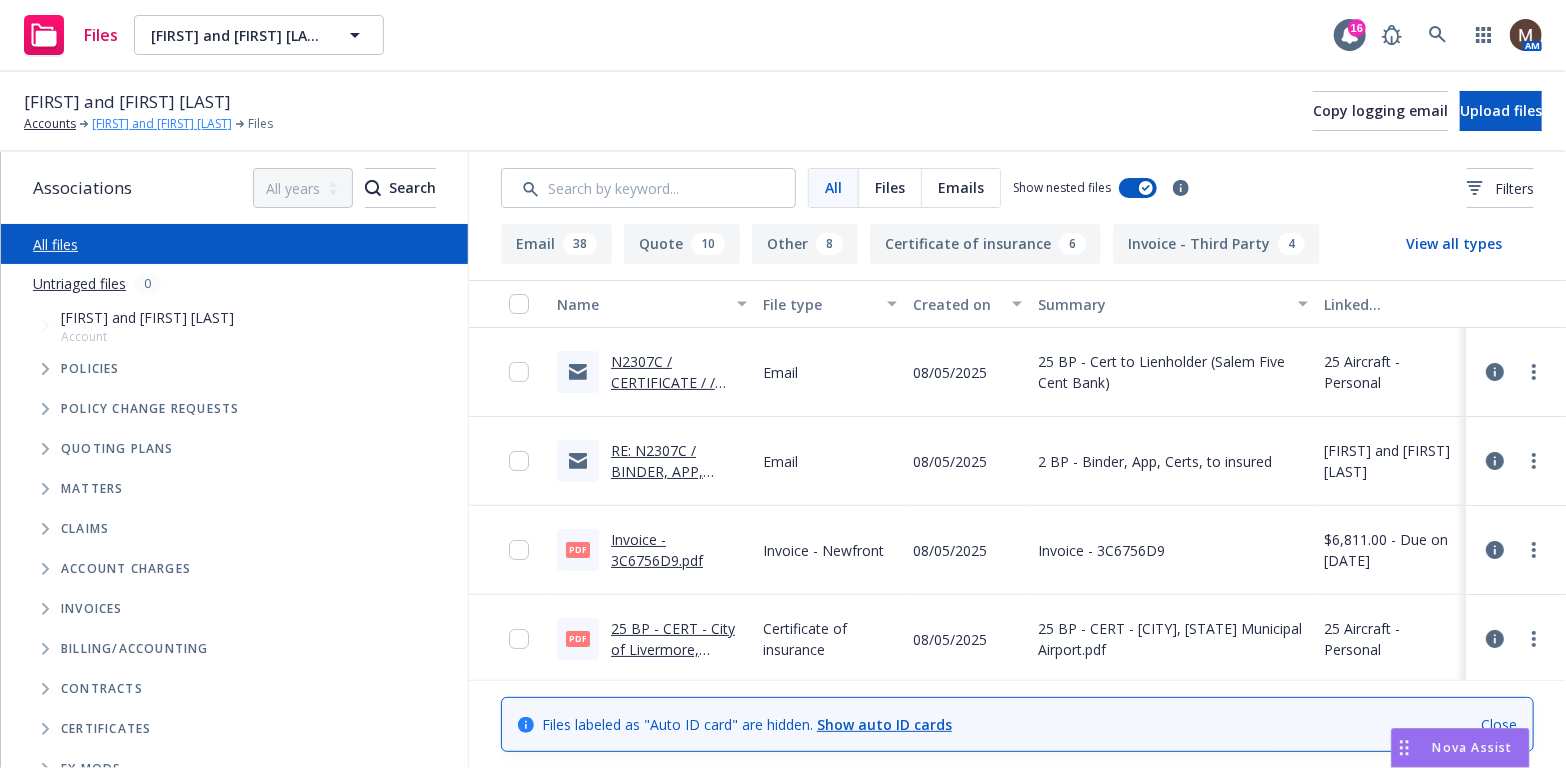 click on "Eric and Amy Stuffmann" at bounding box center [162, 124] 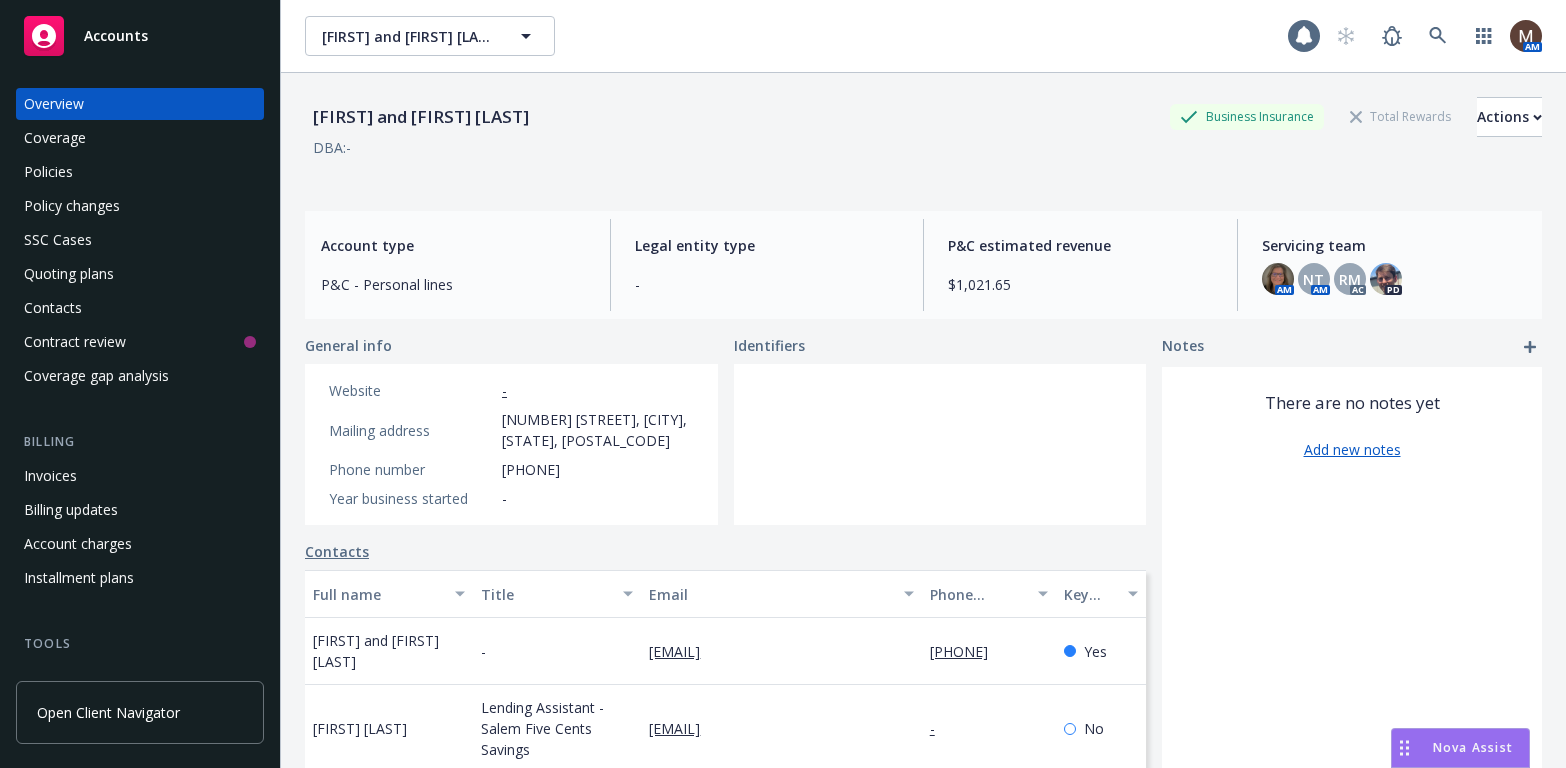 scroll, scrollTop: 0, scrollLeft: 0, axis: both 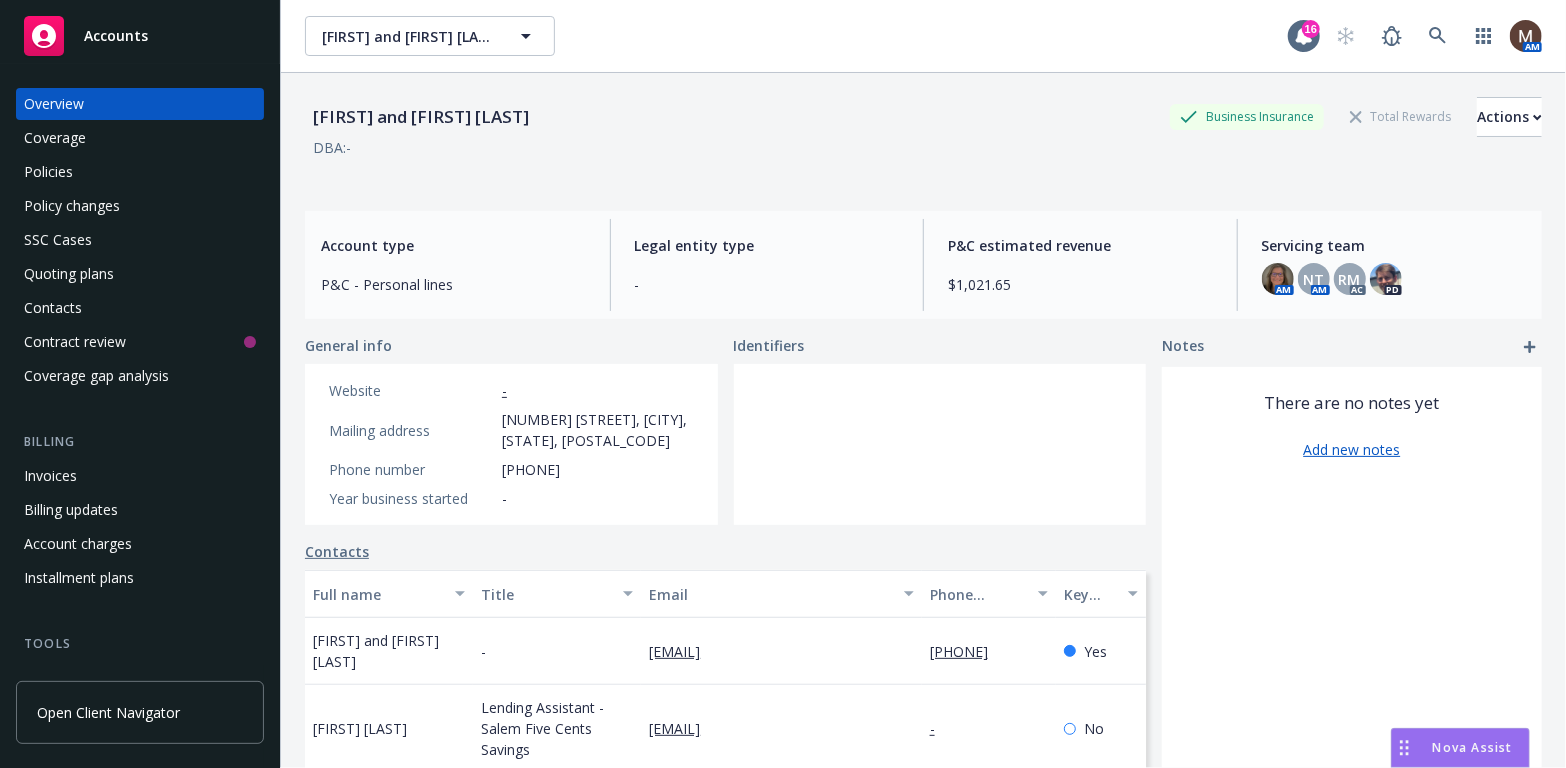 click on "Policies" at bounding box center (140, 172) 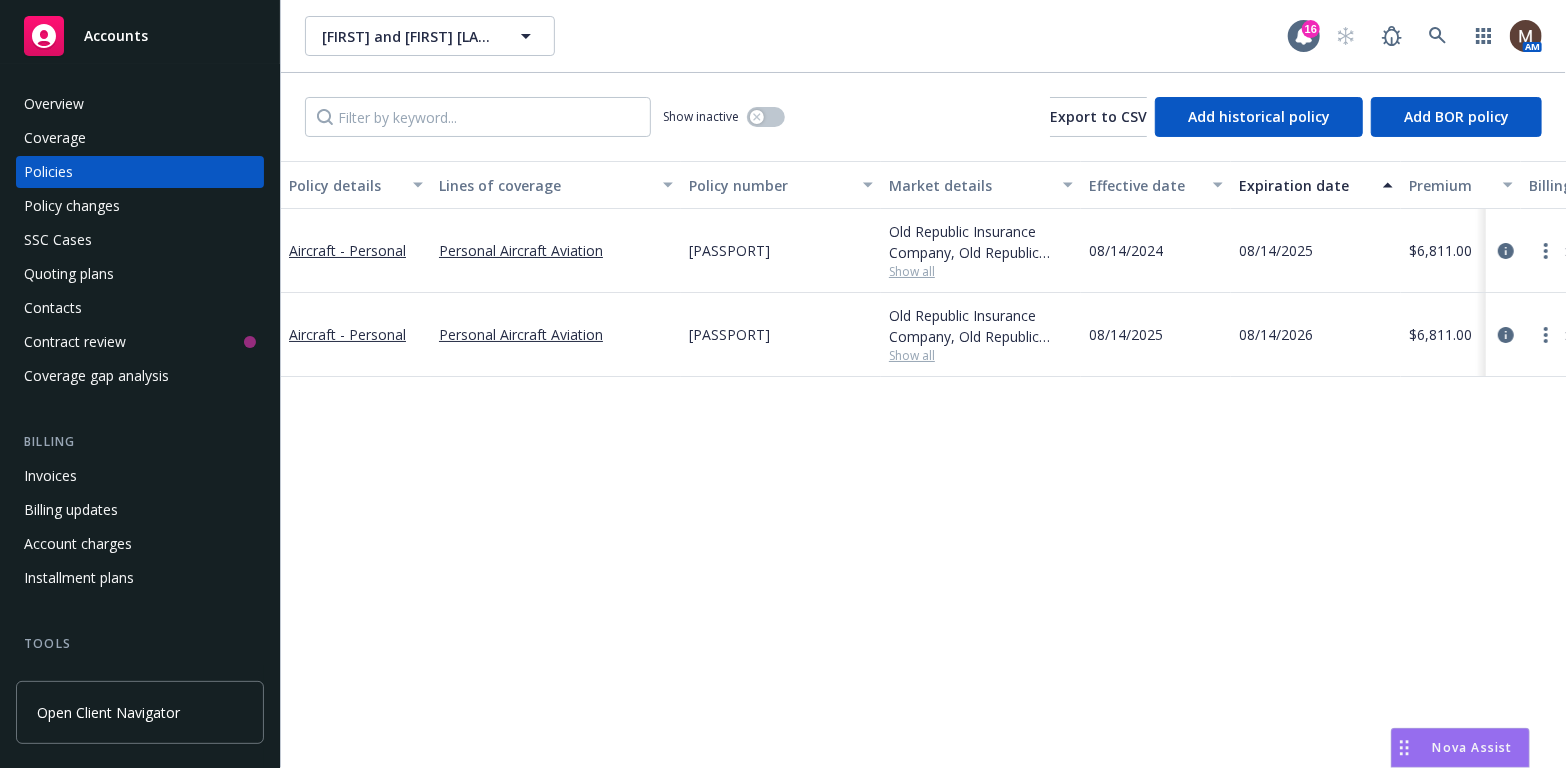 scroll, scrollTop: 100, scrollLeft: 0, axis: vertical 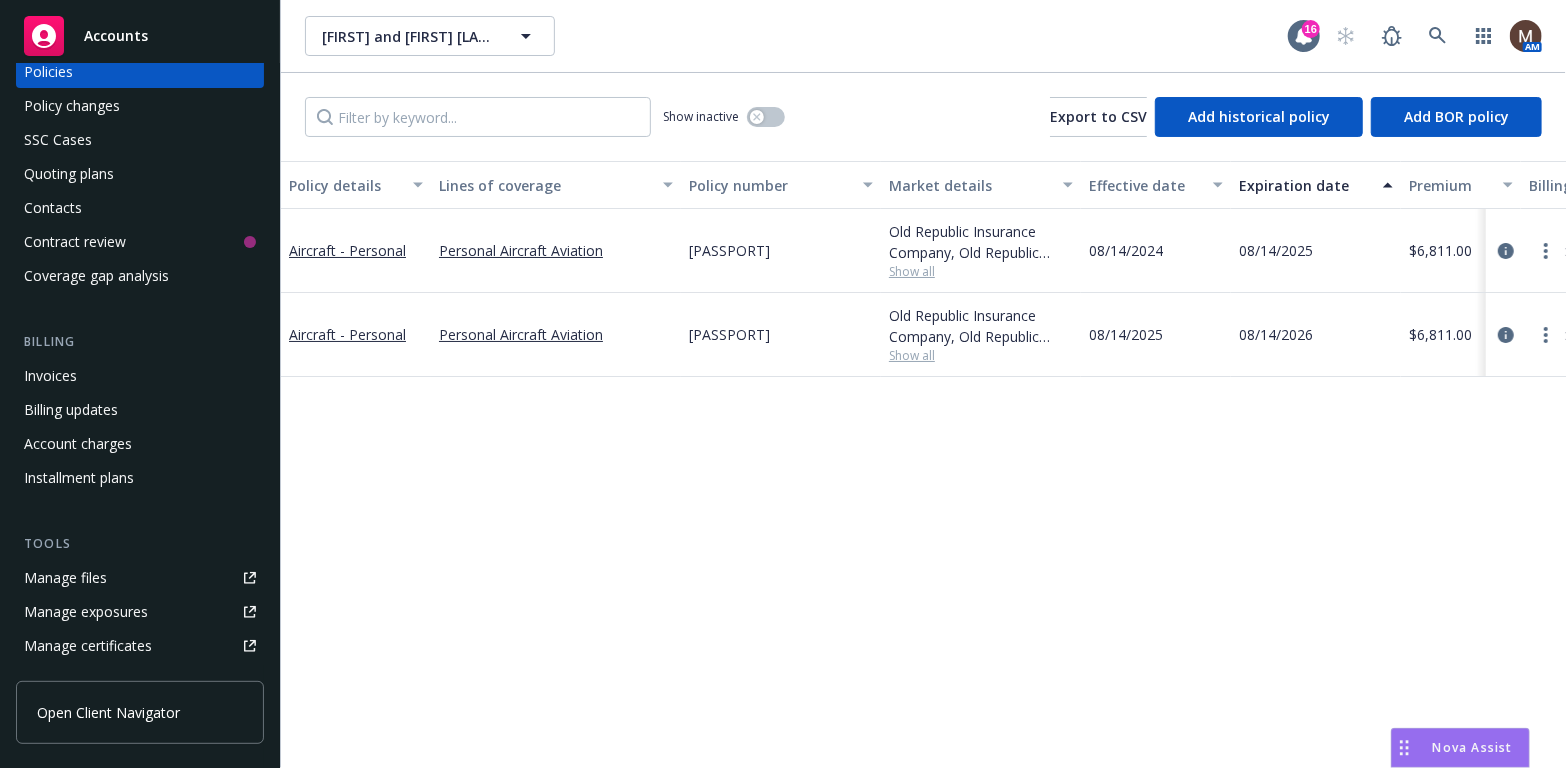 click on "Manage files" at bounding box center [65, 578] 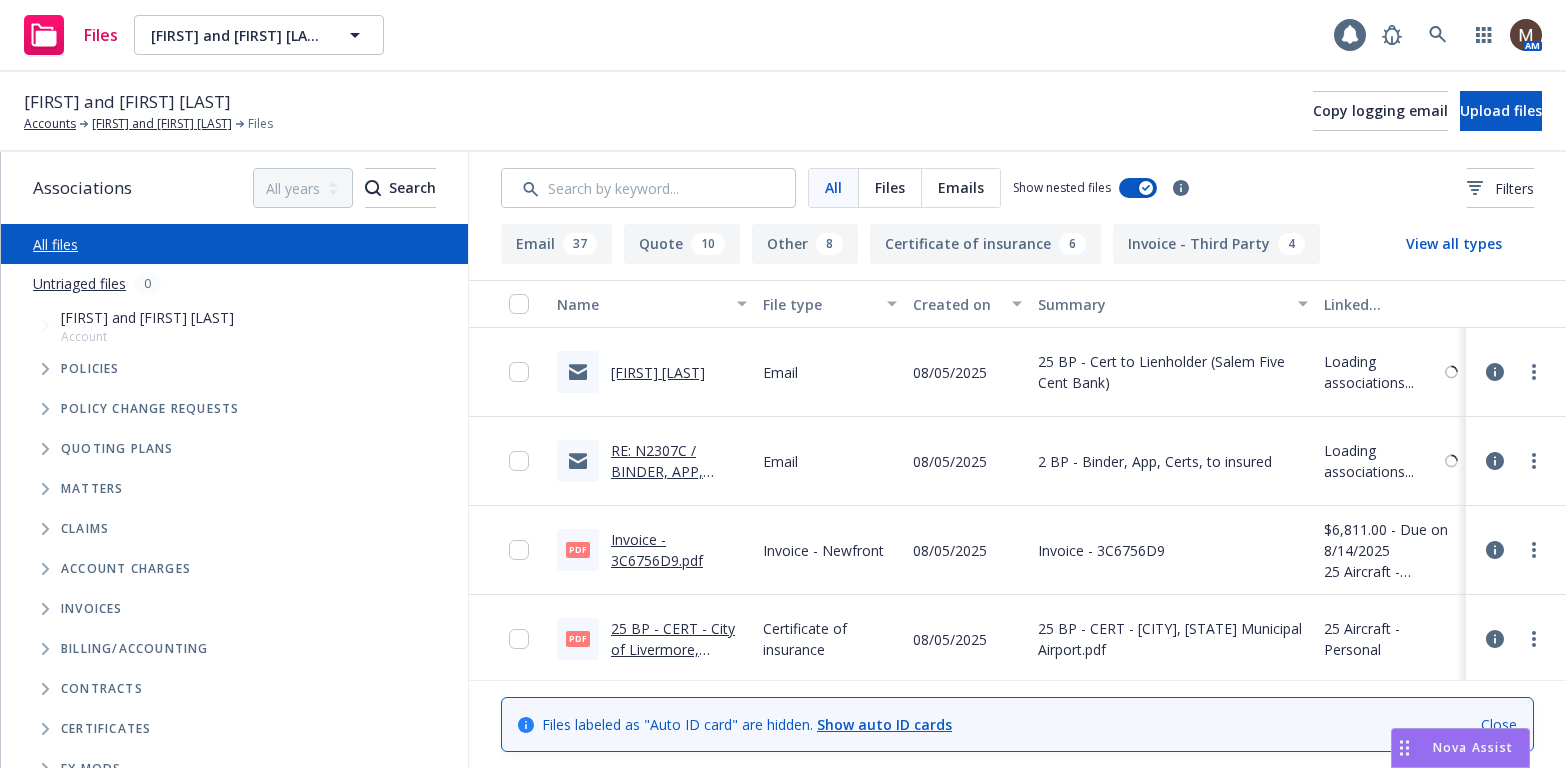 scroll, scrollTop: 0, scrollLeft: 0, axis: both 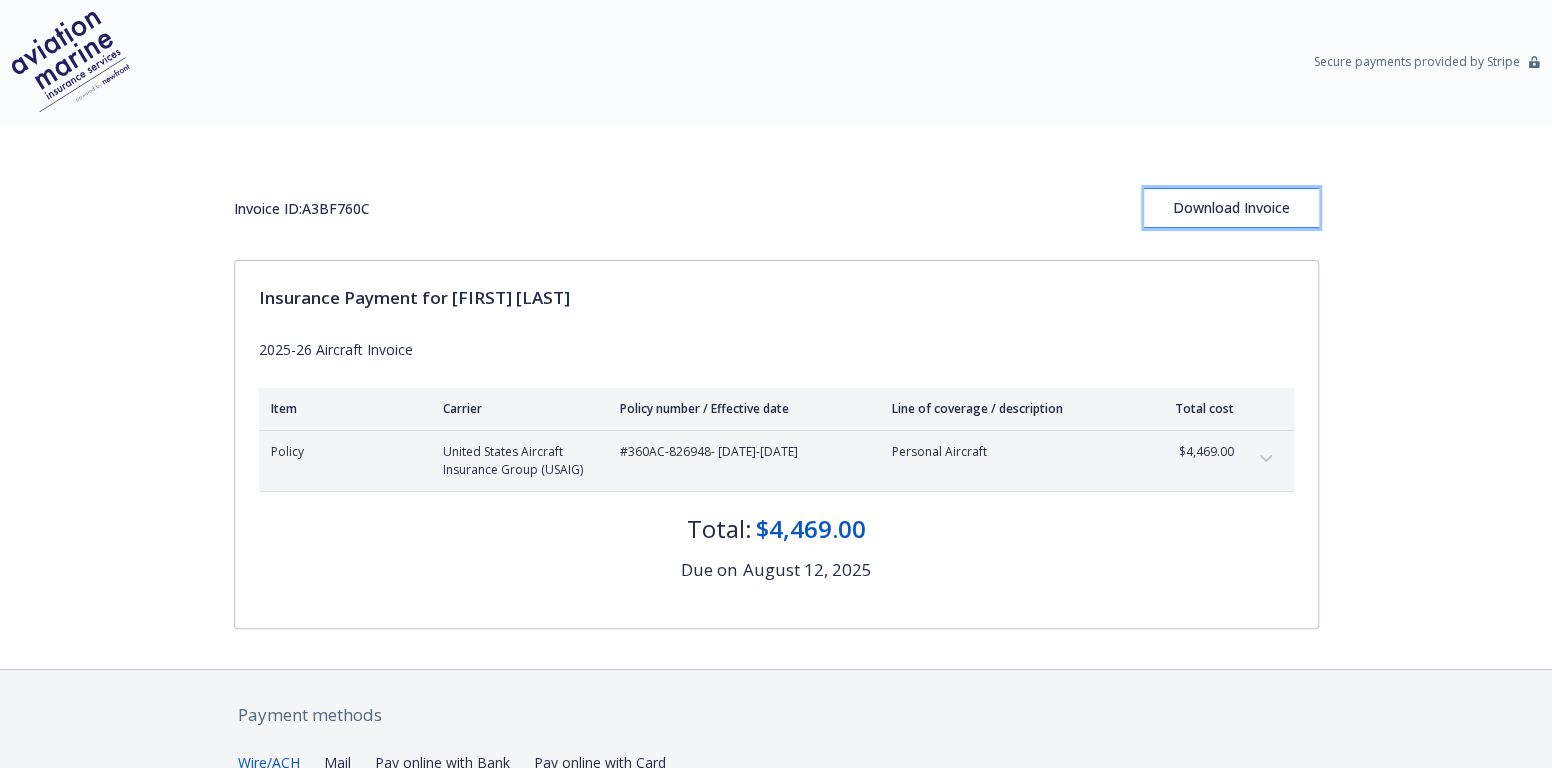 click on "Download Invoice" at bounding box center (1231, 208) 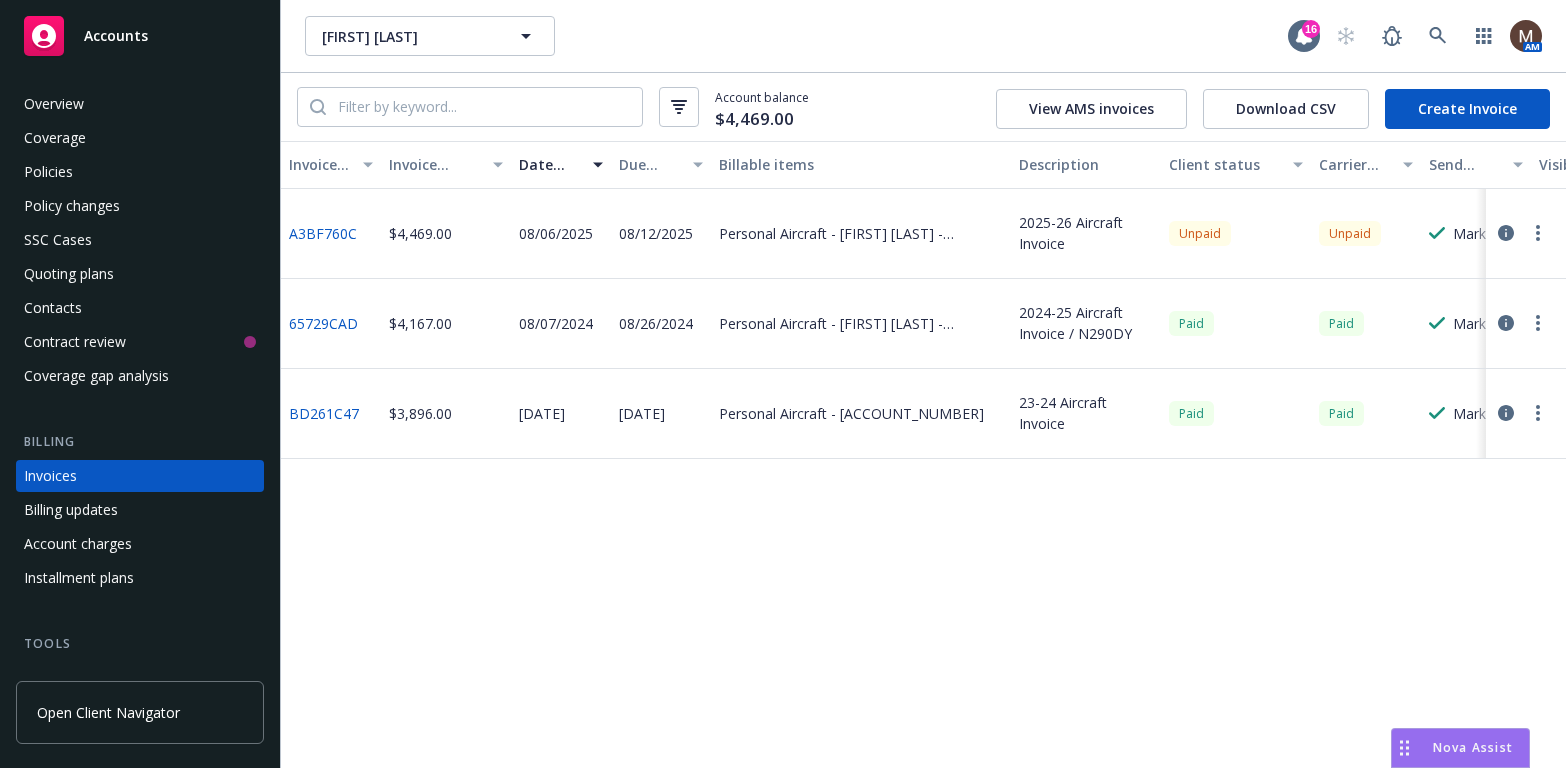 scroll, scrollTop: 0, scrollLeft: 0, axis: both 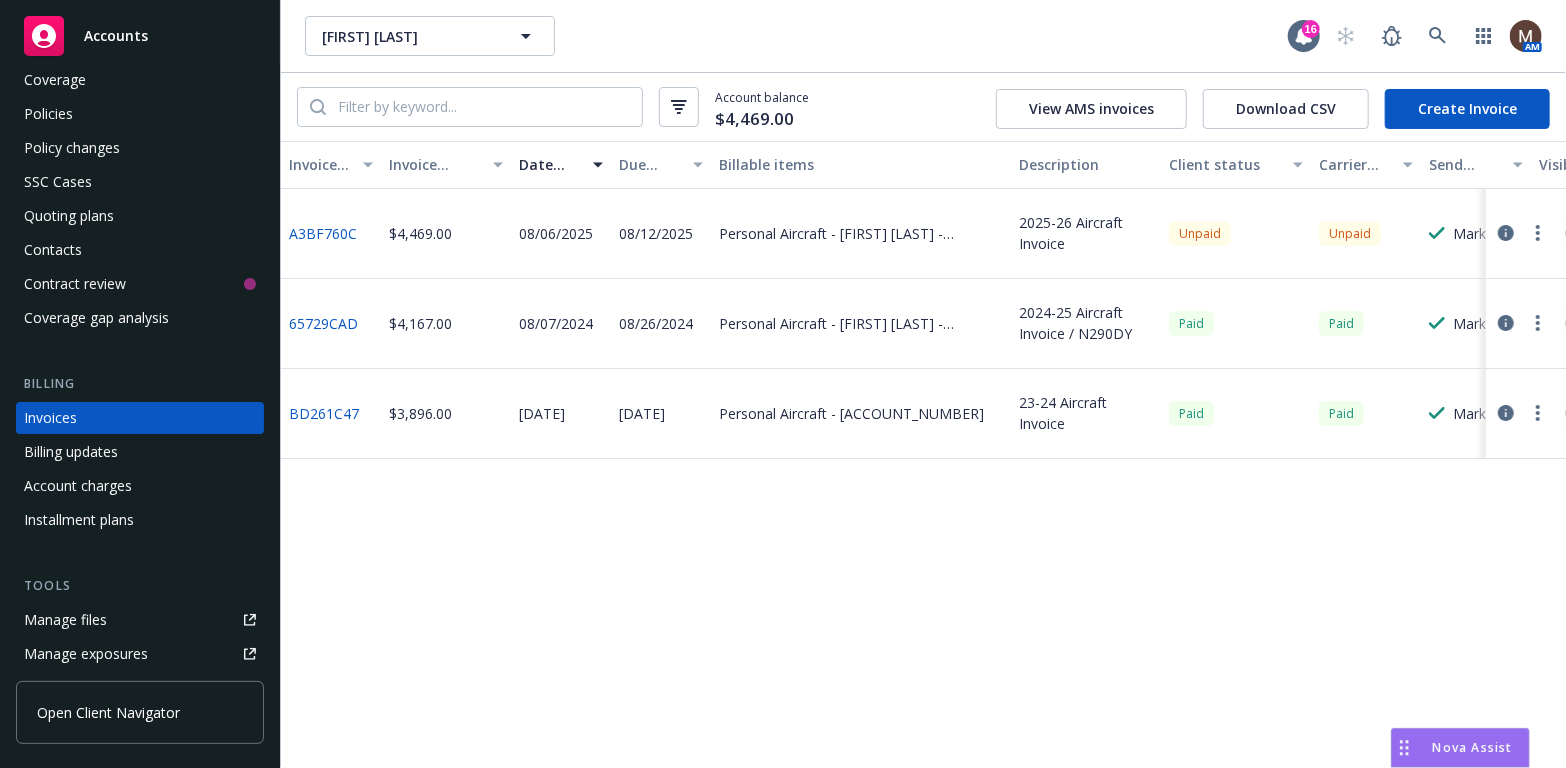 click on "Policies" at bounding box center [140, 114] 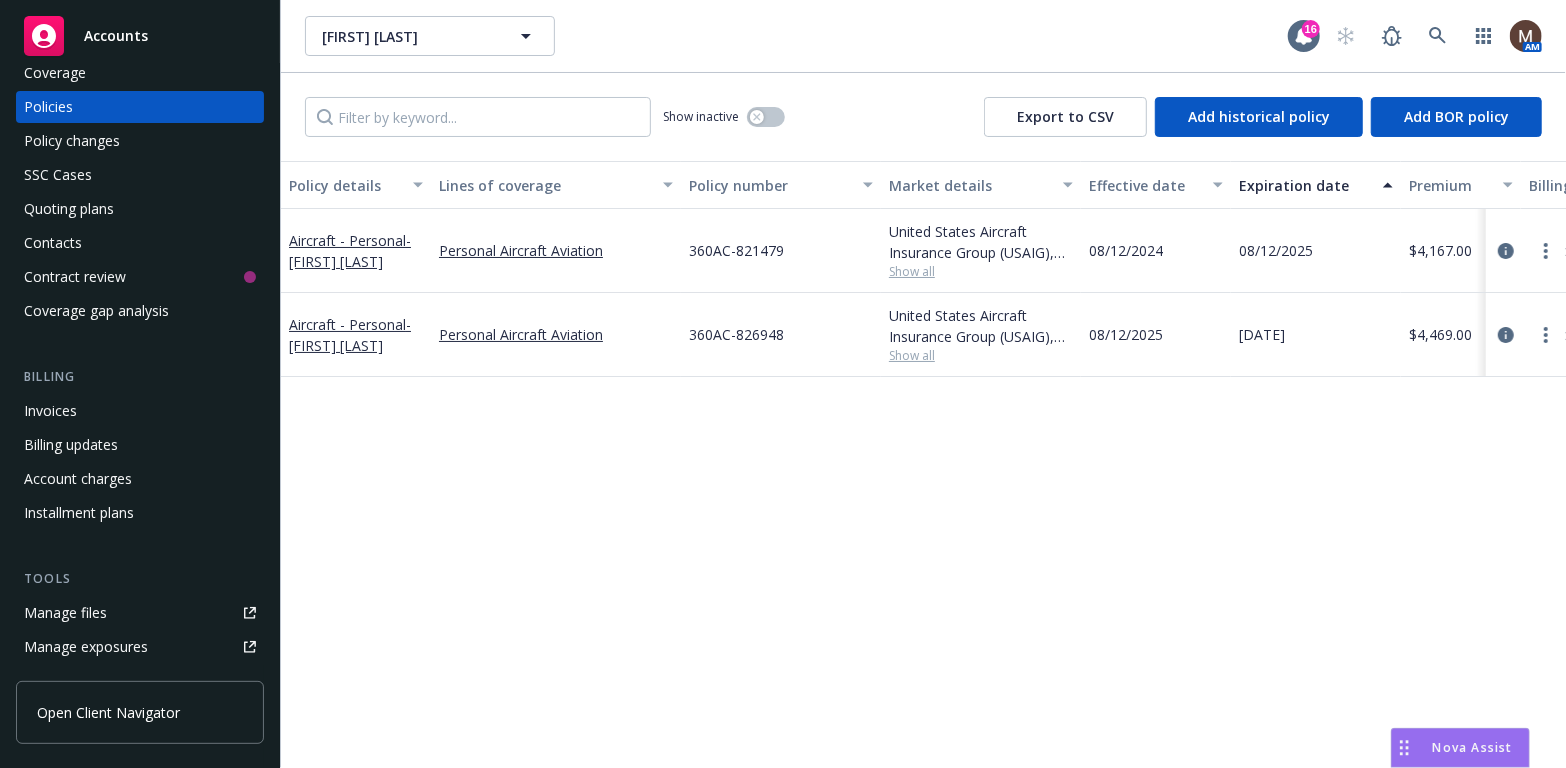 scroll, scrollTop: 100, scrollLeft: 0, axis: vertical 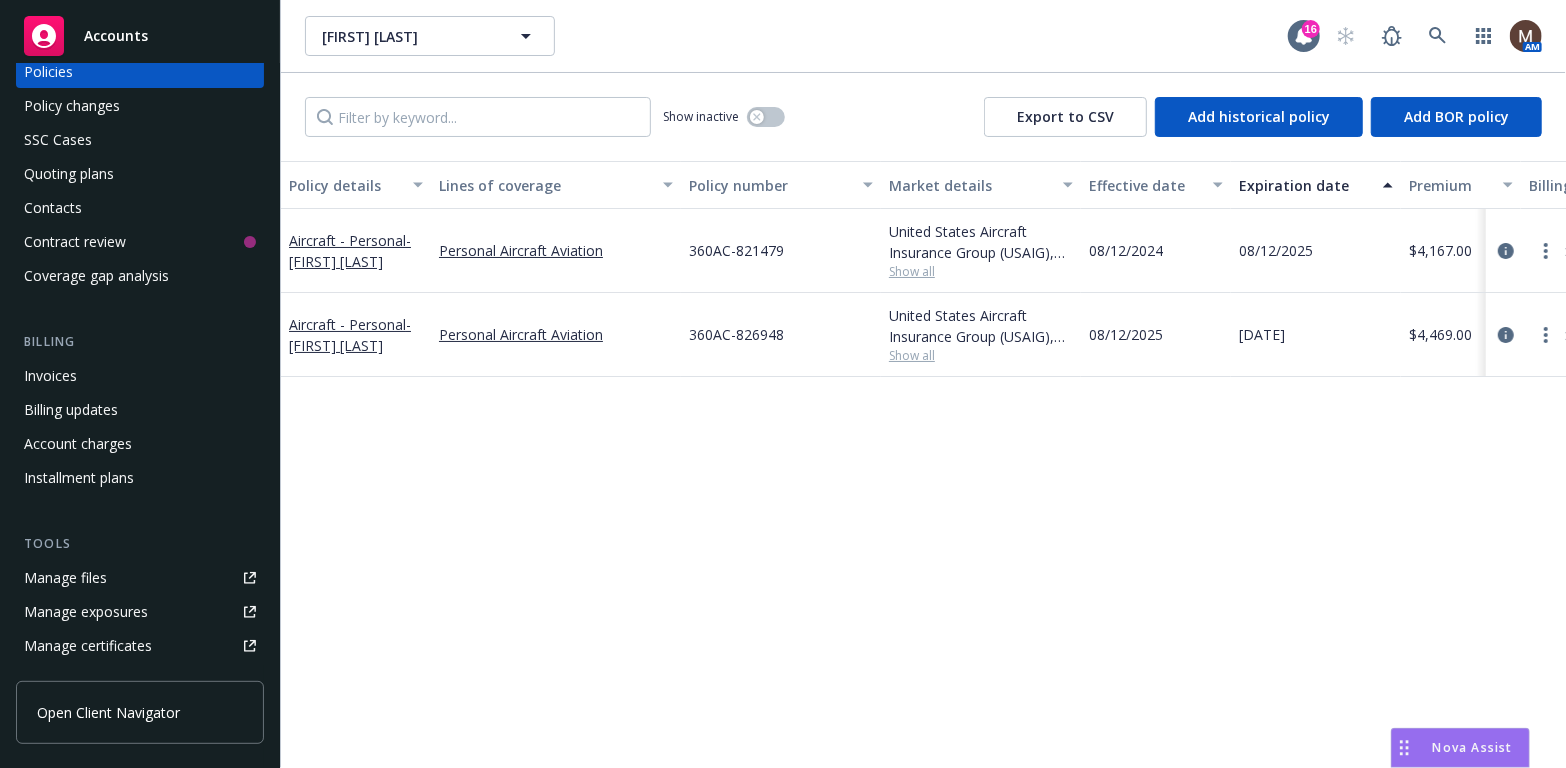 click on "Manage files" at bounding box center (65, 578) 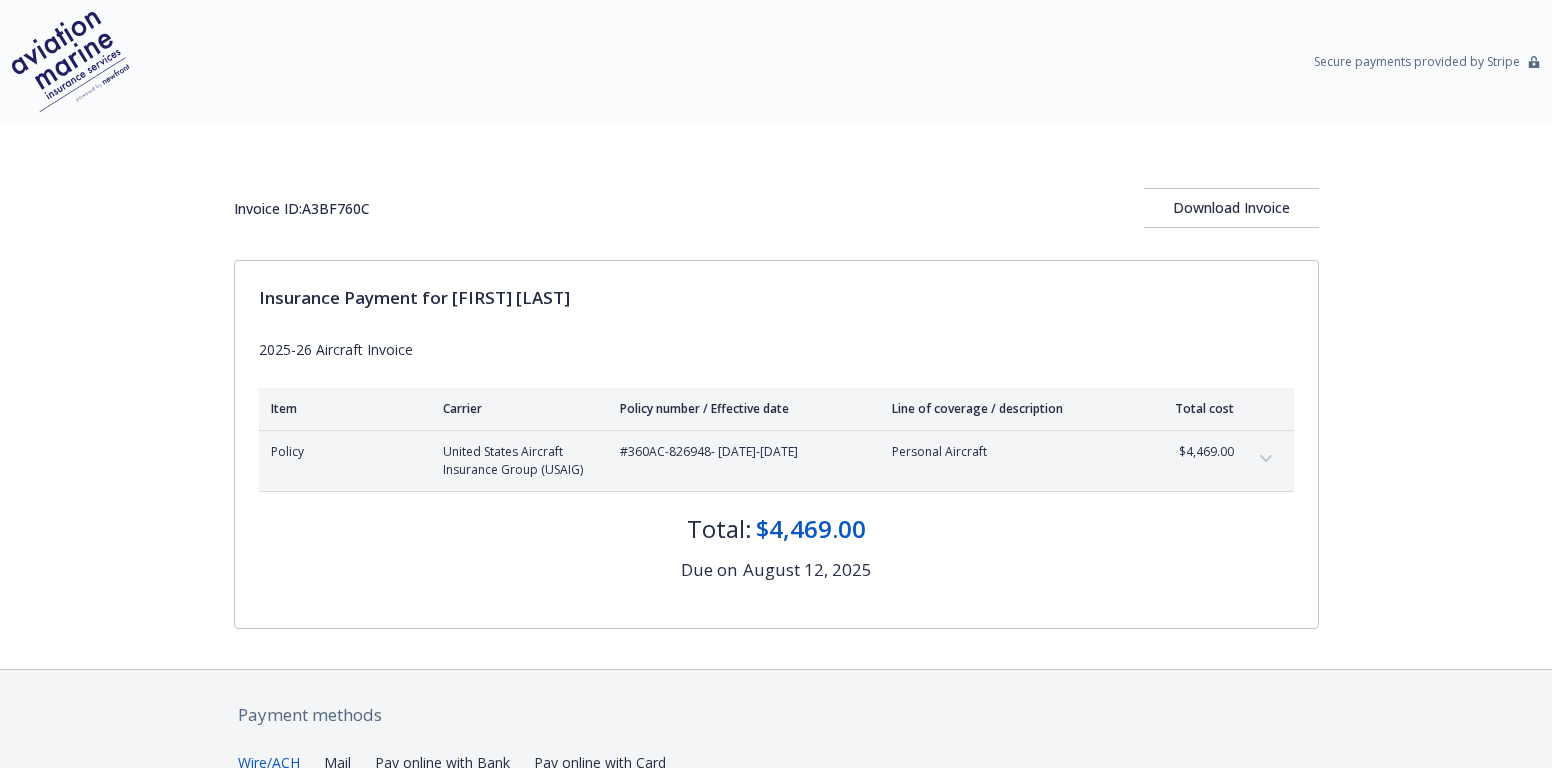 scroll, scrollTop: 0, scrollLeft: 0, axis: both 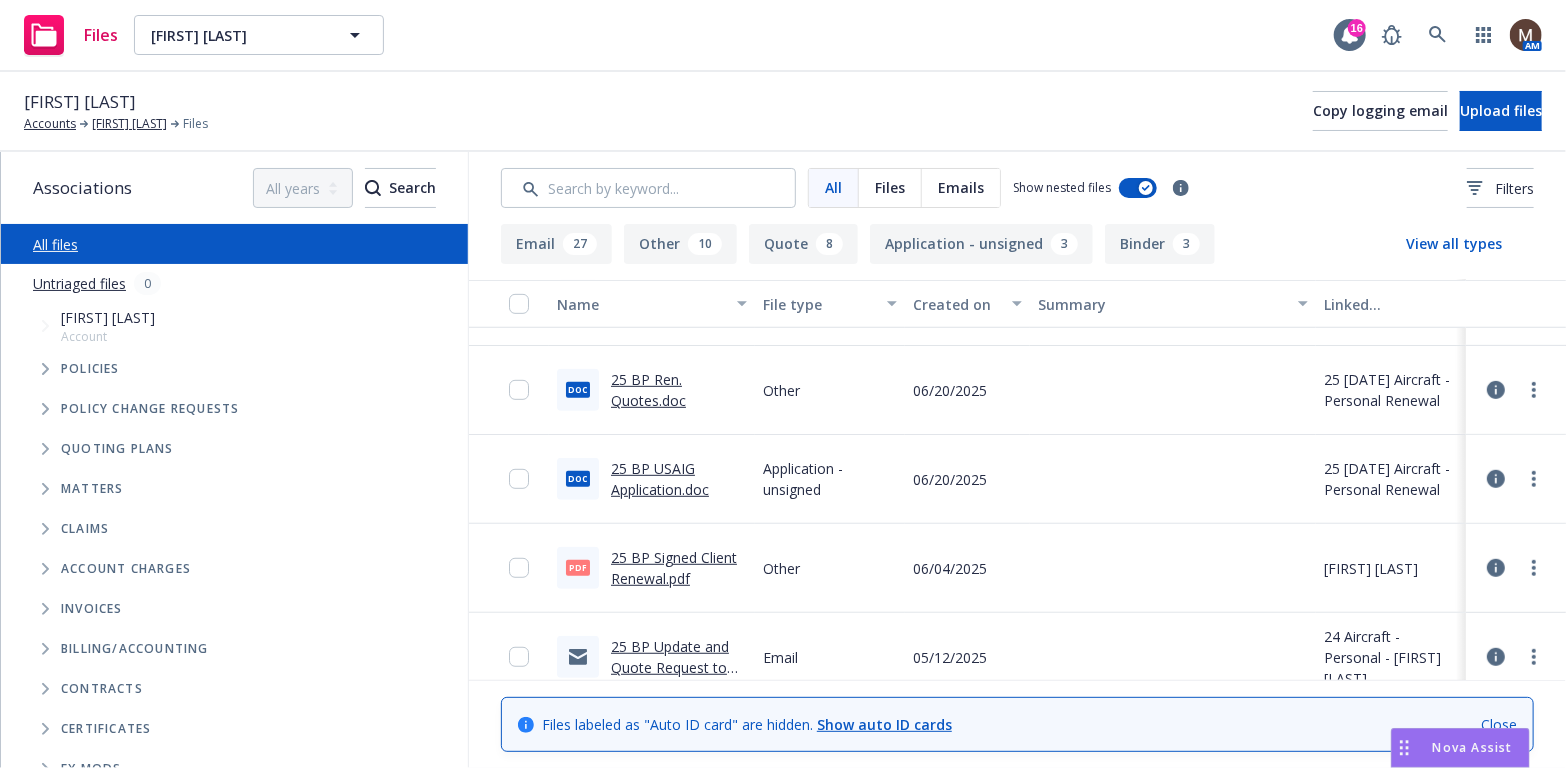 click on "25 BP Signed Client Renewal.pdf" at bounding box center (674, 568) 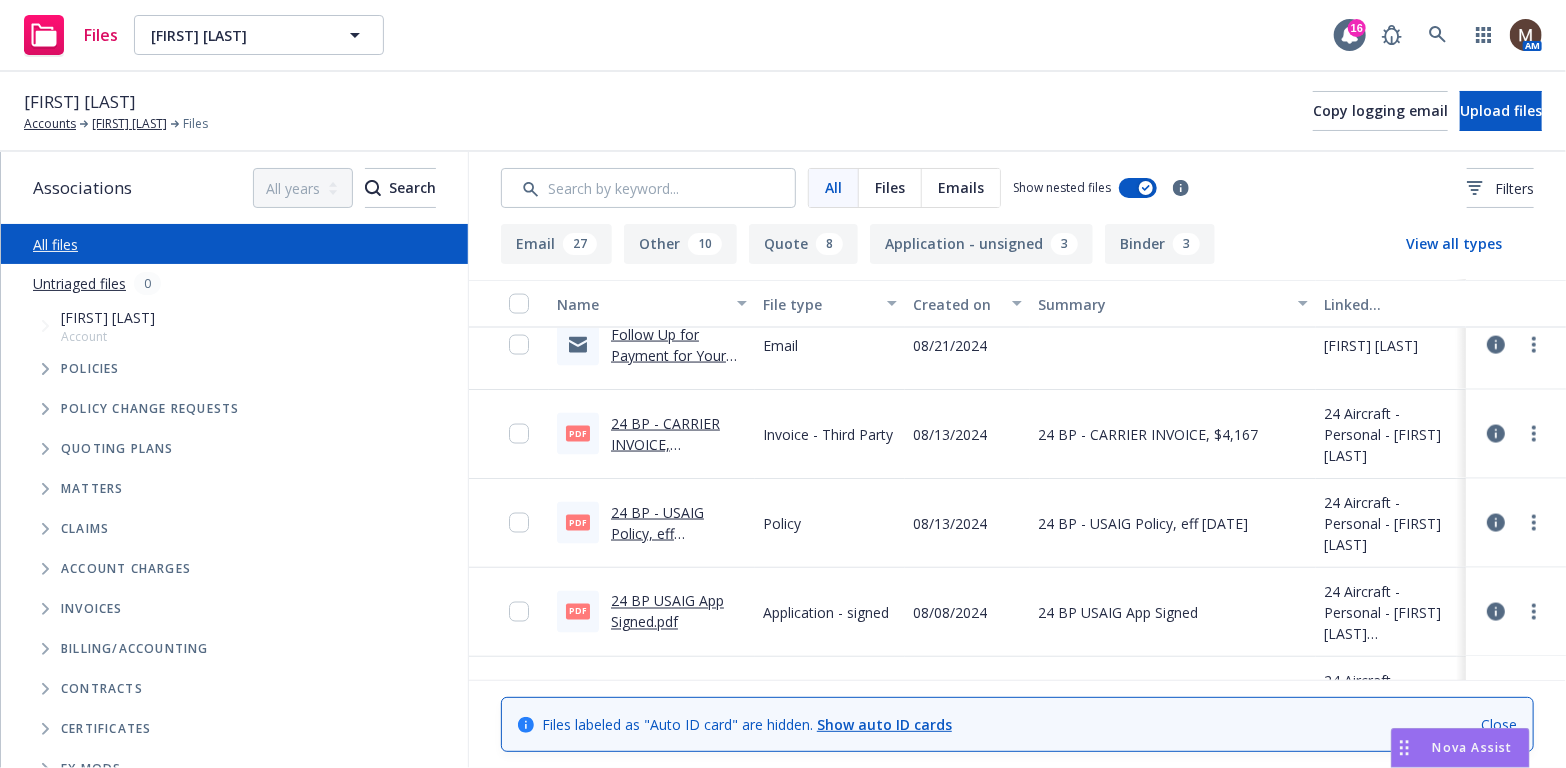 scroll, scrollTop: 1800, scrollLeft: 0, axis: vertical 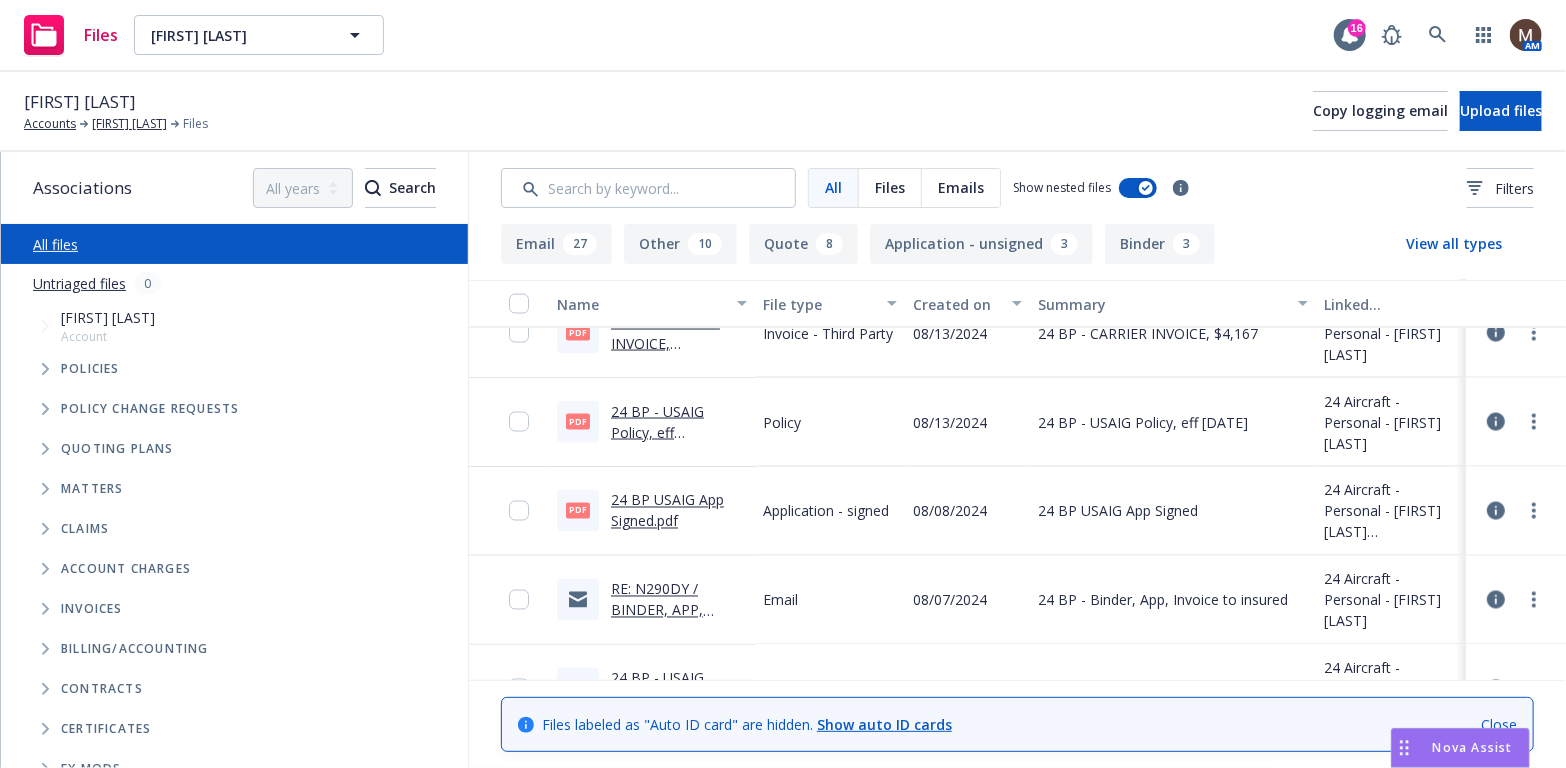 click on "24 BP USAIG App Signed.pdf" at bounding box center (667, 511) 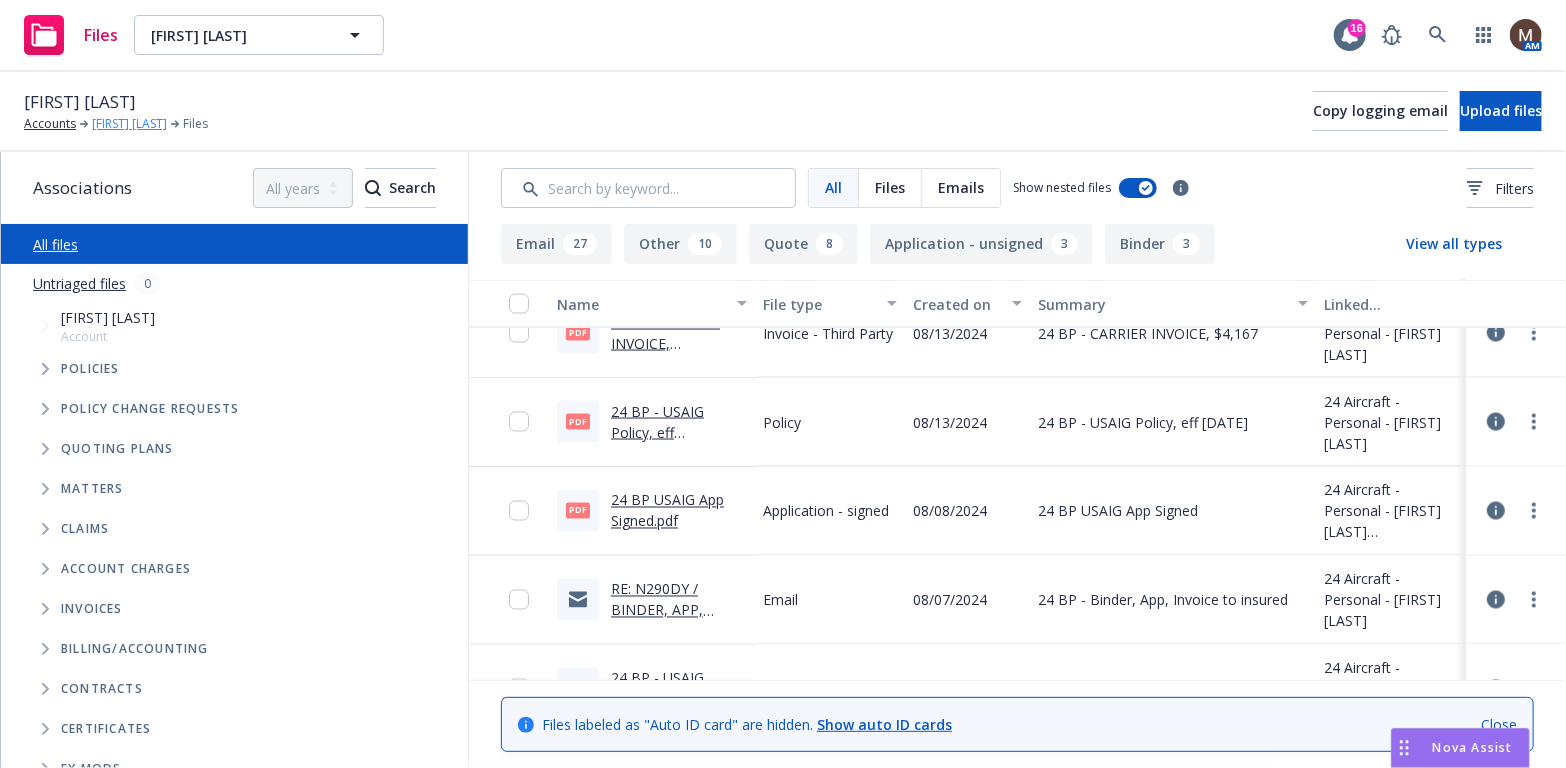 click on "[FIRST] [LAST]" at bounding box center [129, 124] 